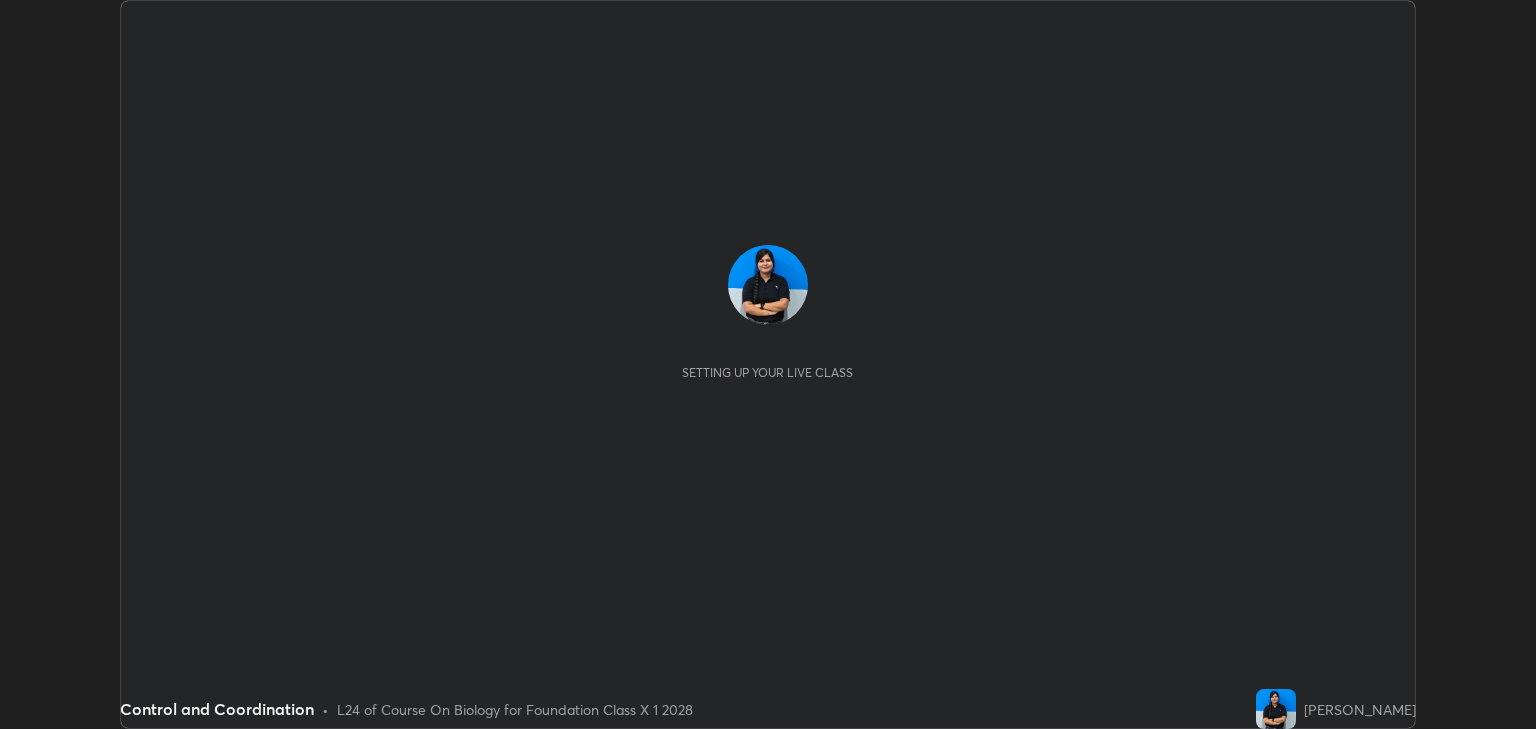 scroll, scrollTop: 0, scrollLeft: 0, axis: both 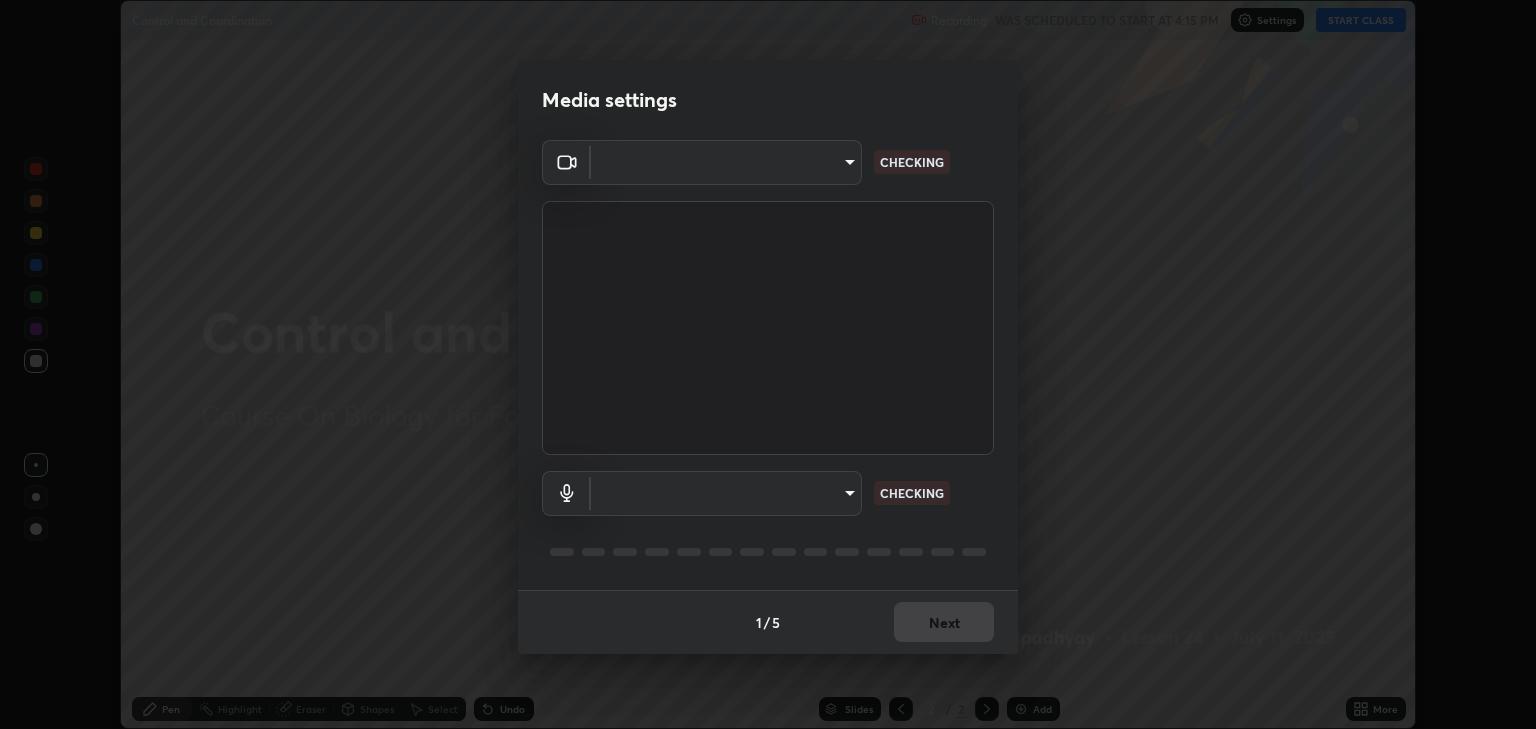 type on "a5fd4db2a2ff04be9e75800ceec395402009cfa99126b0c31c67d7c87717ec82" 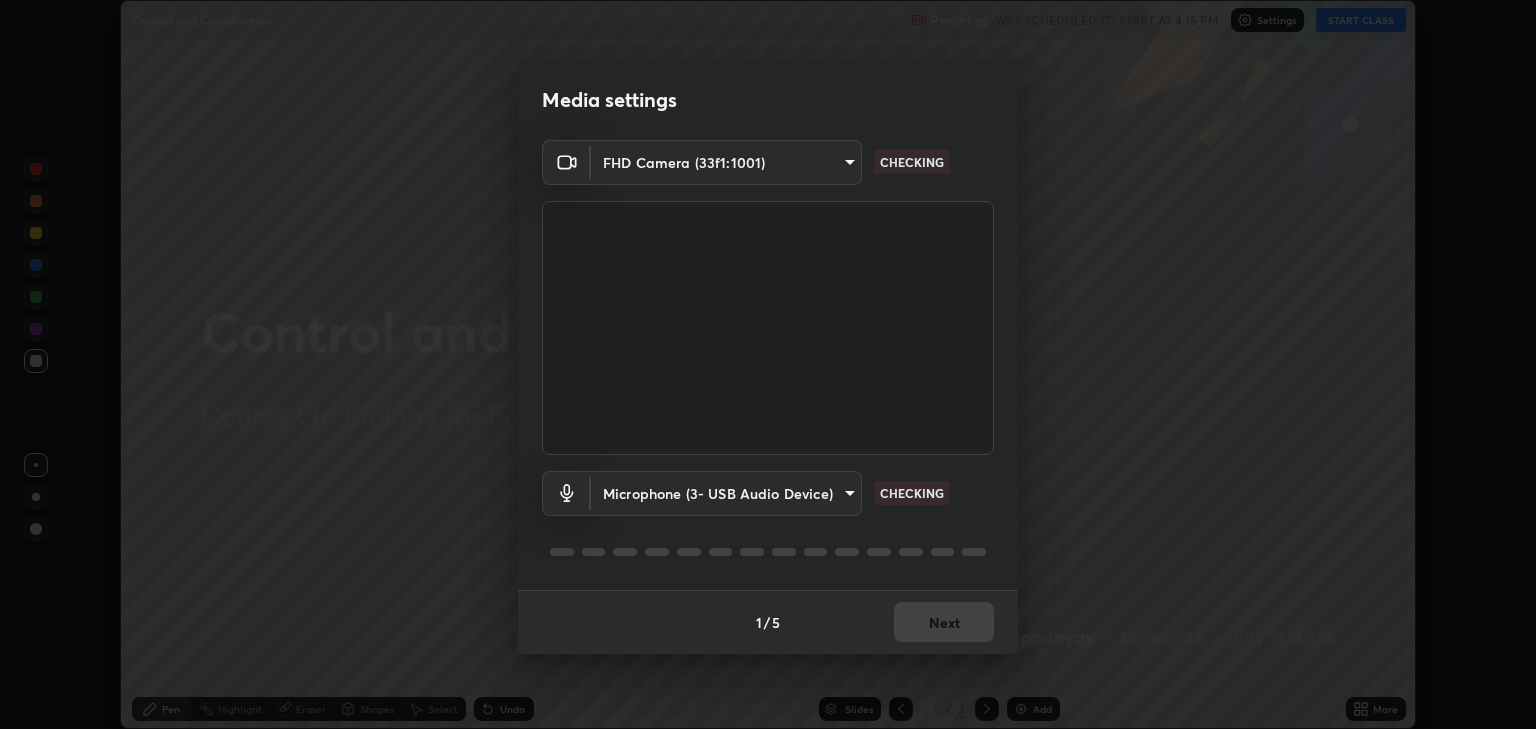 click on "Erase all Control and Coordination Recording WAS SCHEDULED TO START AT  4:15 PM Settings START CLASS Setting up your live class Control and Coordination • L24 of Course On Biology for Foundation Class X 1 2028 [PERSON_NAME] Pen Highlight Eraser Shapes Select Undo Slides 2 / 2 Add More No doubts shared Encourage your learners to ask a doubt for better clarity Report an issue Reason for reporting Buffering Chat not working Audio - Video sync issue Educator video quality low ​ Attach an image Report Media settings FHD Camera (33f1:1001) a5fd4db2a2ff04be9e75800ceec395402009cfa99126b0c31c67d7c87717ec82 CHECKING Microphone (3- USB Audio Device) 551aeecc11de42104f2fe591cd8bb2d8593994eb7270aaf18c7d479631be0fd8 CHECKING 1 / 5 Next" at bounding box center (768, 364) 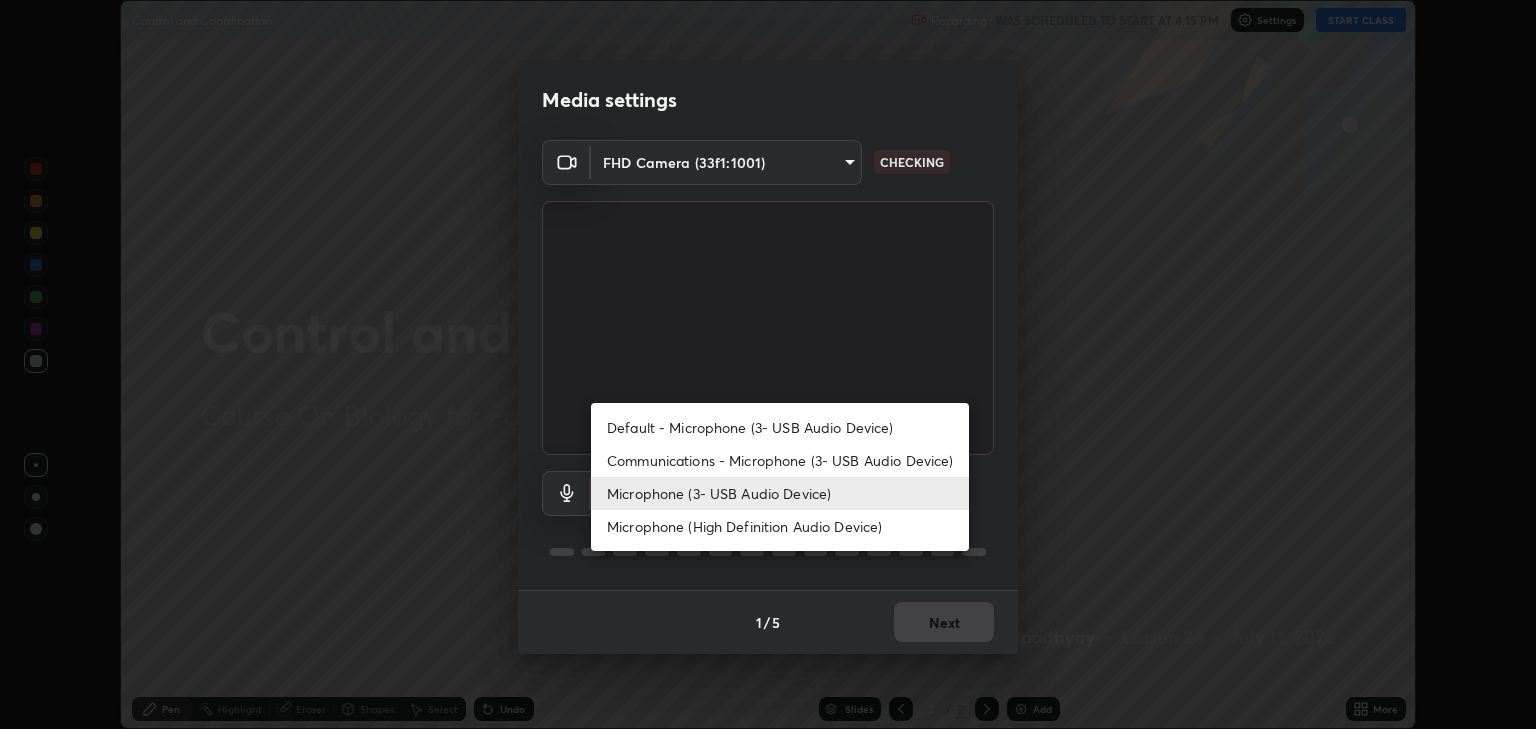 click on "Default - Microphone (3- USB Audio Device)" at bounding box center (780, 427) 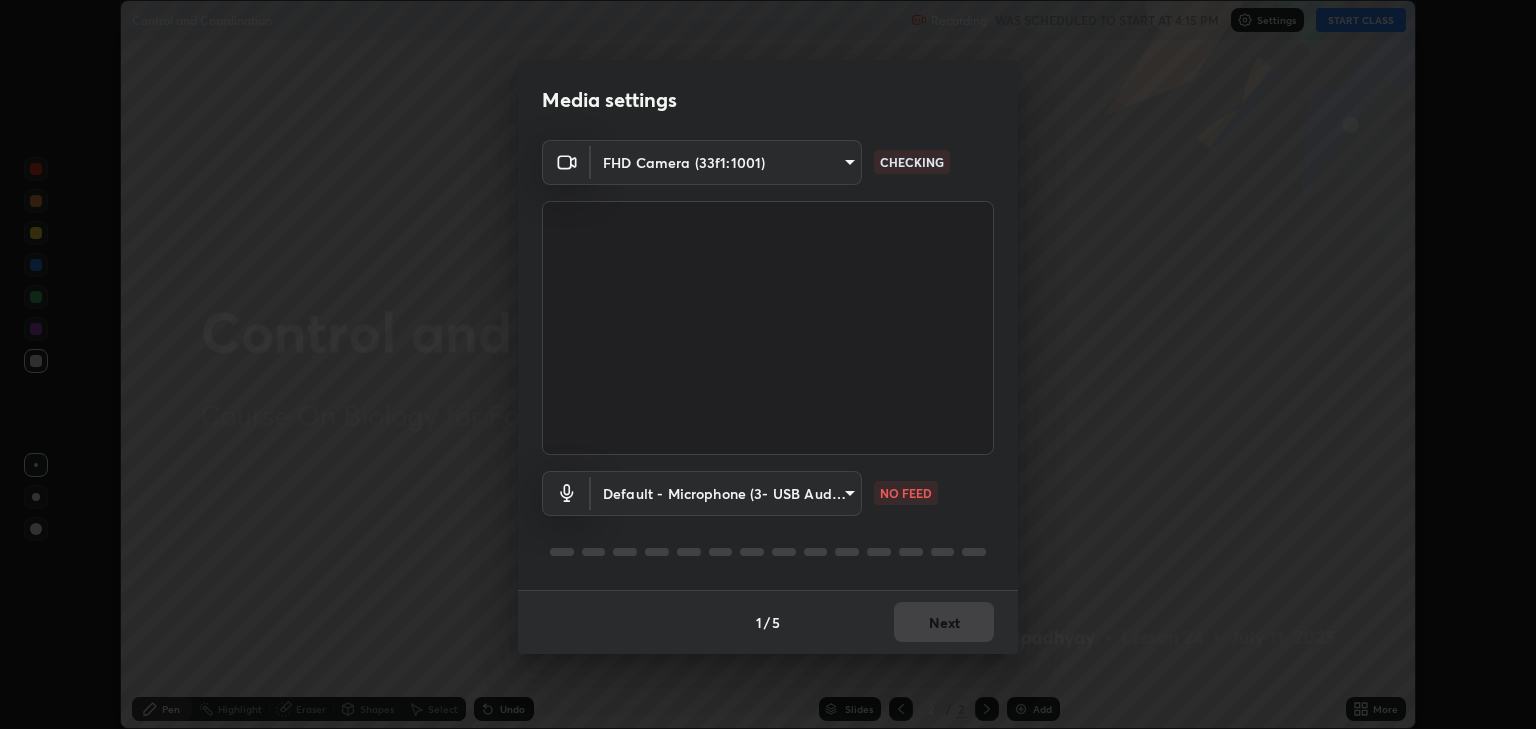 type on "default" 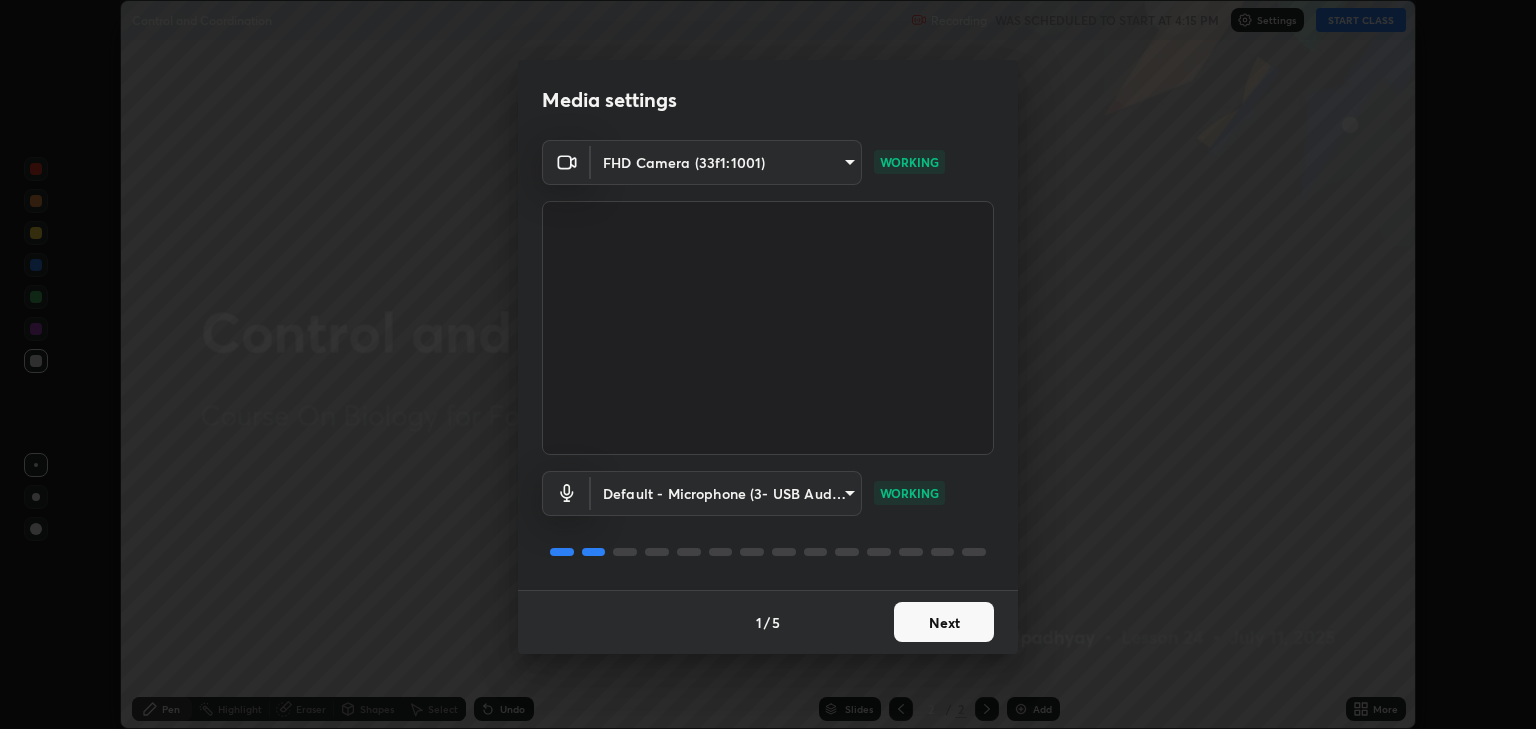 click on "Next" at bounding box center (944, 622) 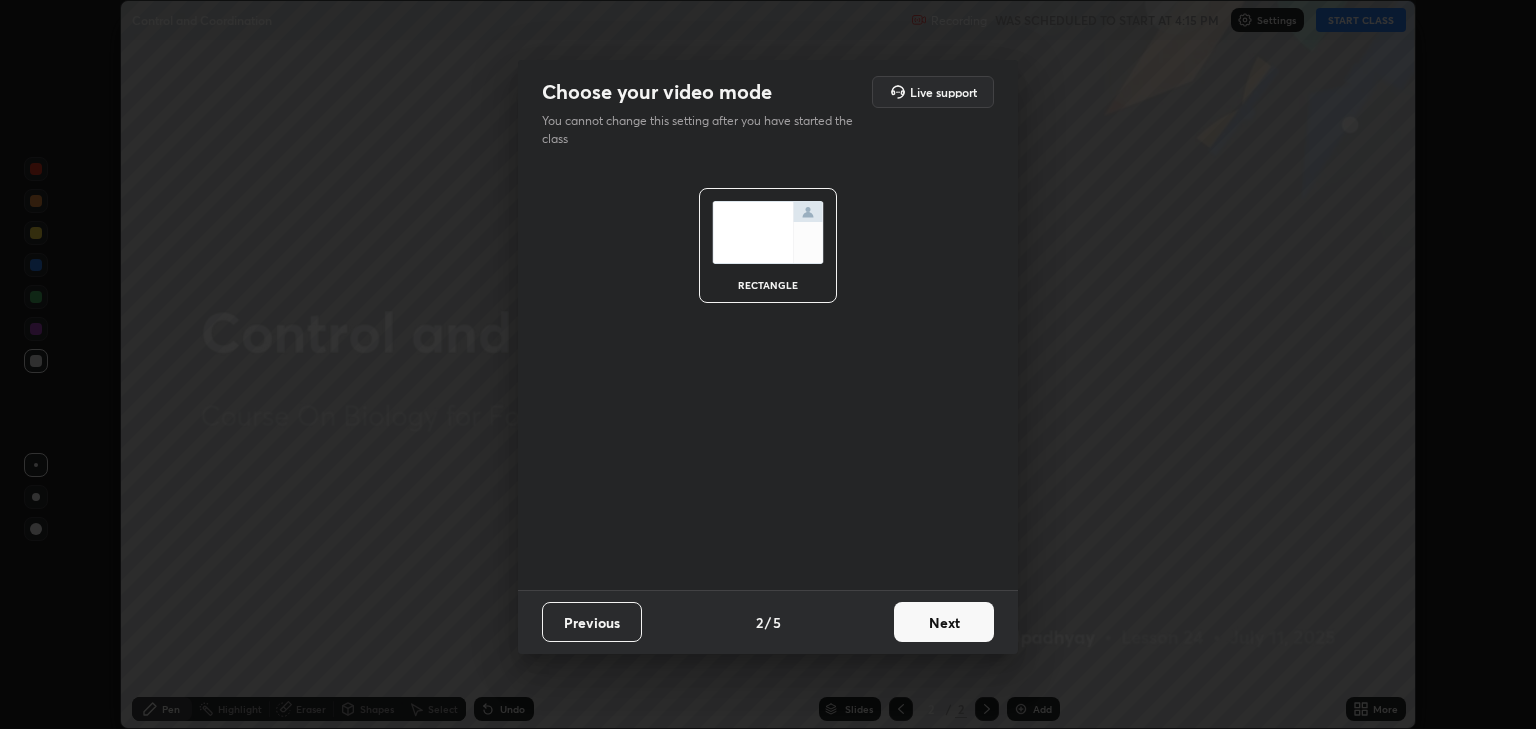 click on "Next" at bounding box center [944, 622] 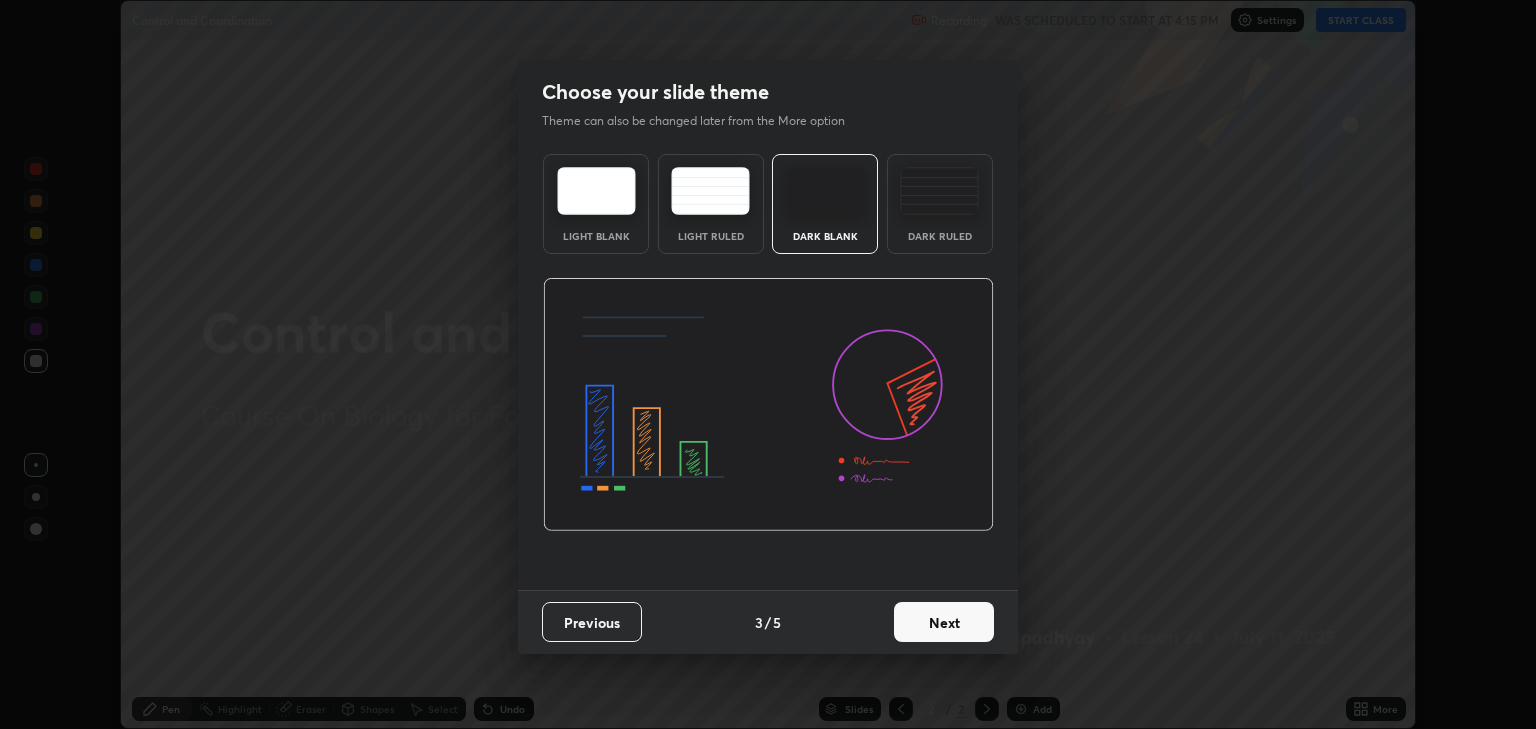 click on "Next" at bounding box center [944, 622] 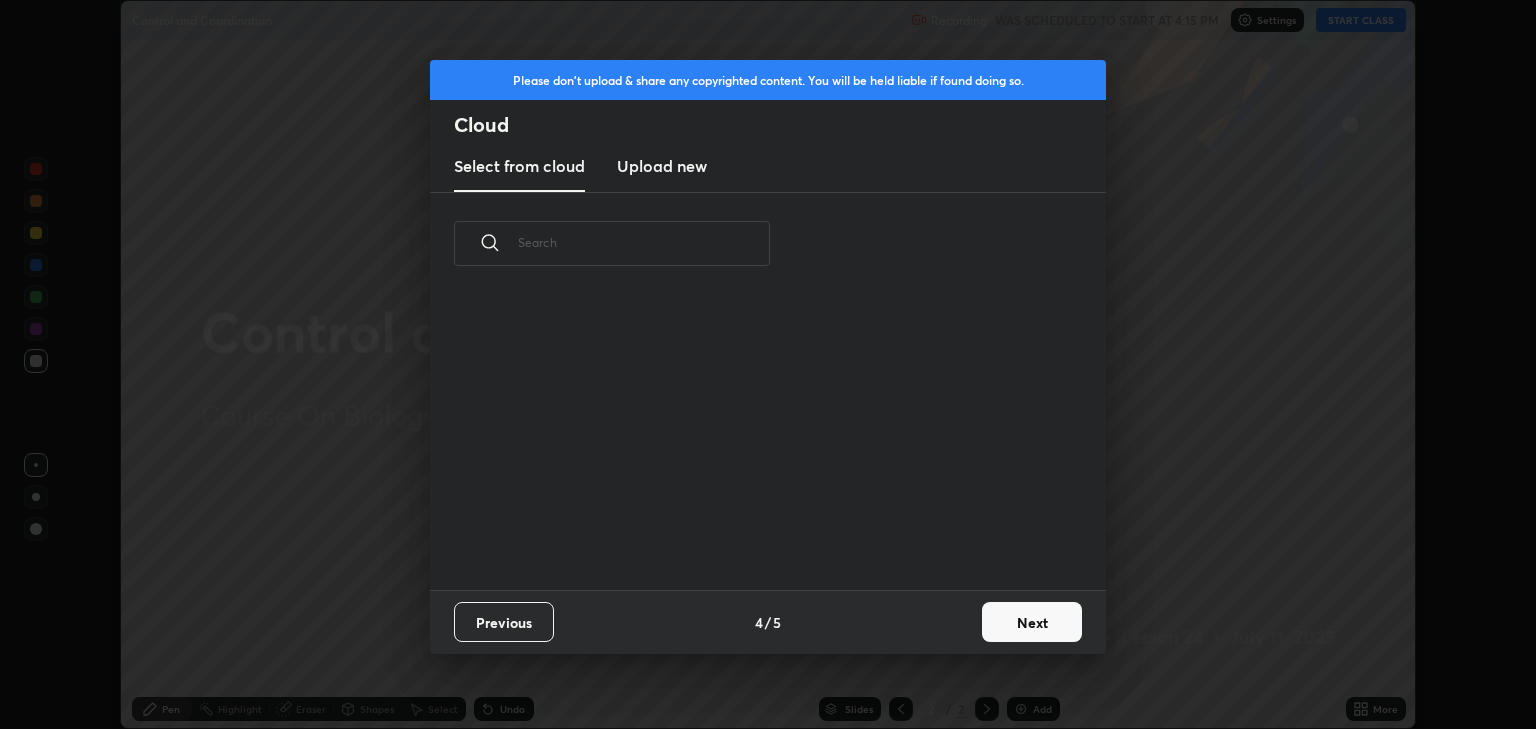 scroll, scrollTop: 294, scrollLeft: 642, axis: both 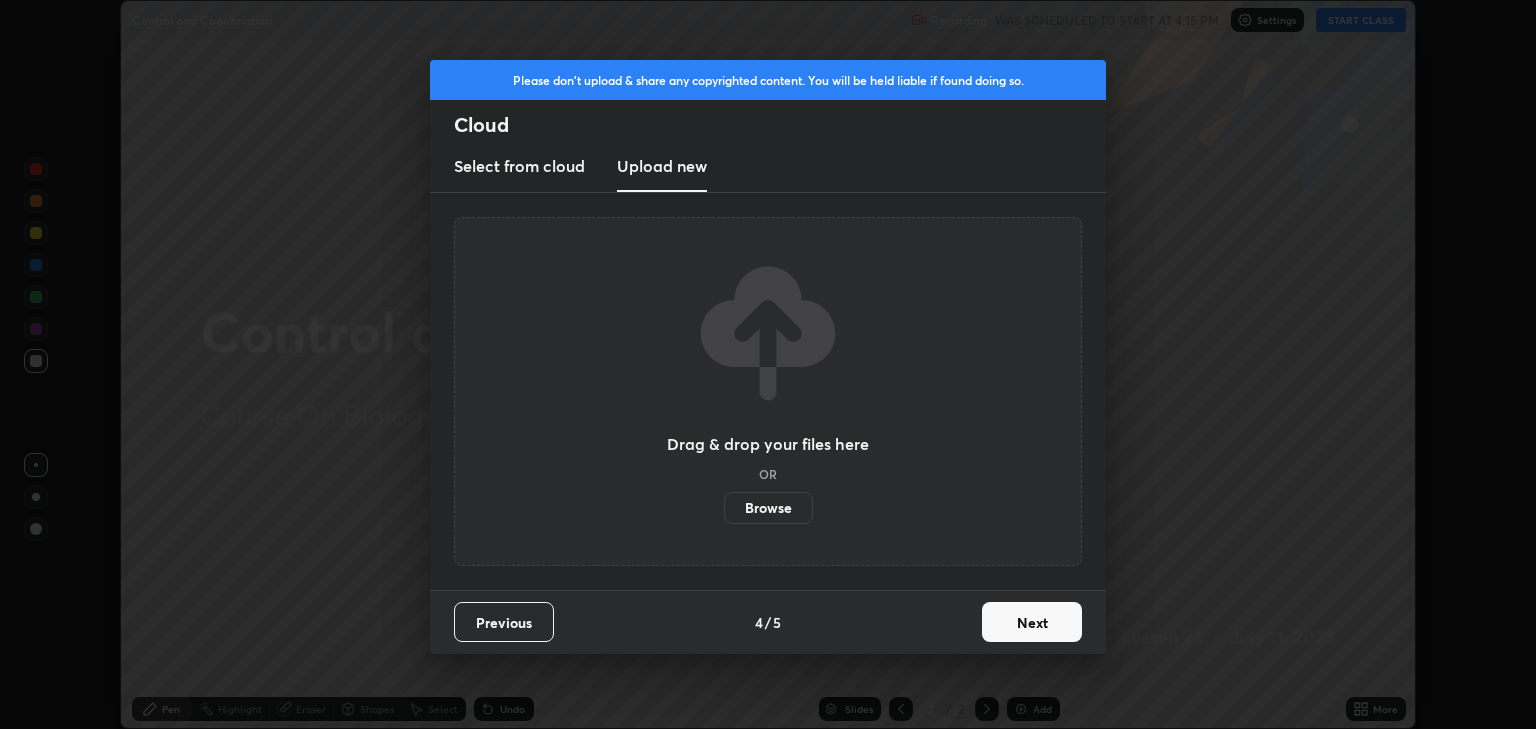 click on "Browse" at bounding box center [768, 508] 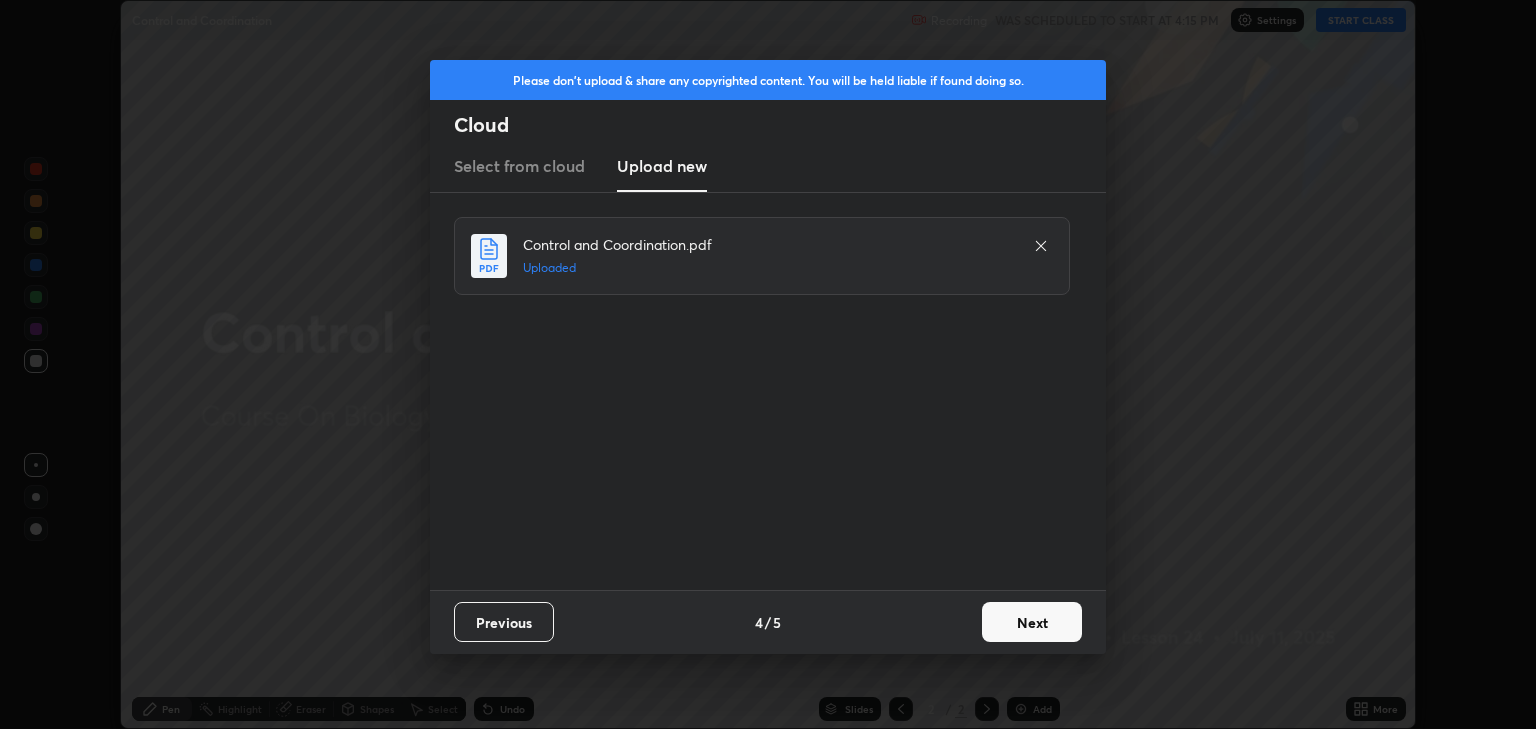 click on "Next" at bounding box center (1032, 622) 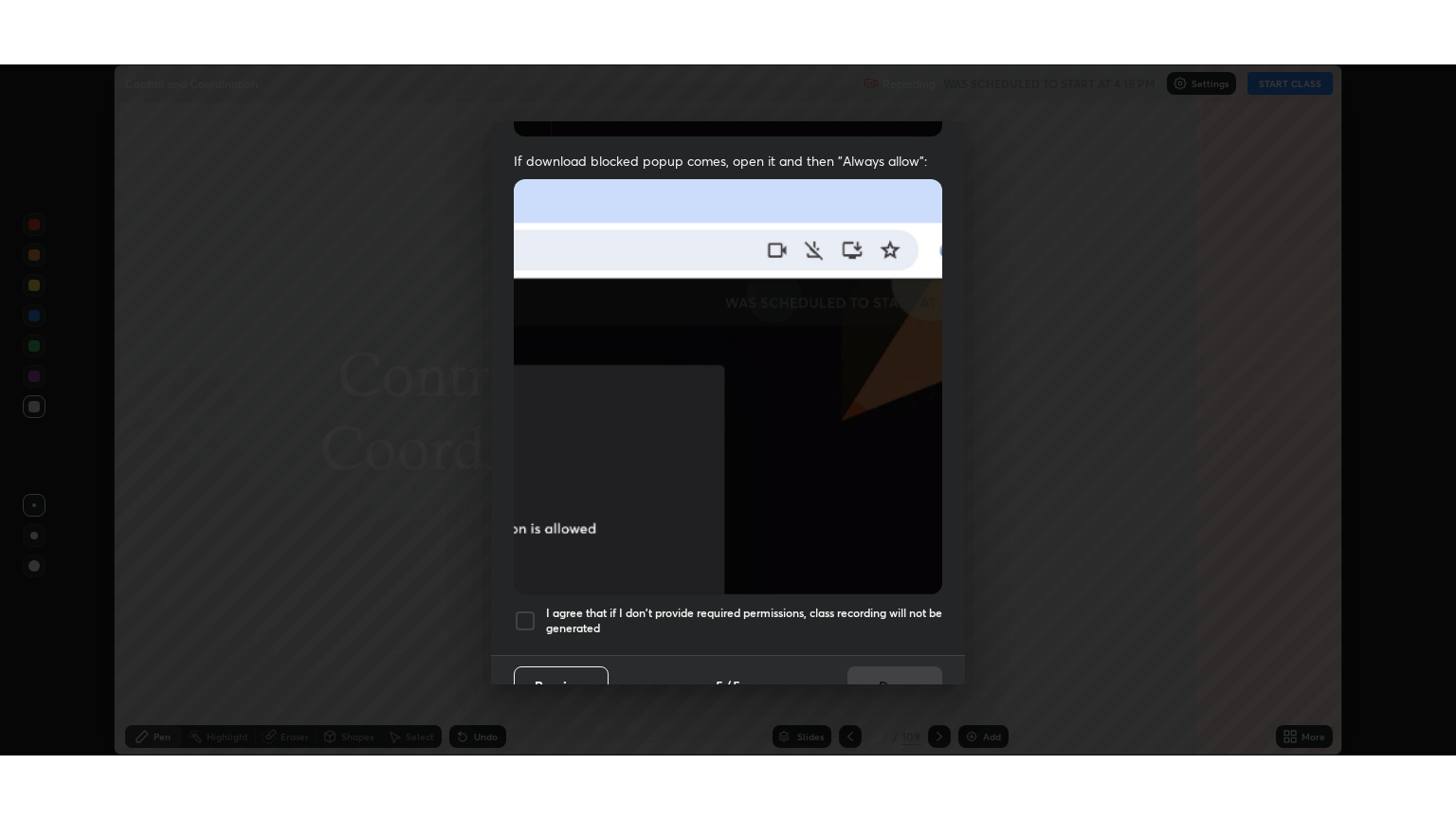scroll, scrollTop: 384, scrollLeft: 0, axis: vertical 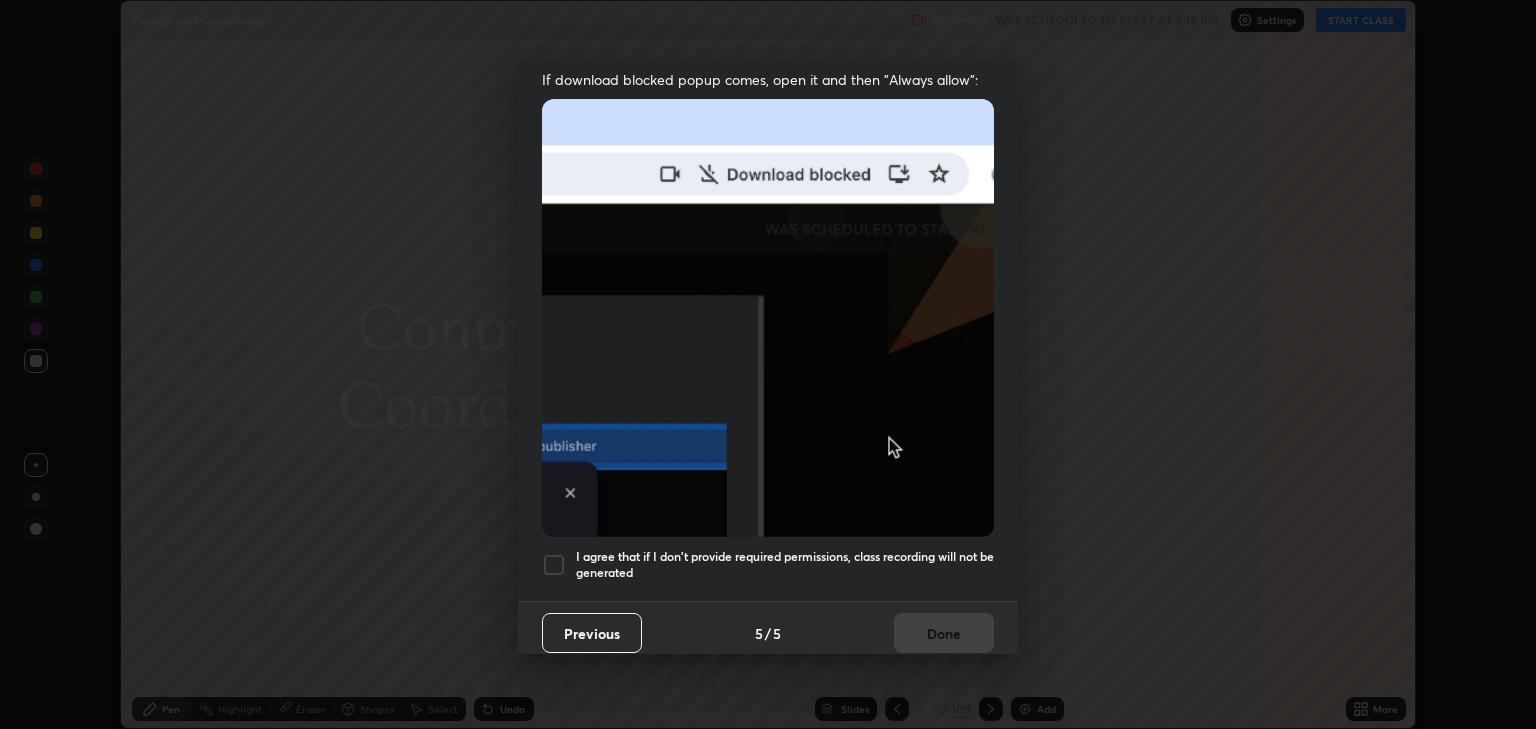 click at bounding box center [554, 565] 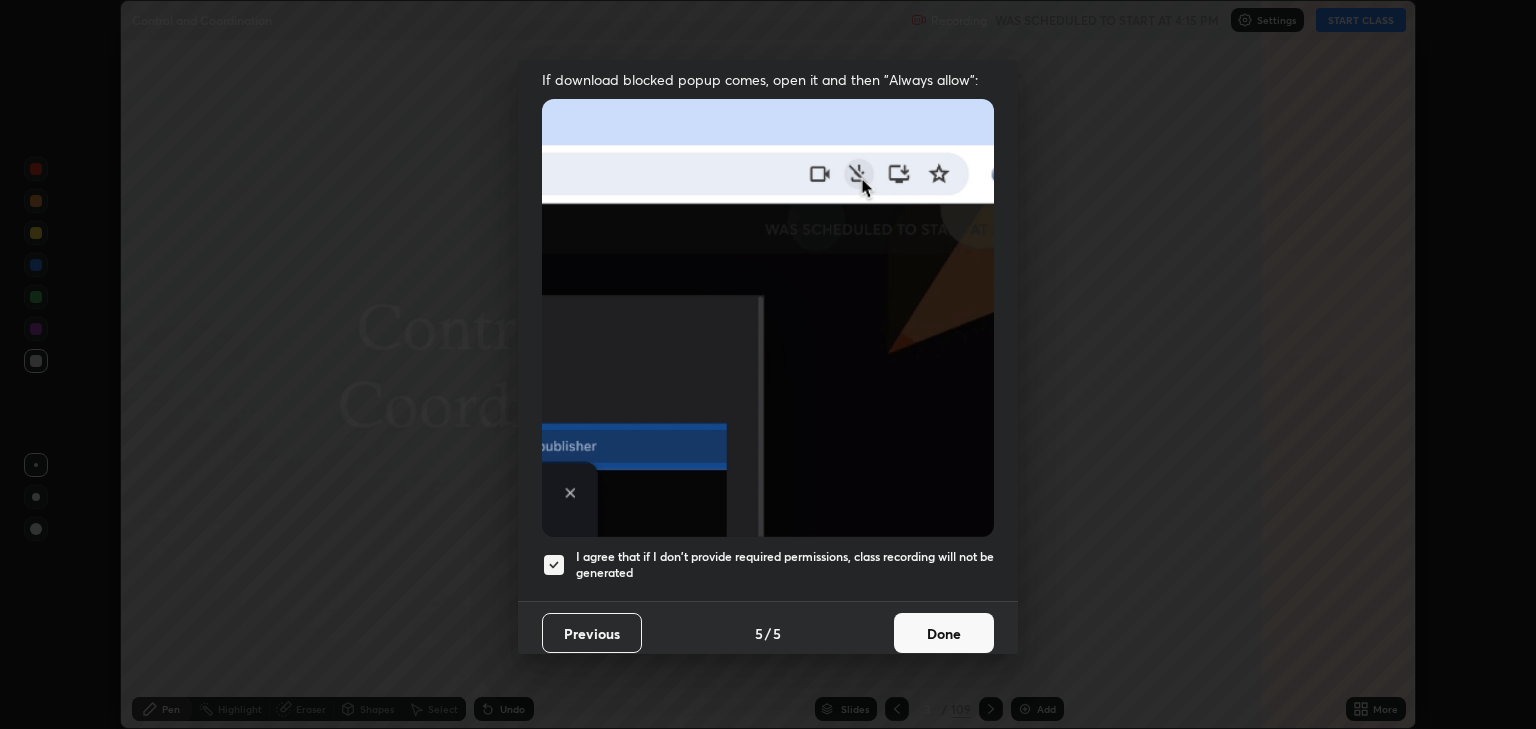 click on "Done" at bounding box center [944, 633] 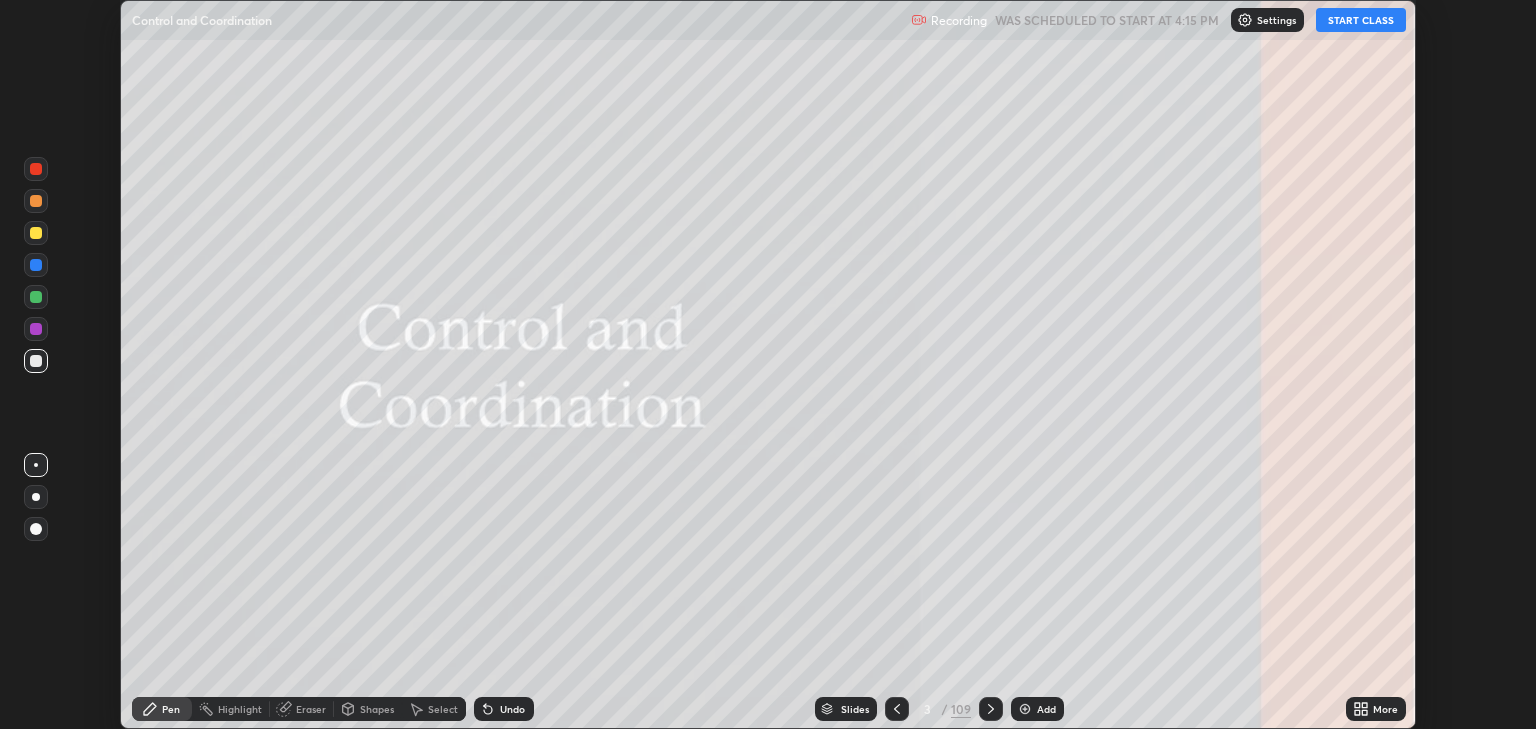 click on "START CLASS" at bounding box center [1361, 20] 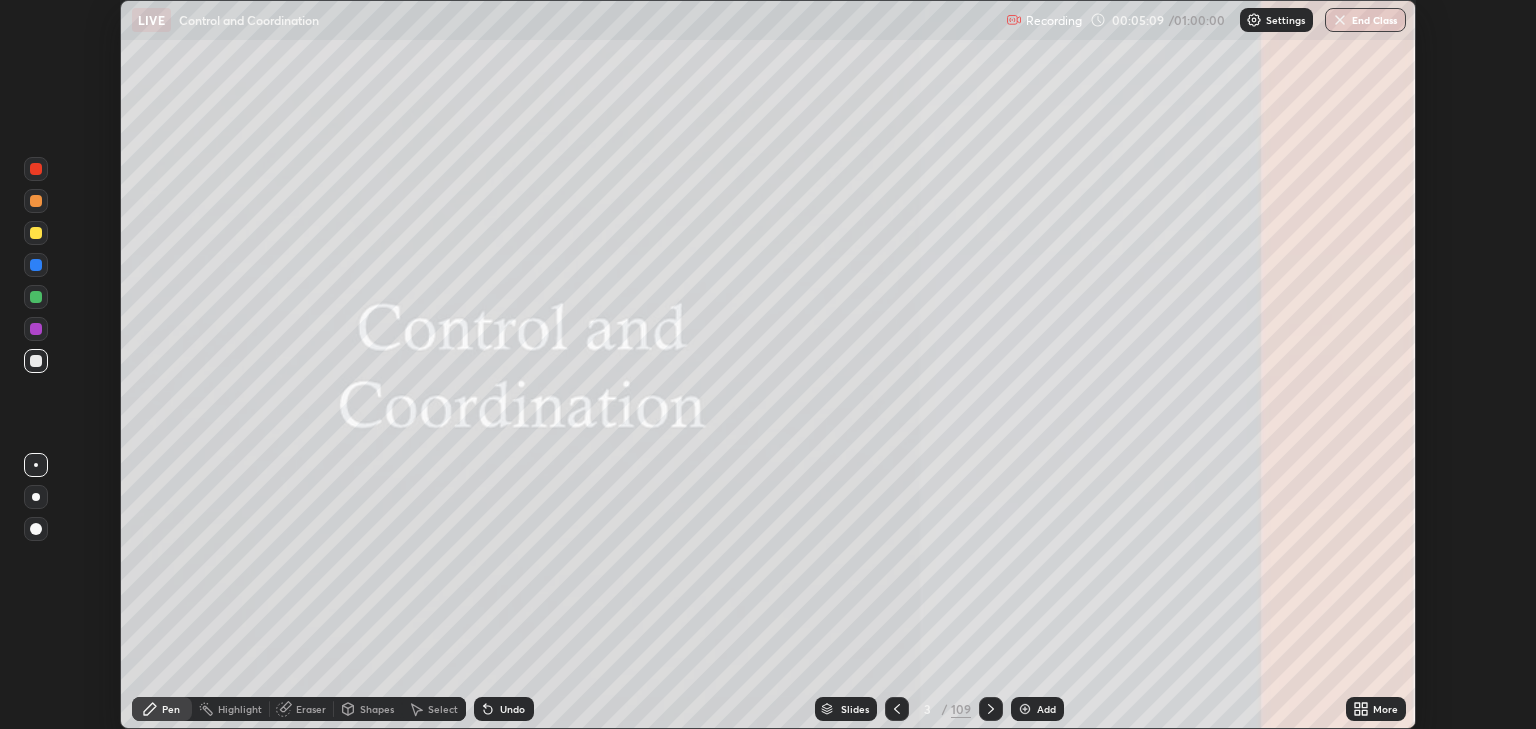 click on "More" at bounding box center (1385, 709) 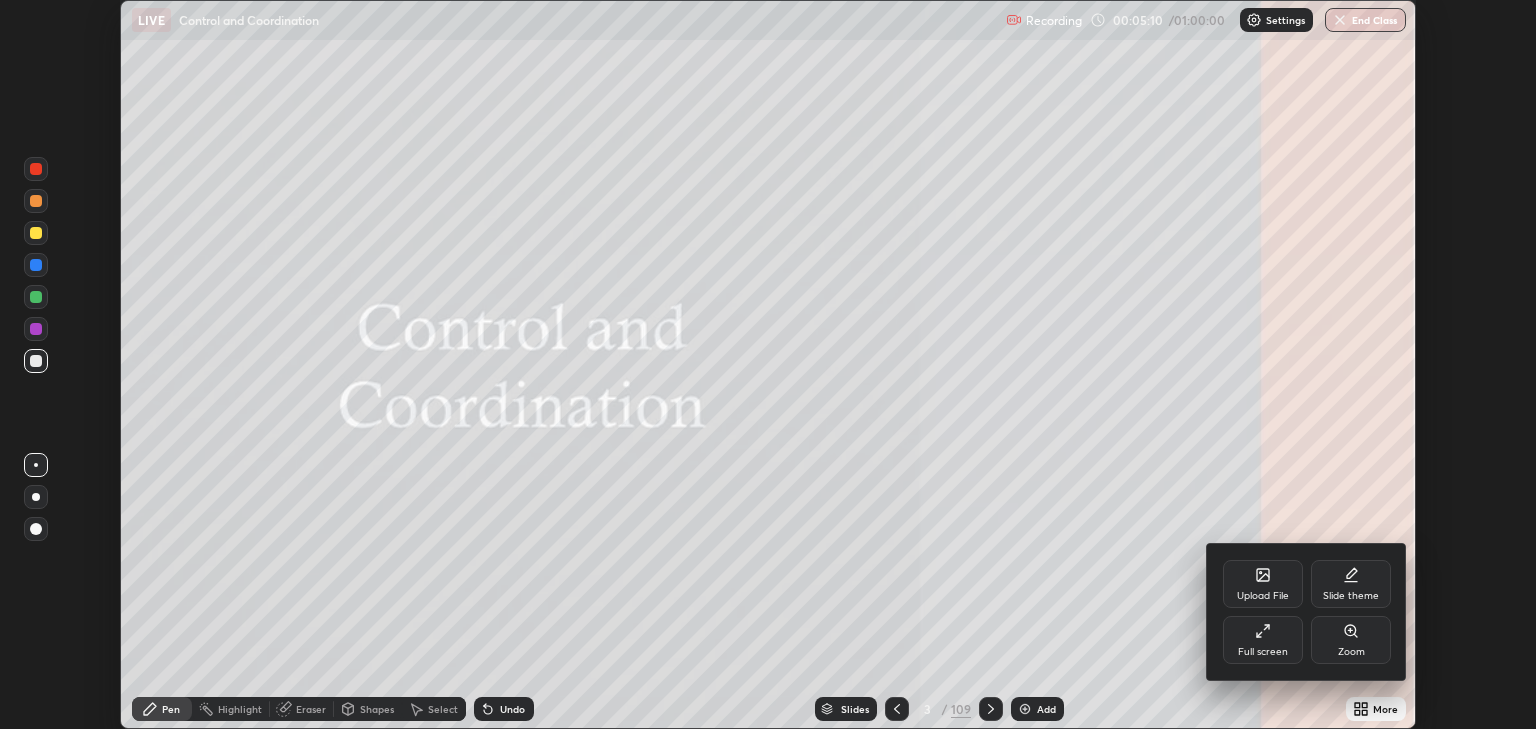 click on "Full screen" at bounding box center (1263, 640) 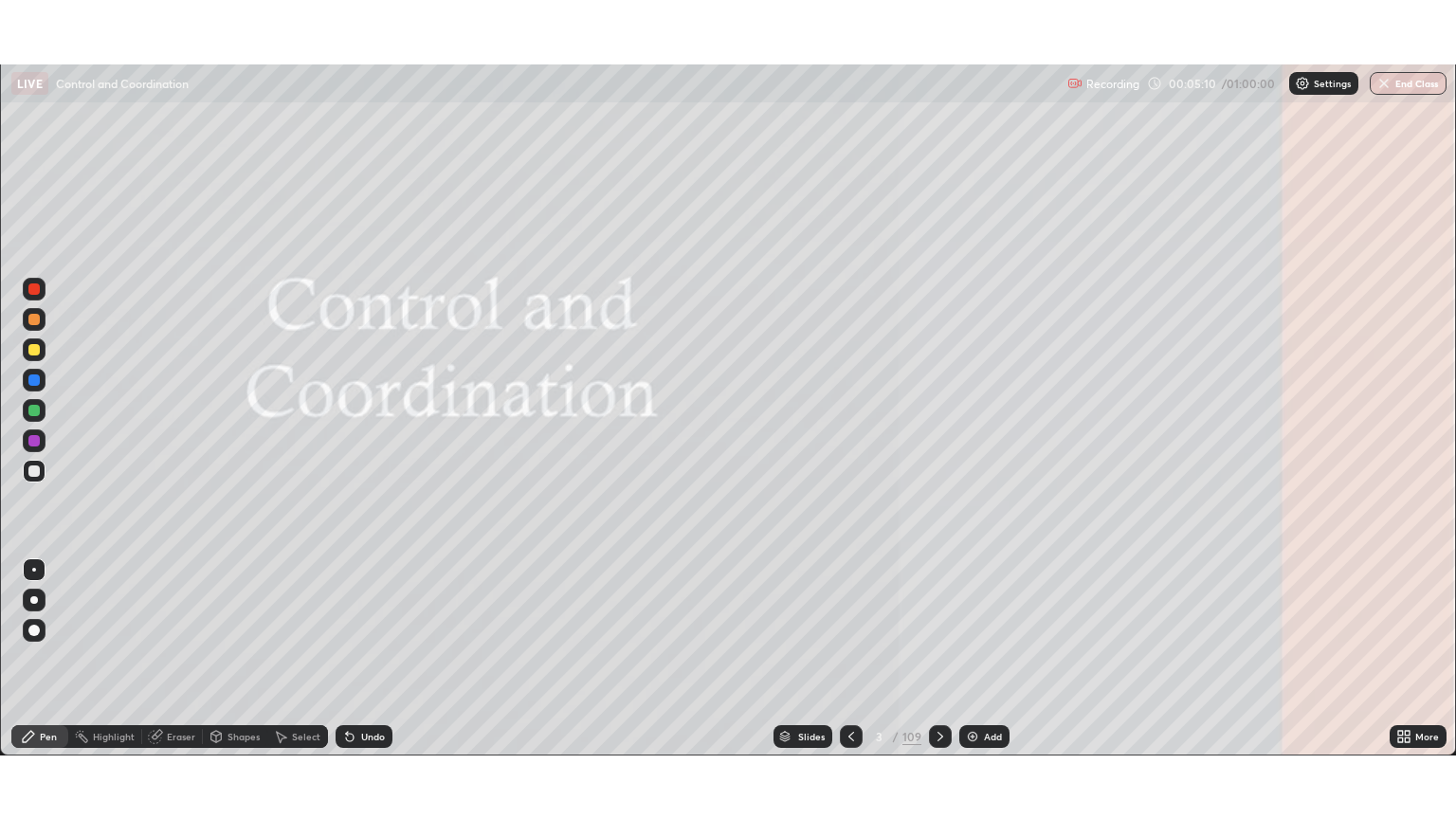 scroll, scrollTop: 93973, scrollLeft: 93336, axis: both 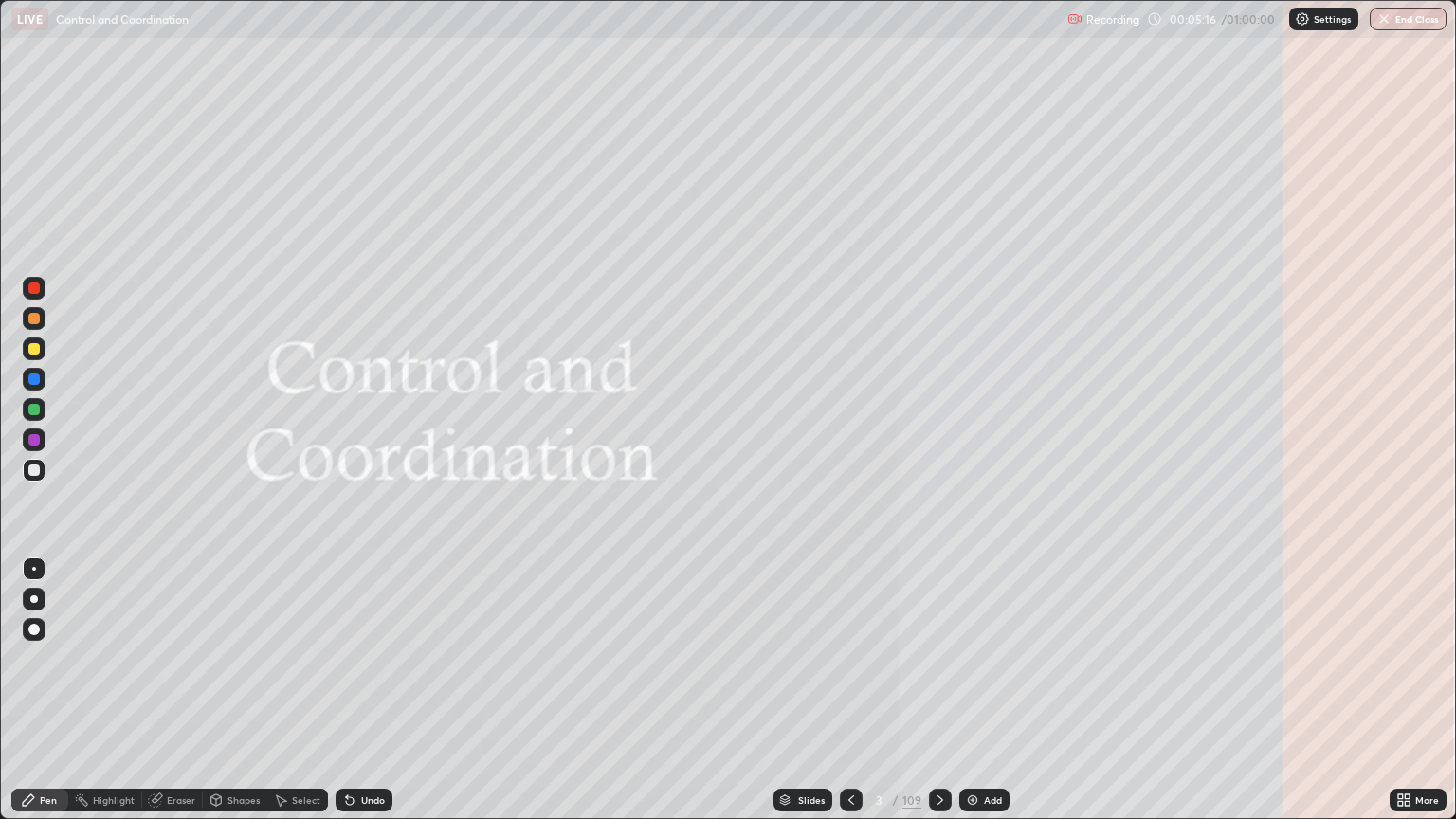 click on "Slides" at bounding box center [803, 800] 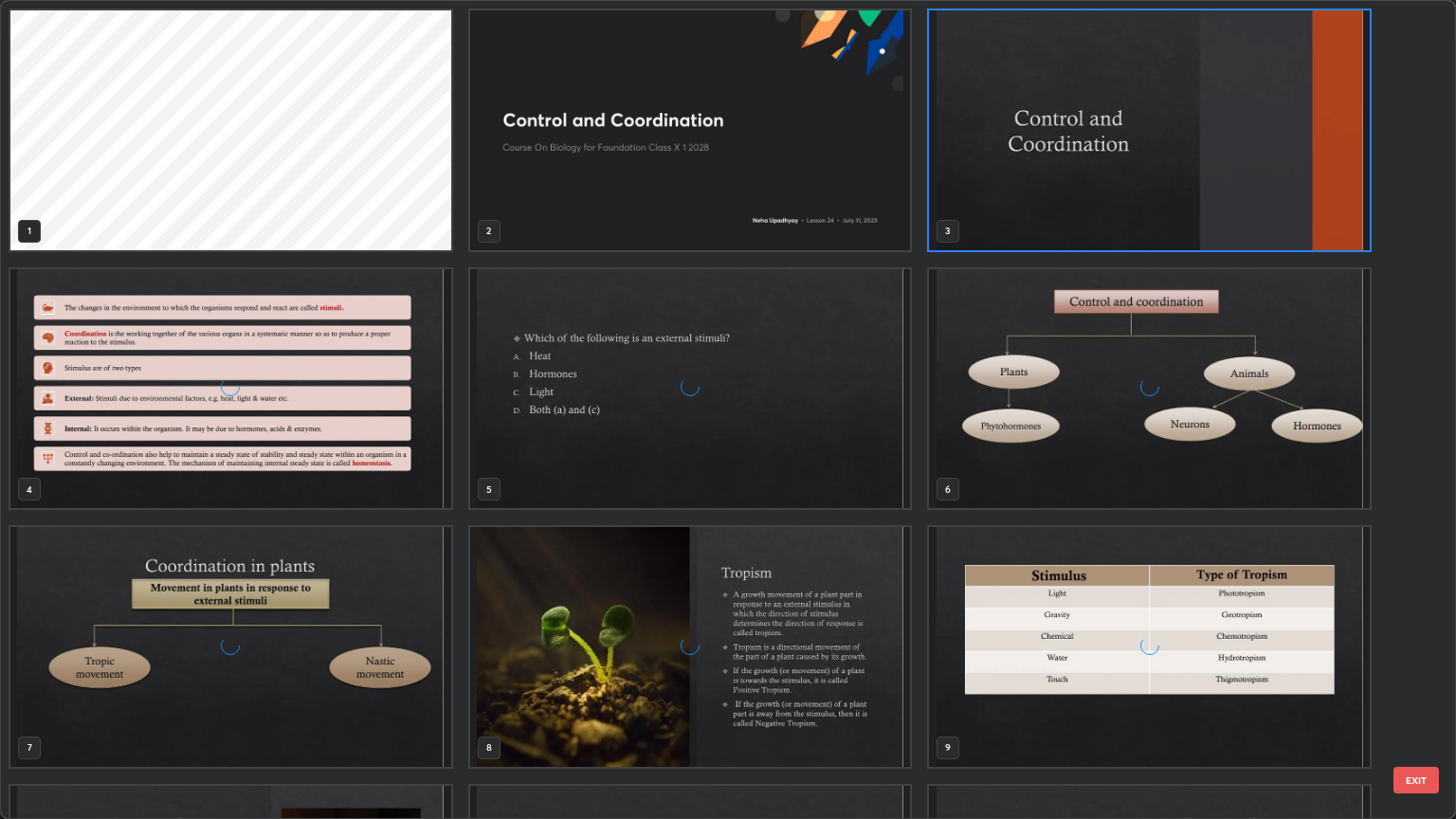 scroll, scrollTop: 6, scrollLeft: 9, axis: both 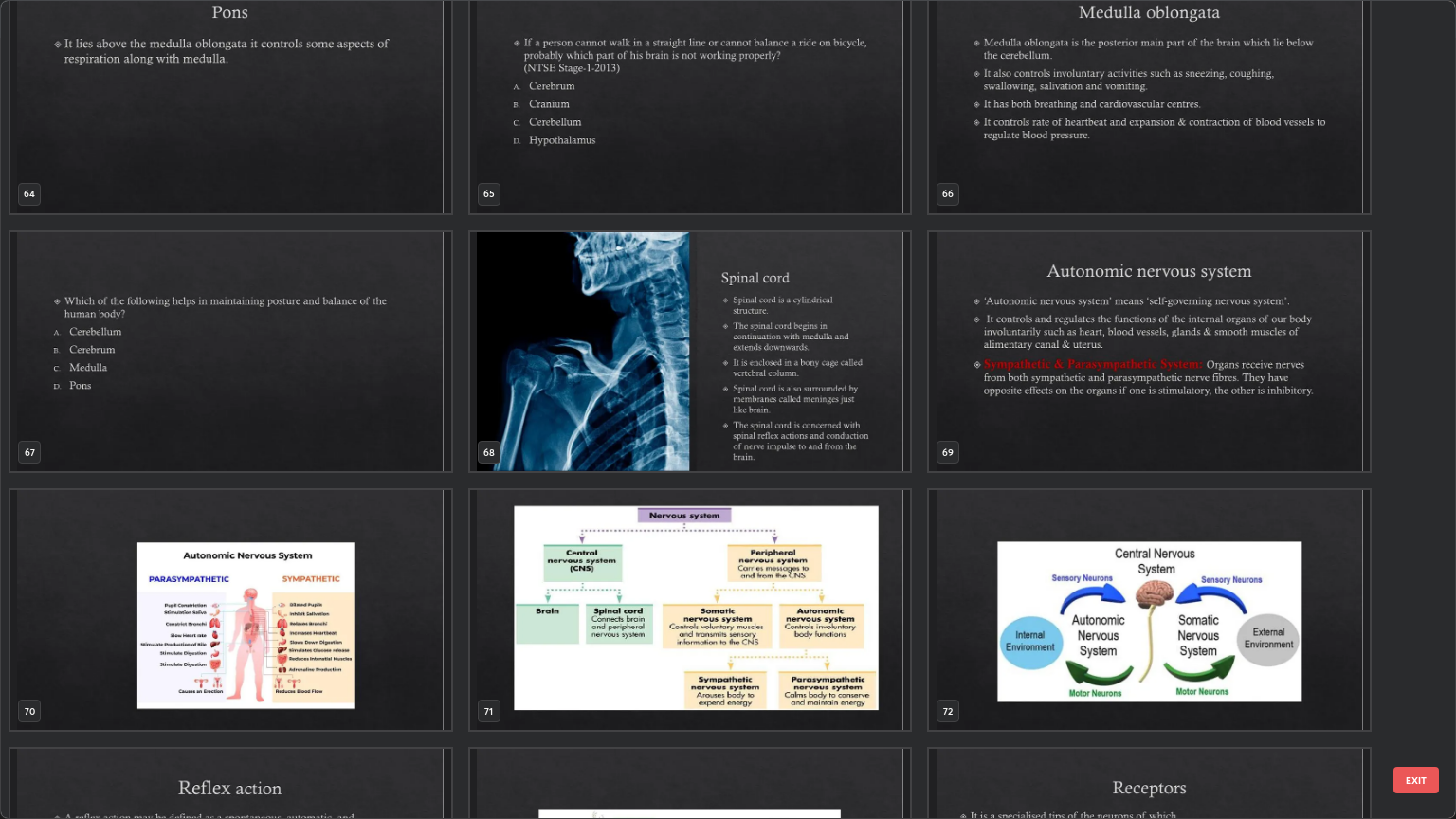 click at bounding box center [690, 352] 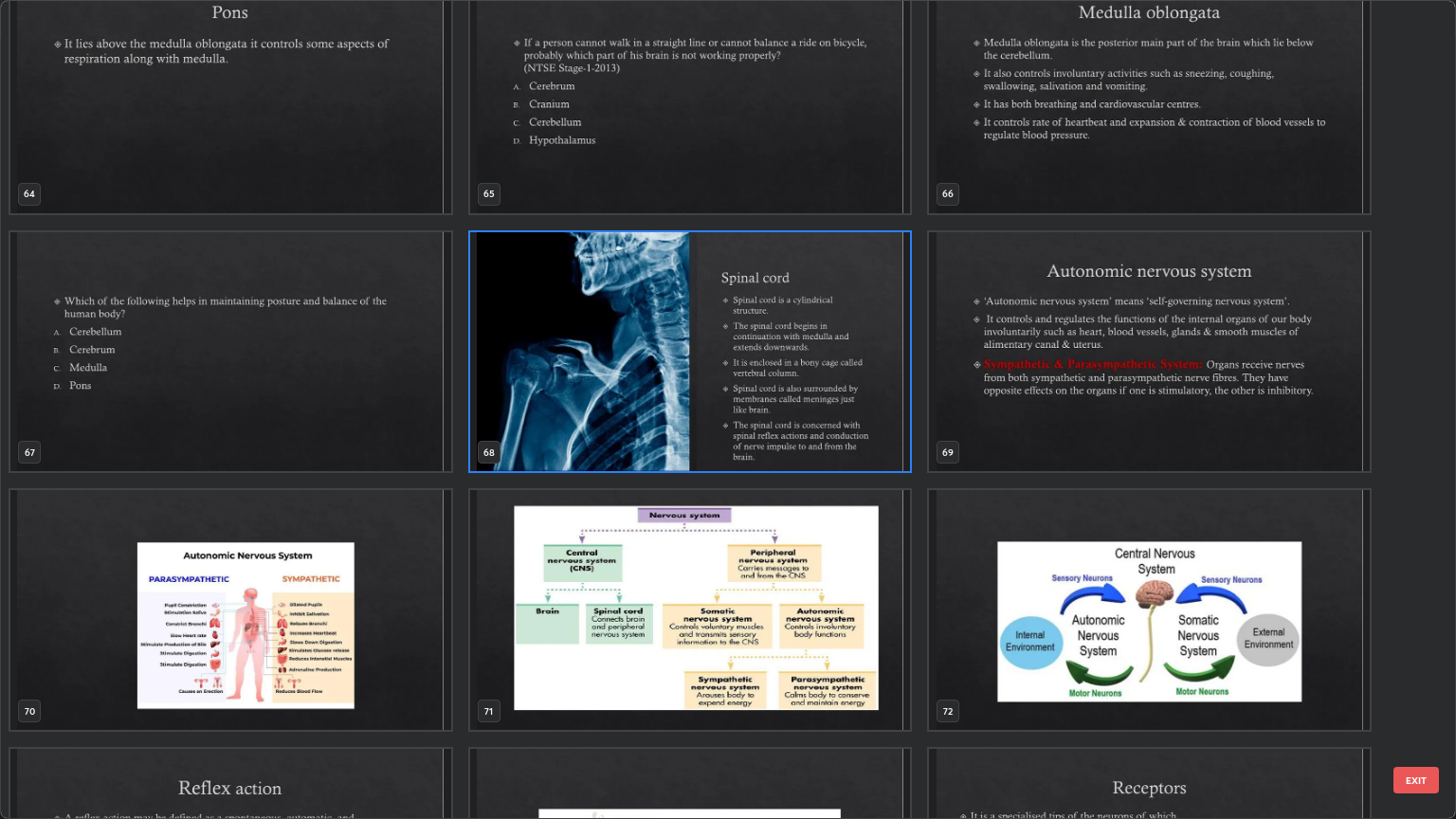 click at bounding box center [690, 352] 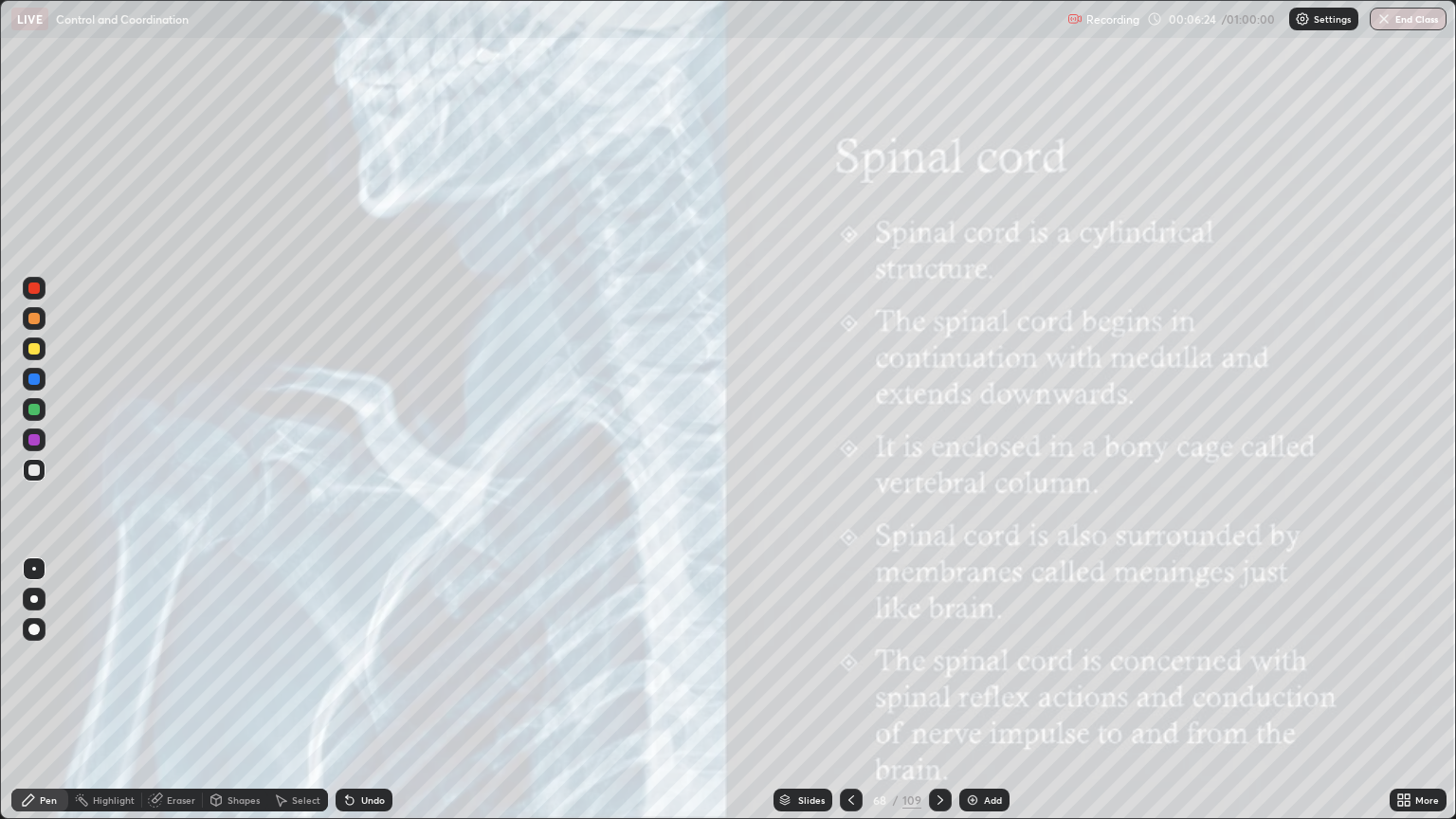 click on "Slides" at bounding box center [811, 800] 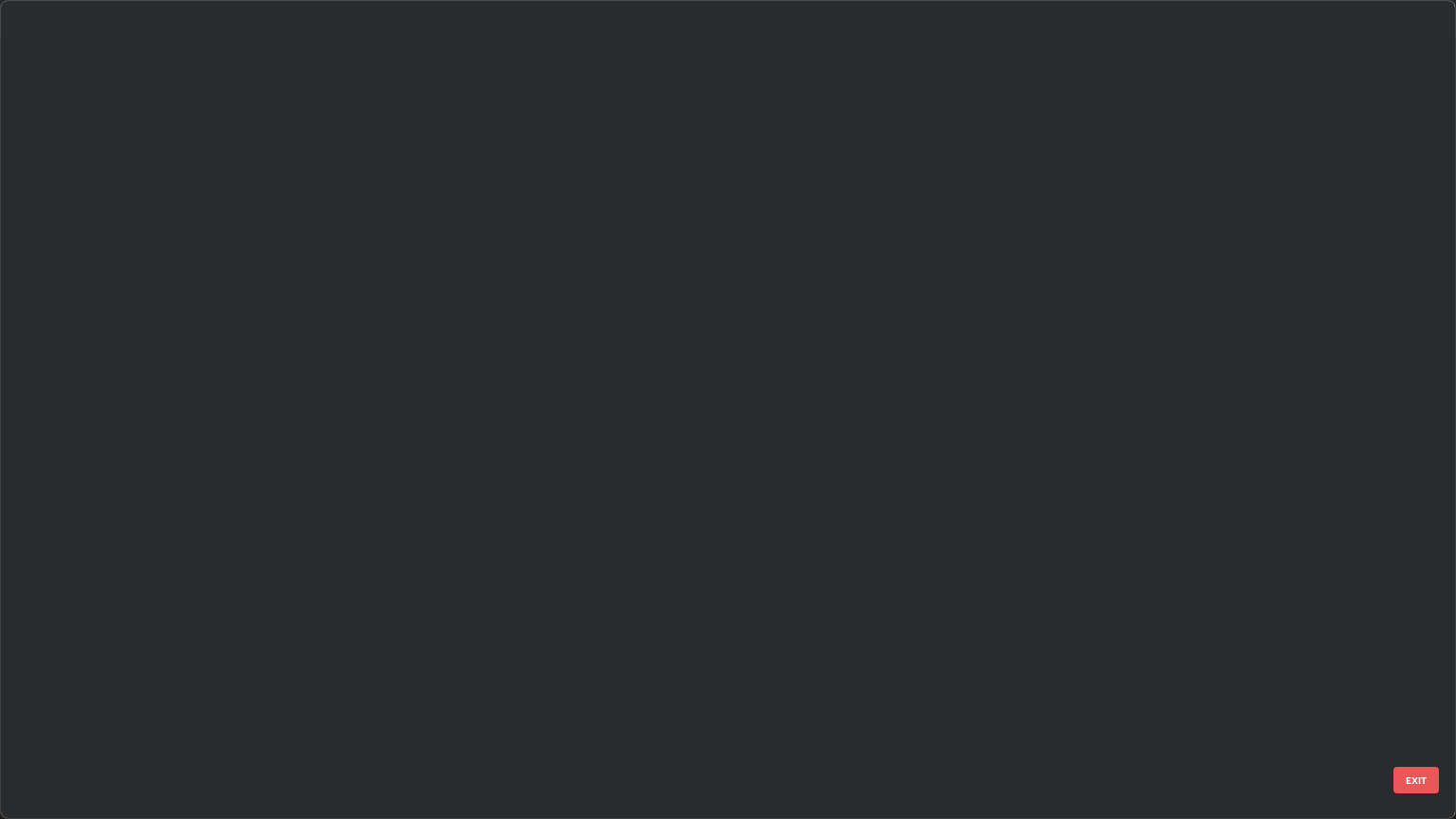 scroll, scrollTop: 5126, scrollLeft: 0, axis: vertical 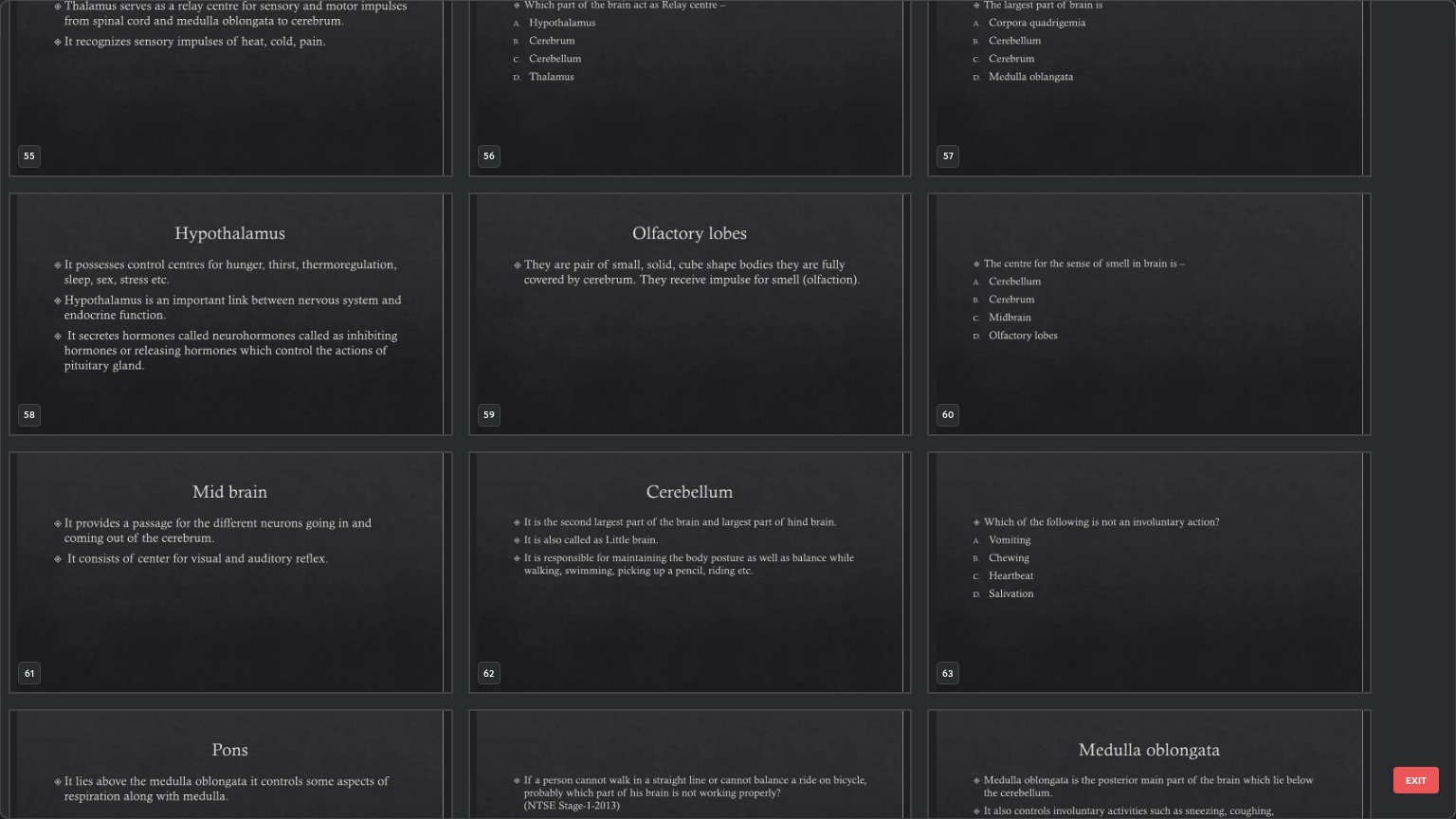 click at bounding box center [1149, 314] 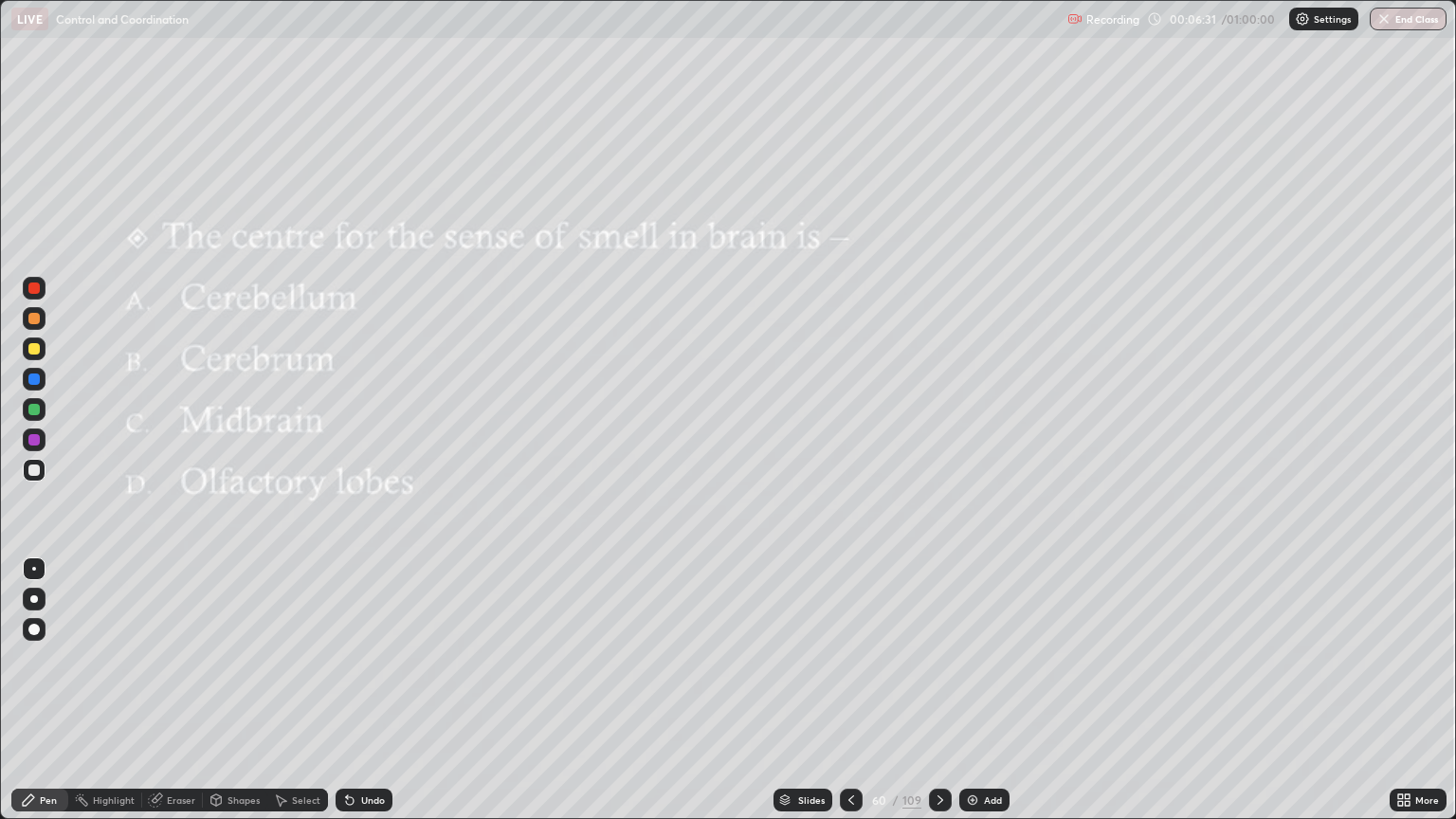 click at bounding box center [940, 800] 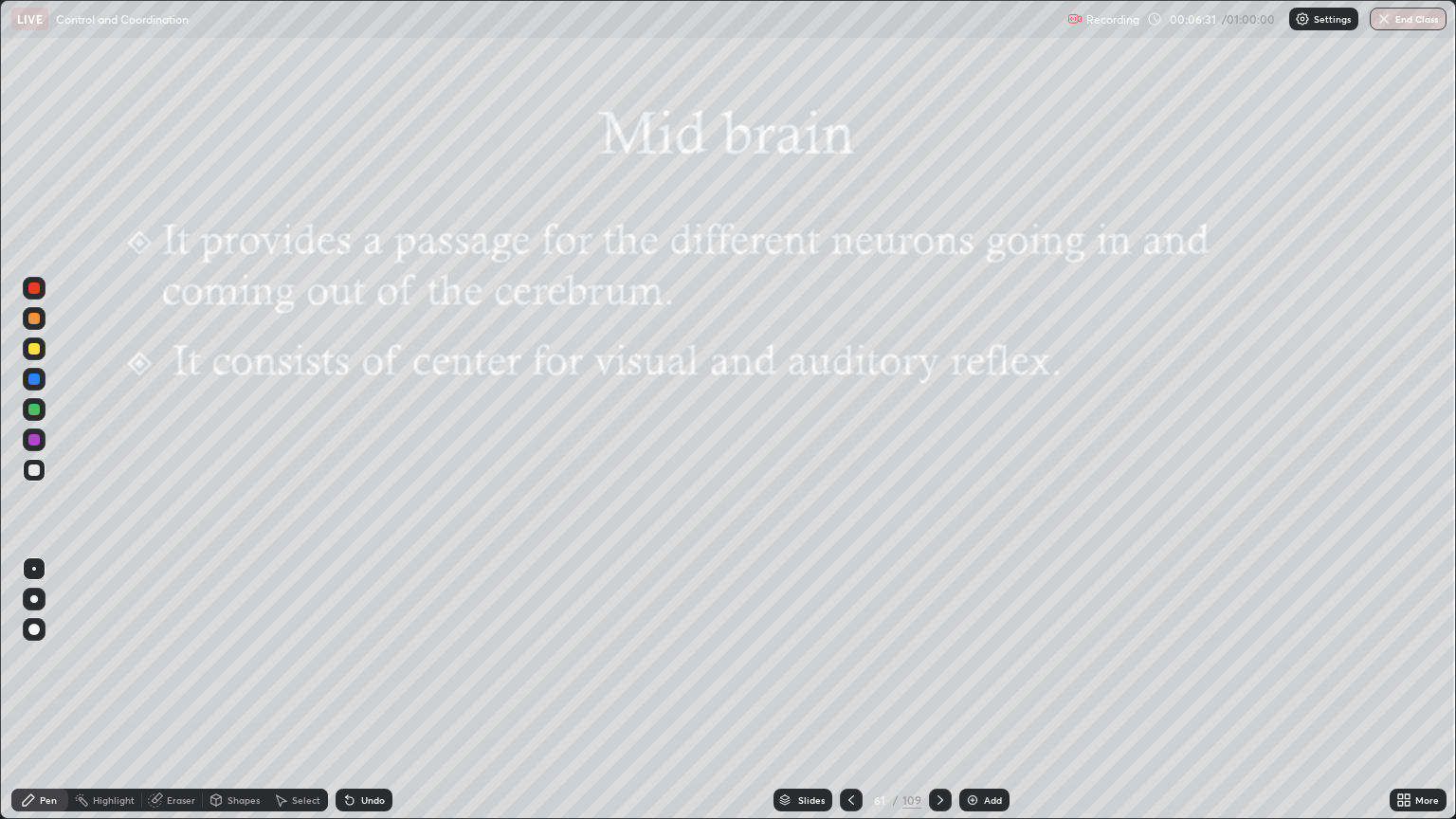 click 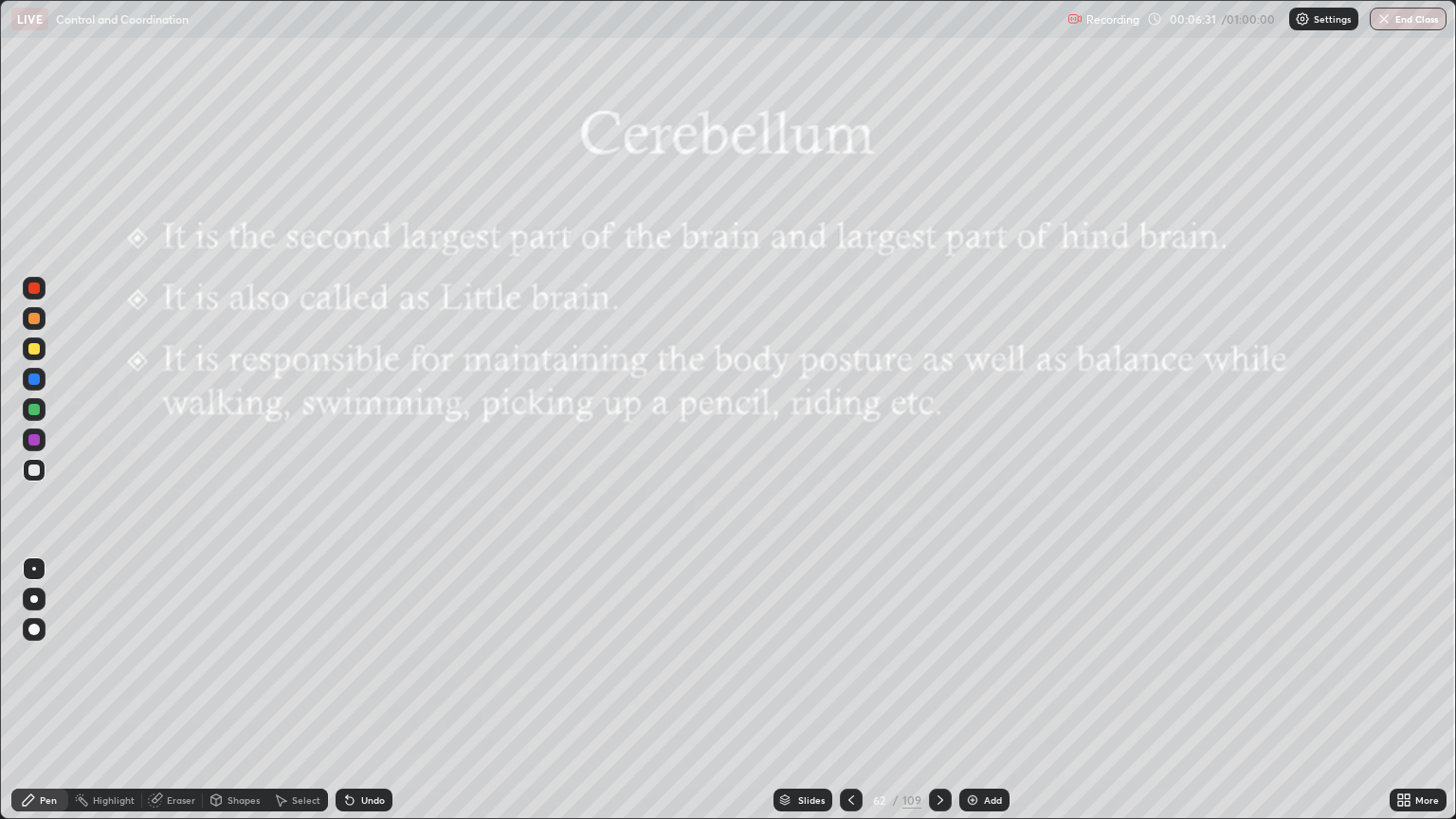 click at bounding box center [940, 800] 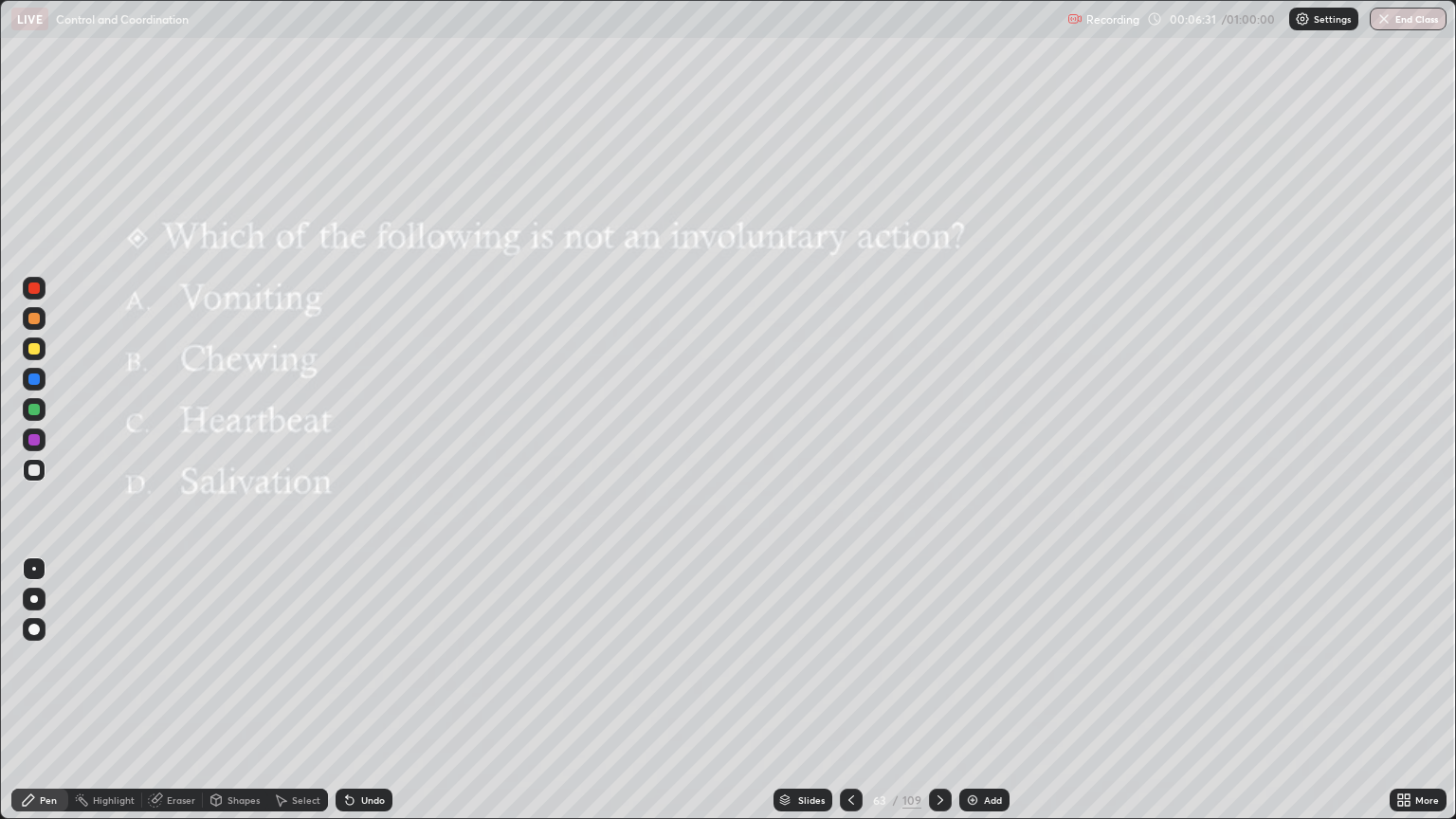 click on "109" at bounding box center (912, 800) 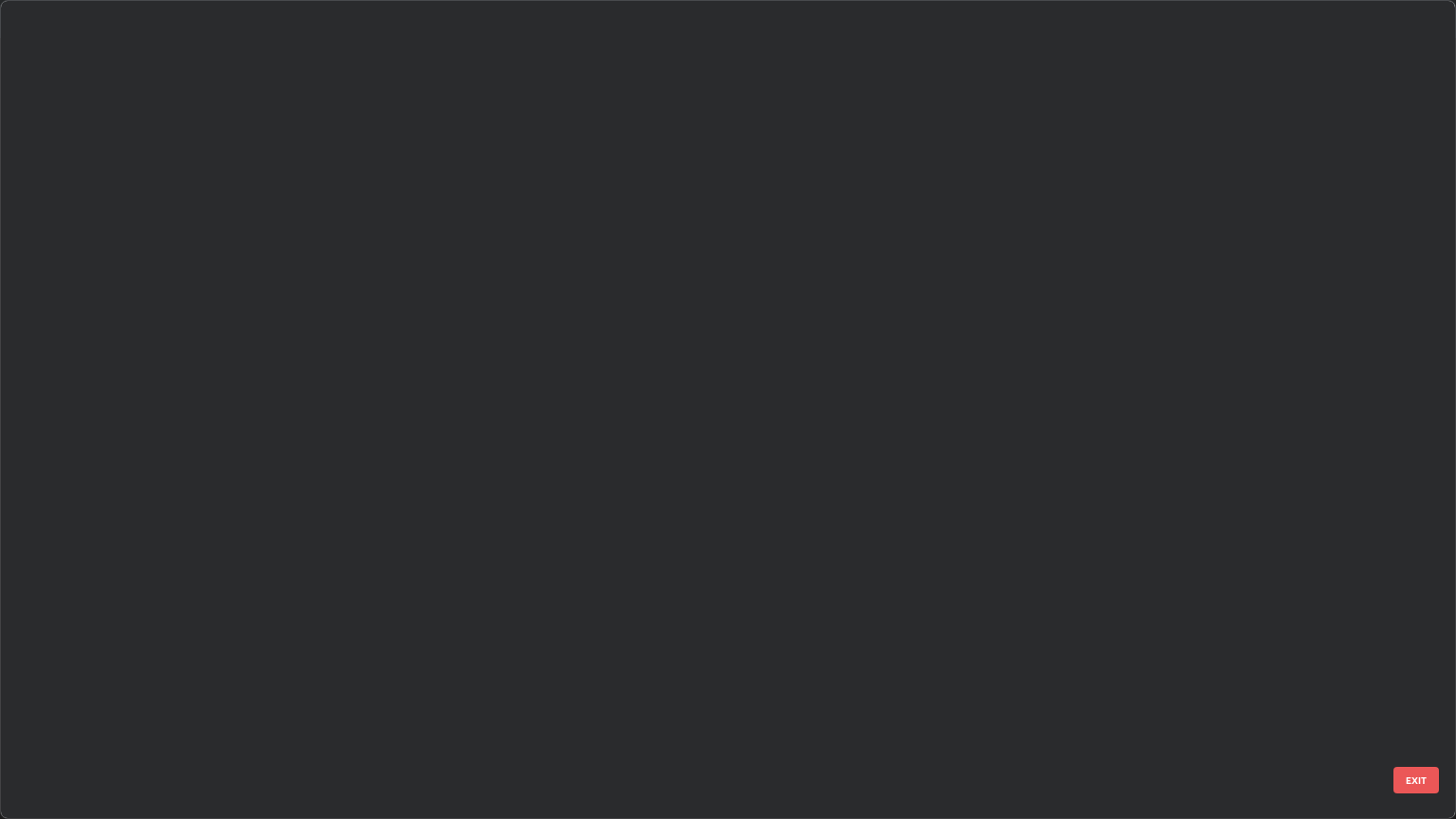 scroll, scrollTop: 4610, scrollLeft: 0, axis: vertical 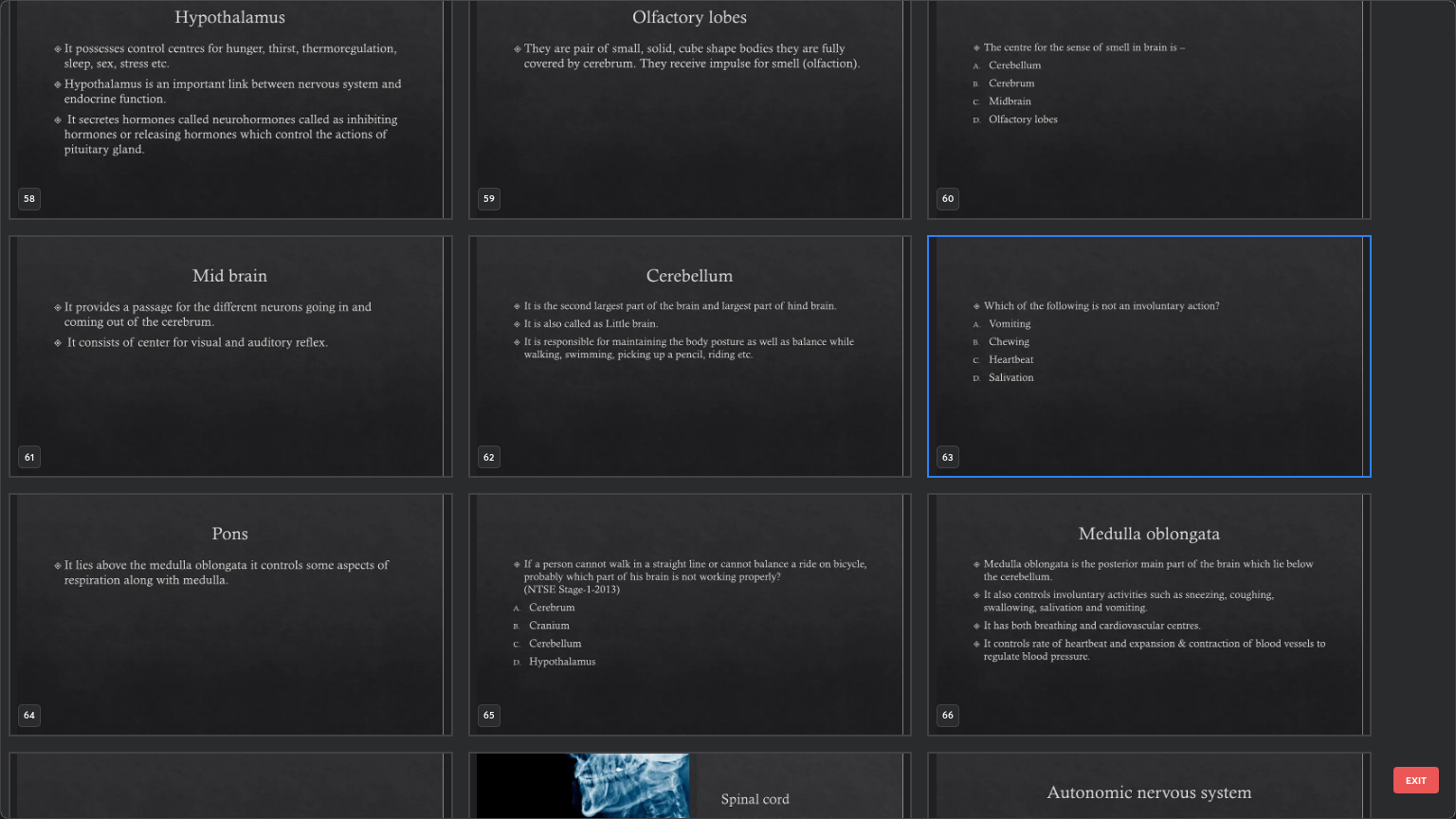 click at bounding box center (230, 614) 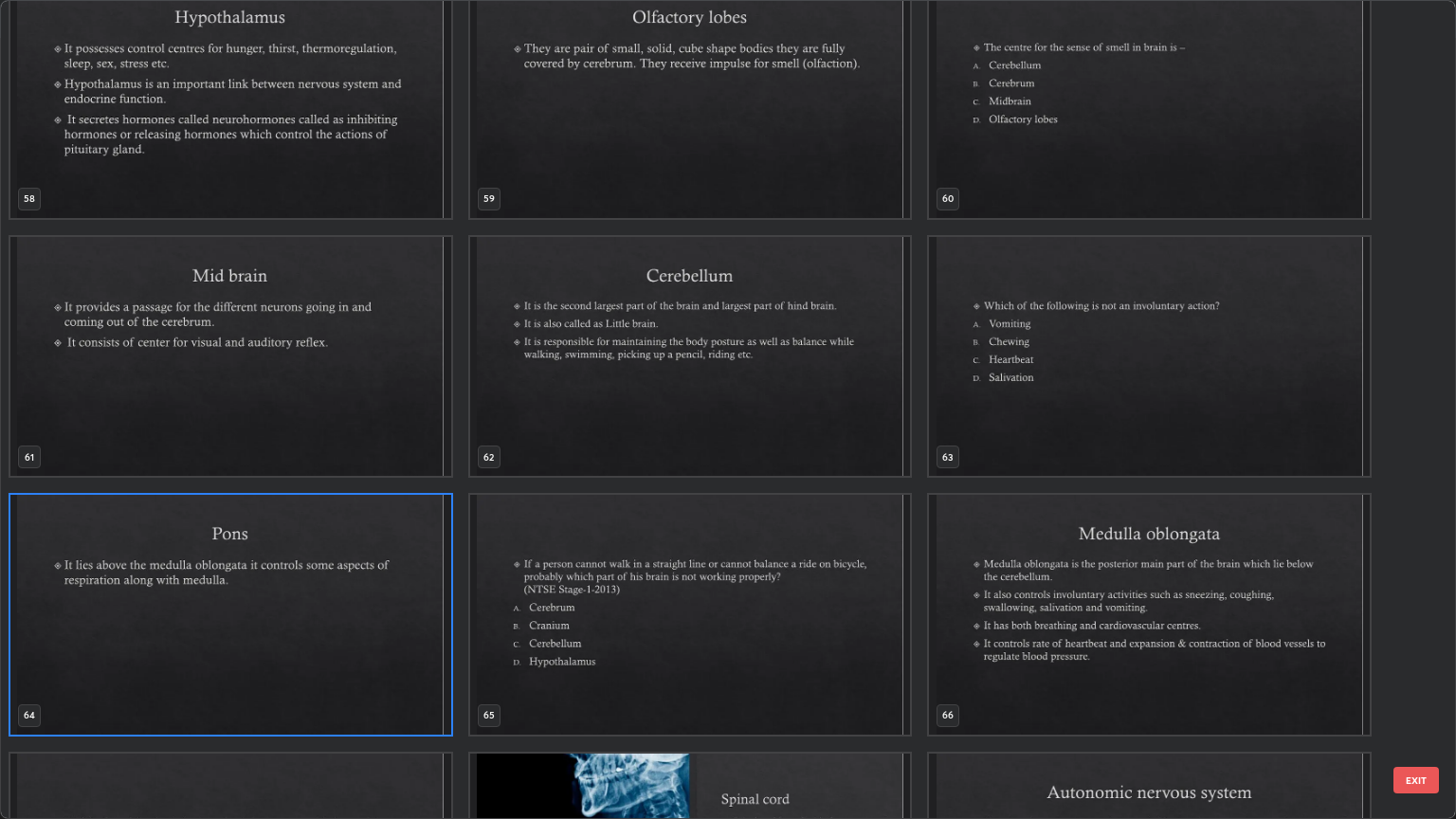click at bounding box center (230, 614) 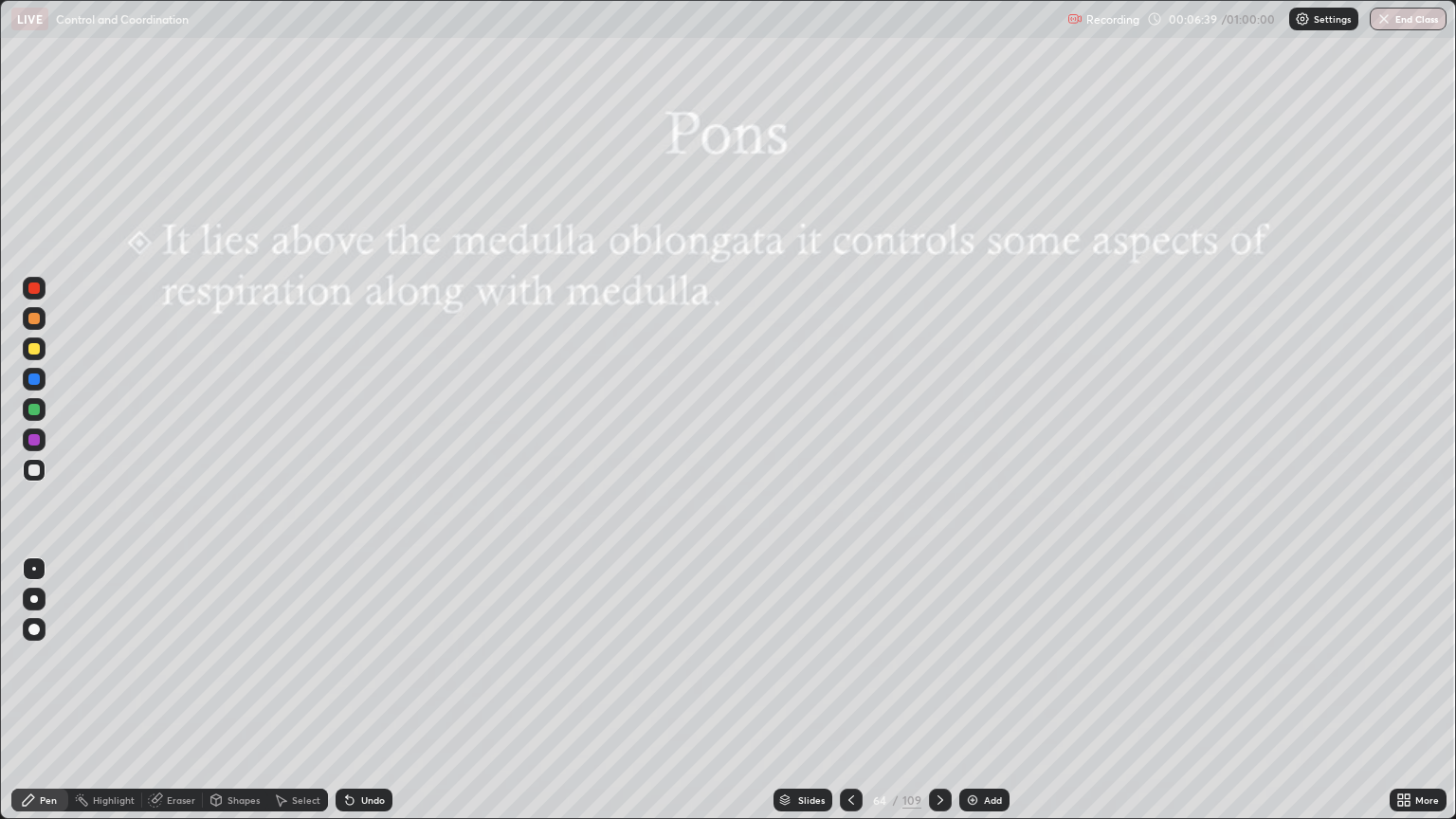 click on "Slides" at bounding box center (811, 800) 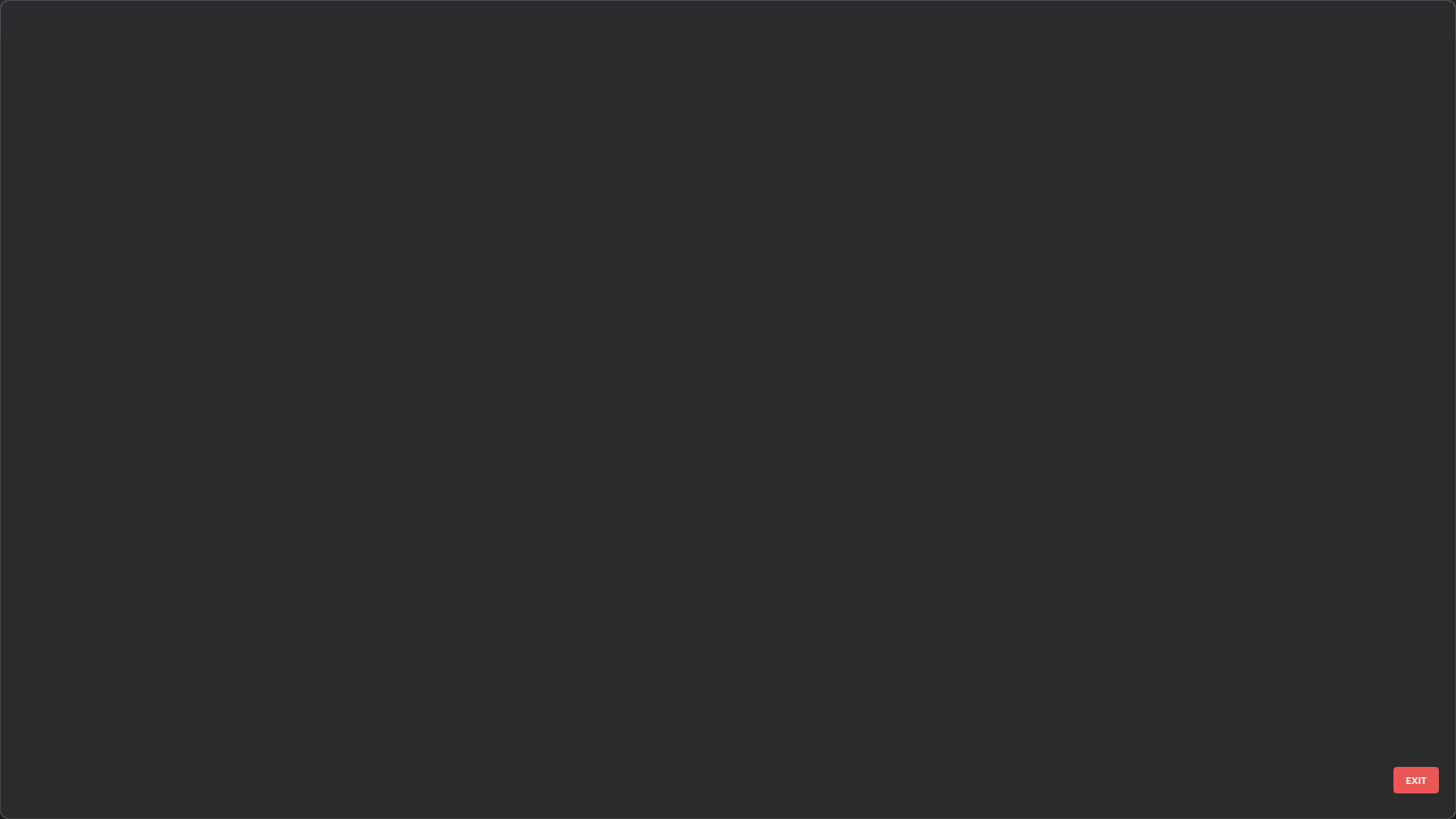 scroll, scrollTop: 4868, scrollLeft: 0, axis: vertical 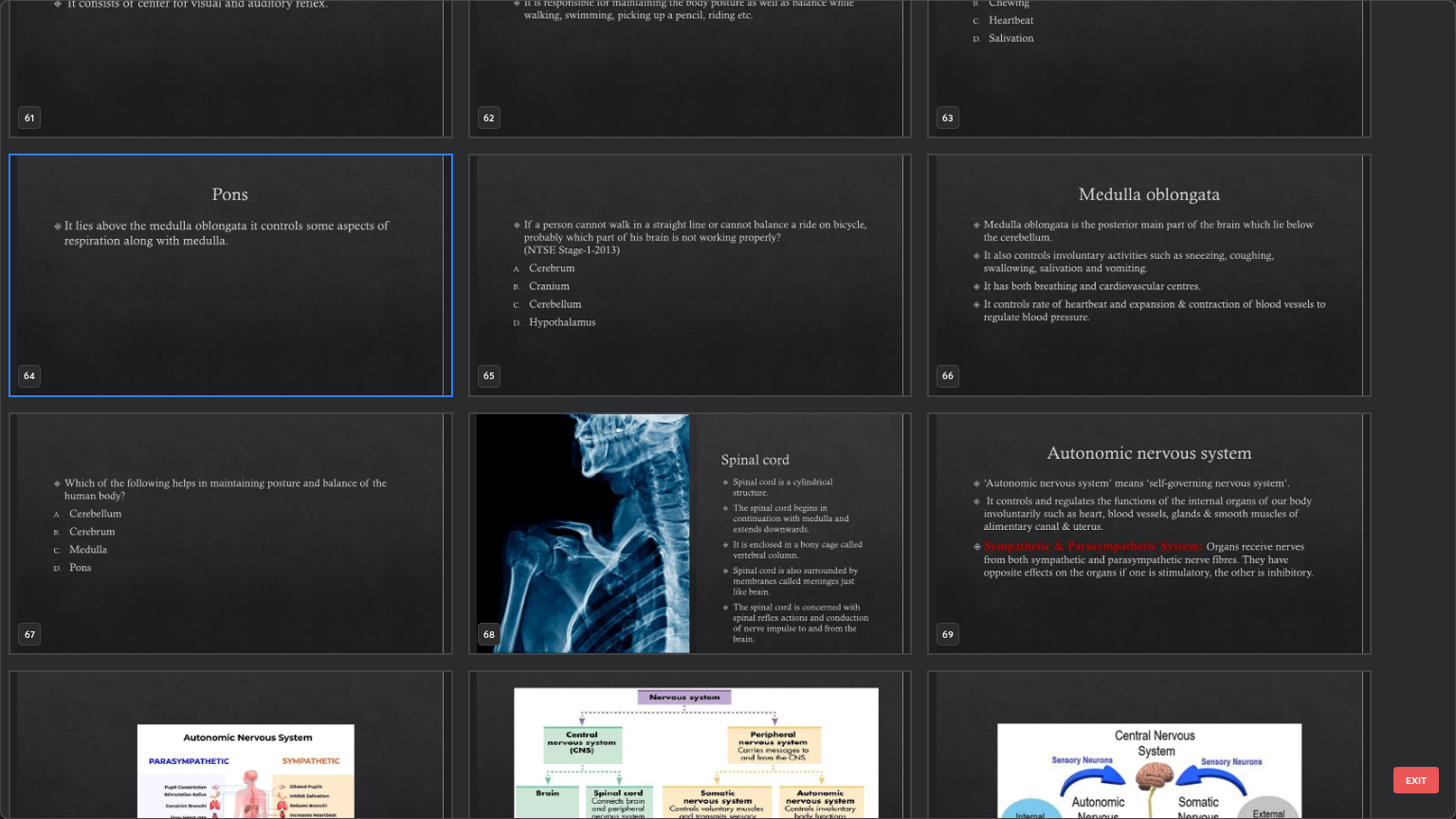 click at bounding box center (230, 534) 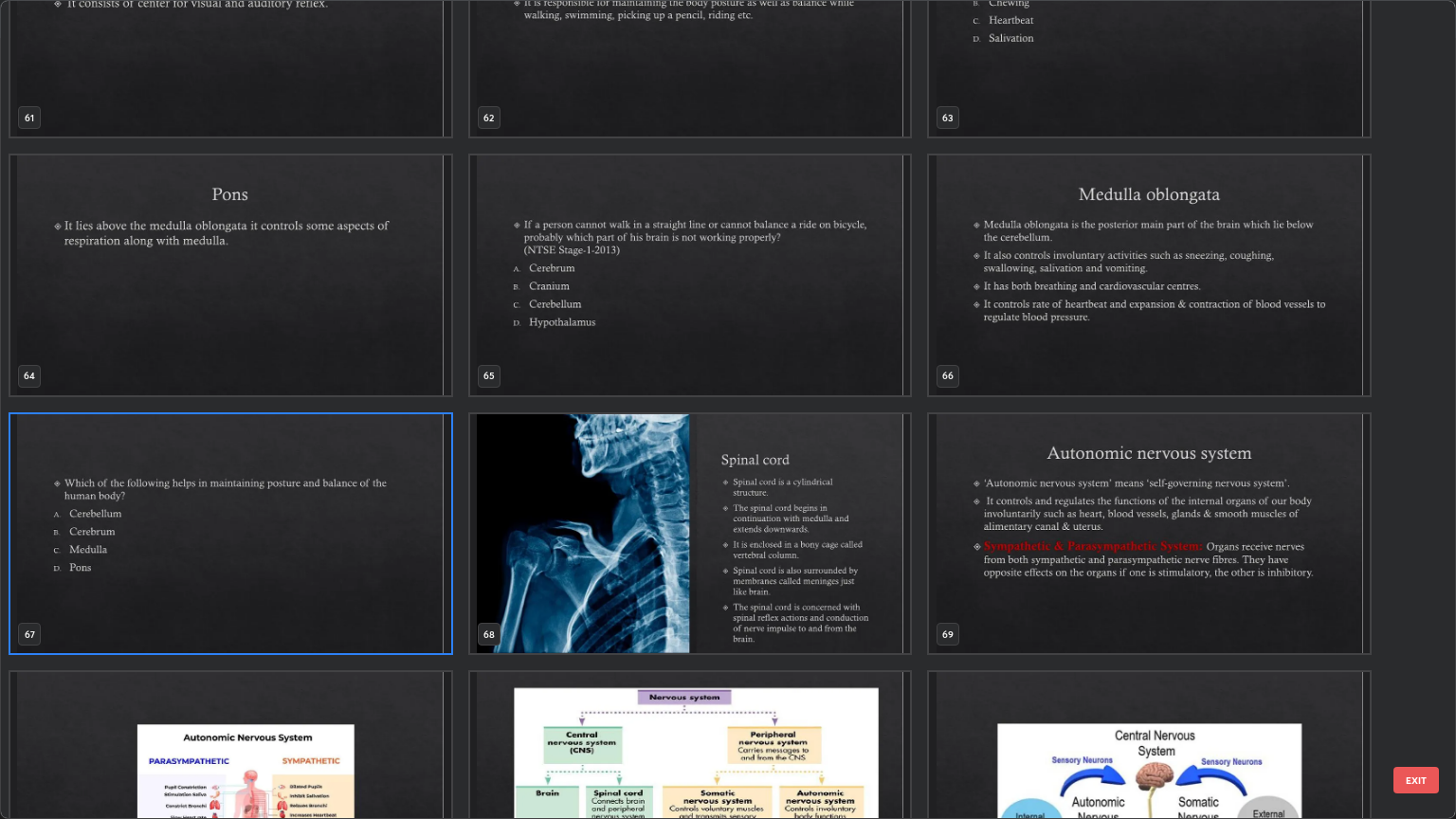 click at bounding box center [230, 534] 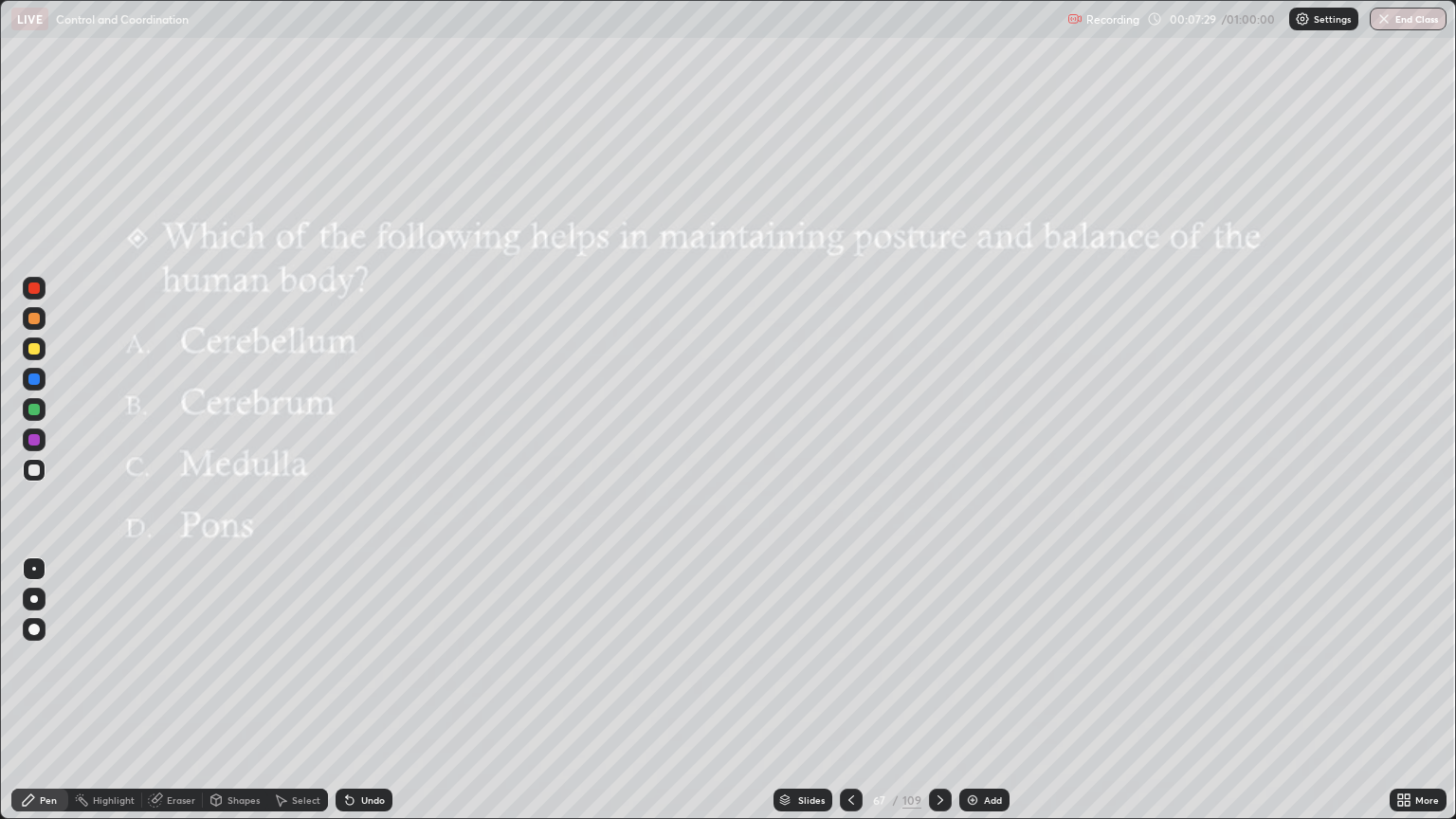 click at bounding box center [940, 800] 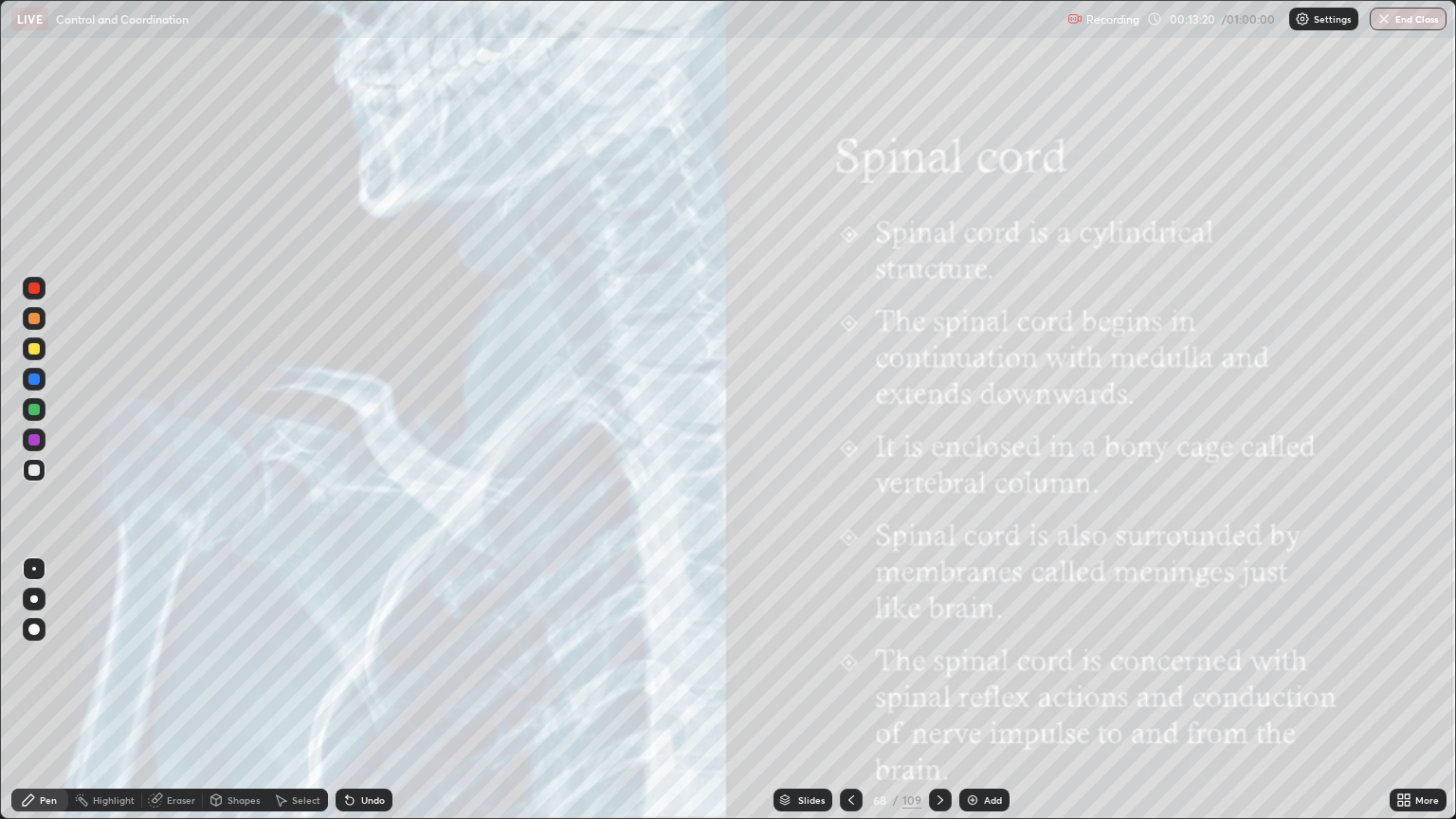 click 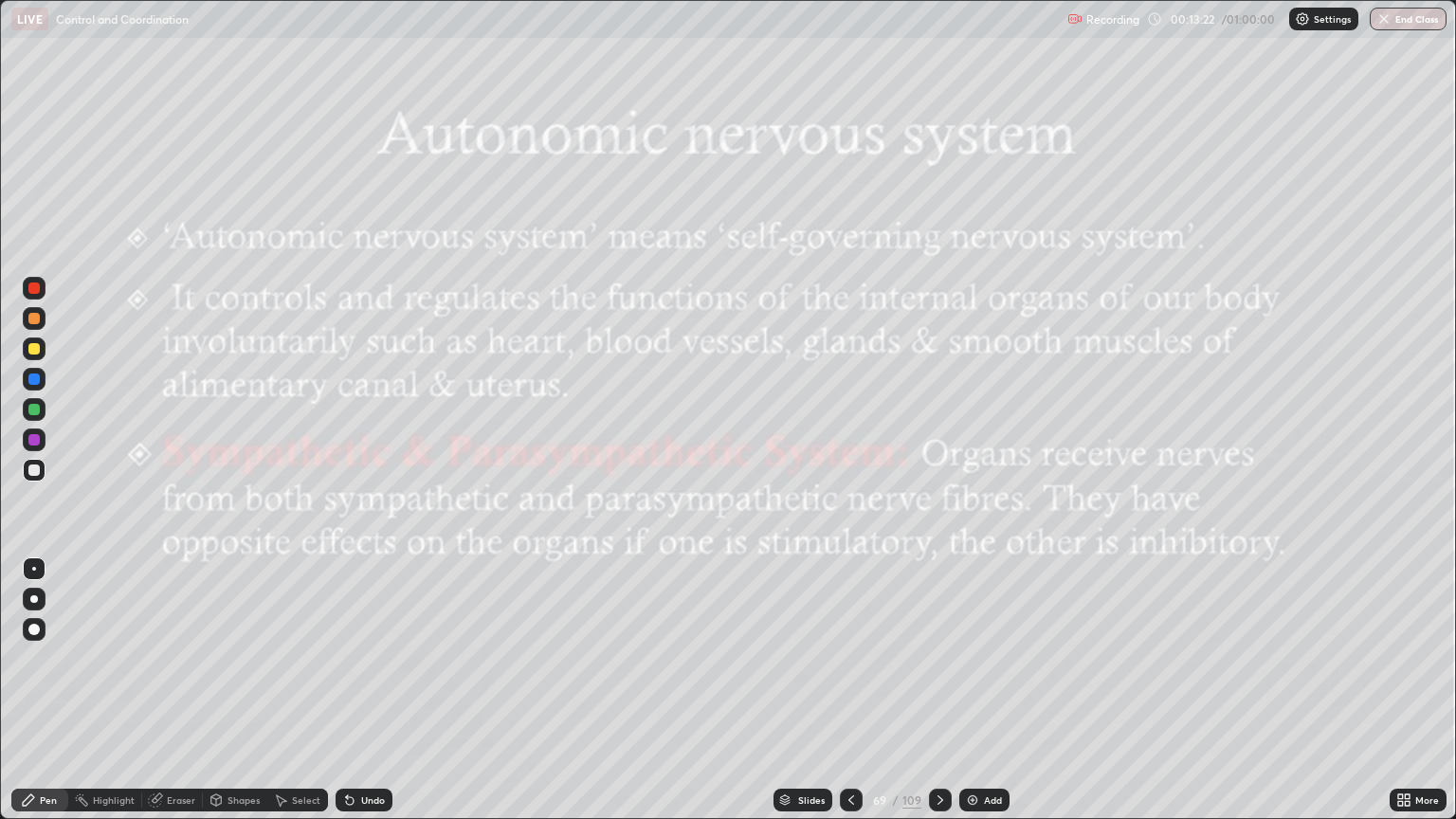 click at bounding box center (940, 800) 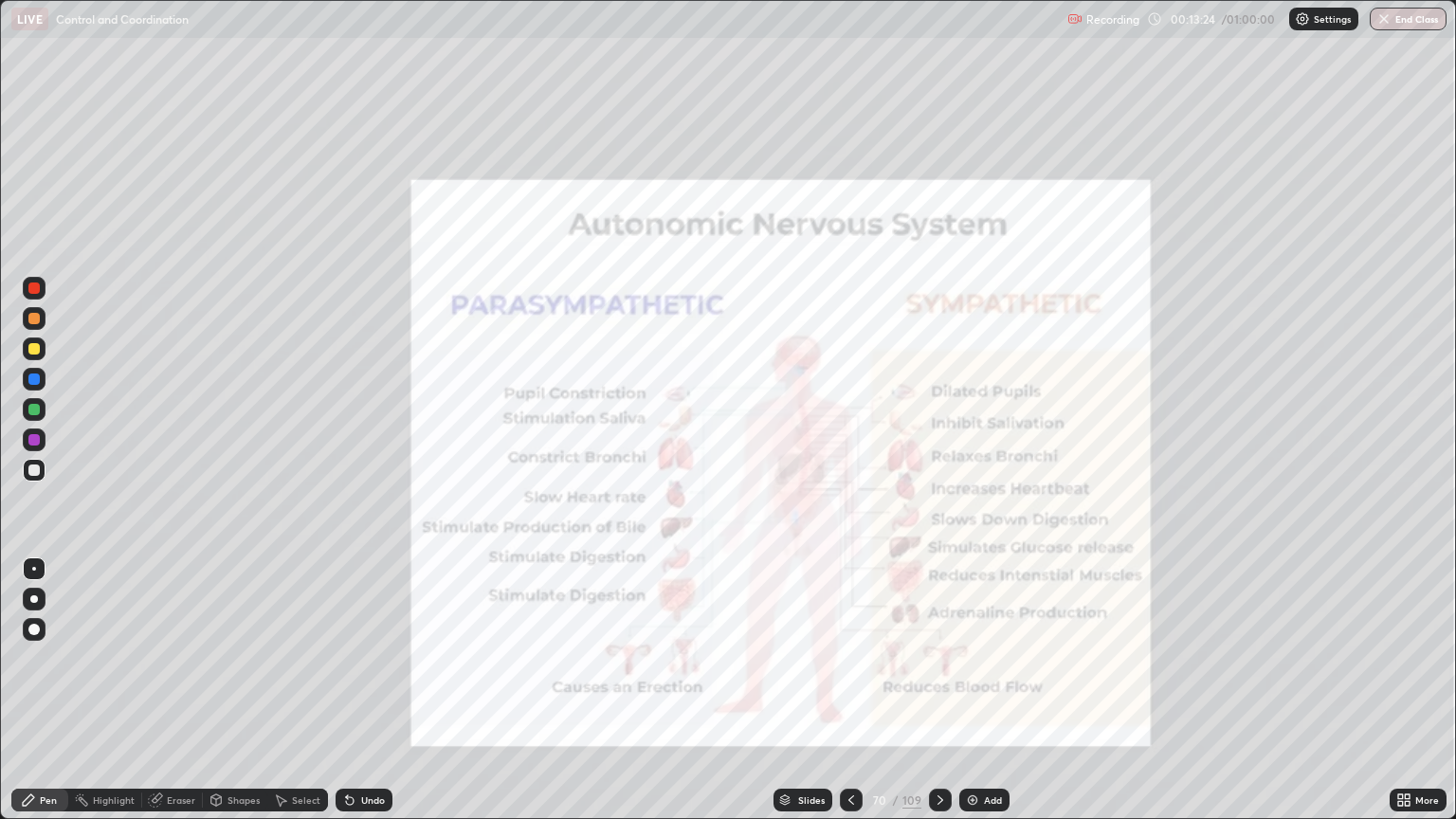 click 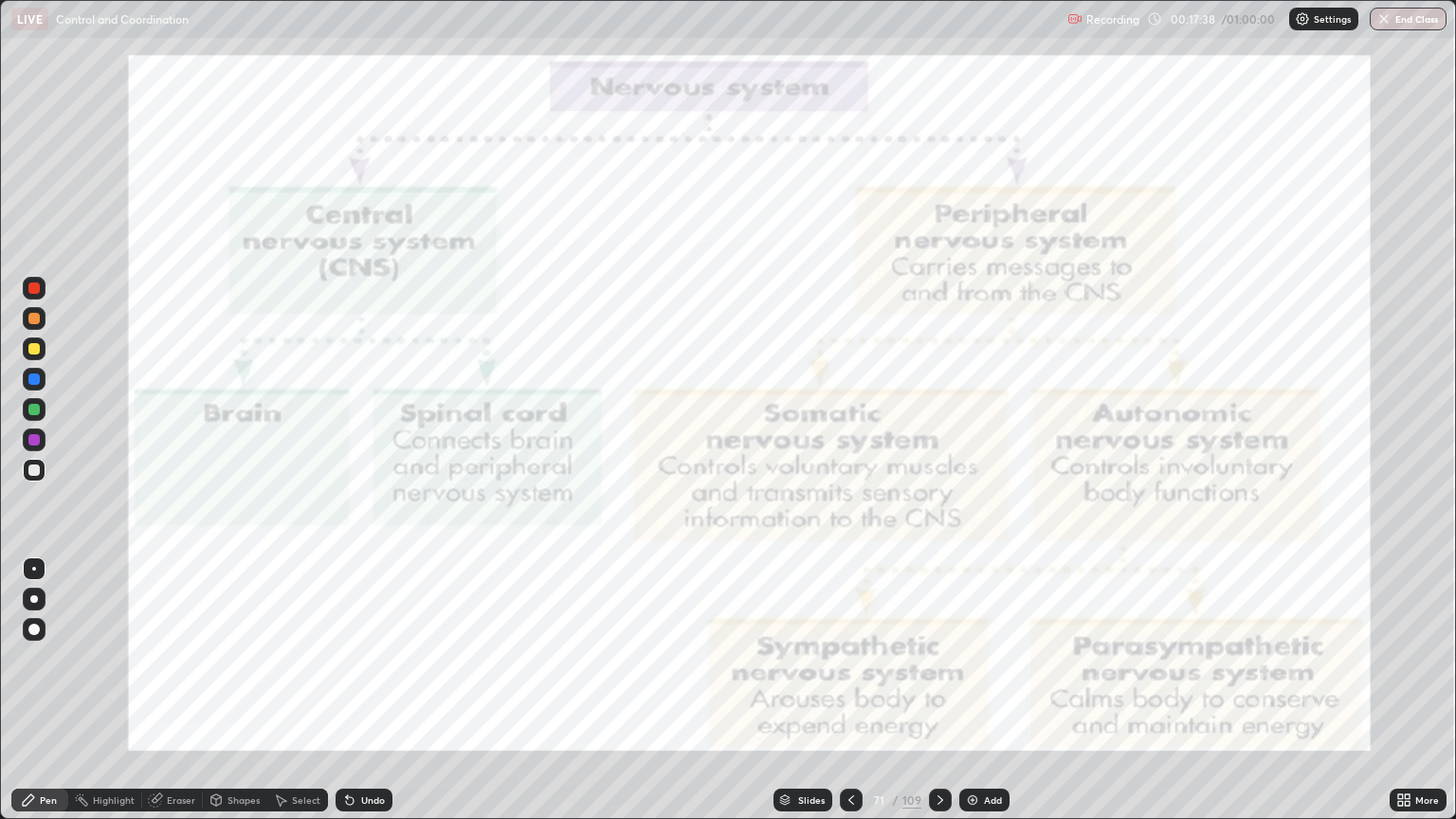 click 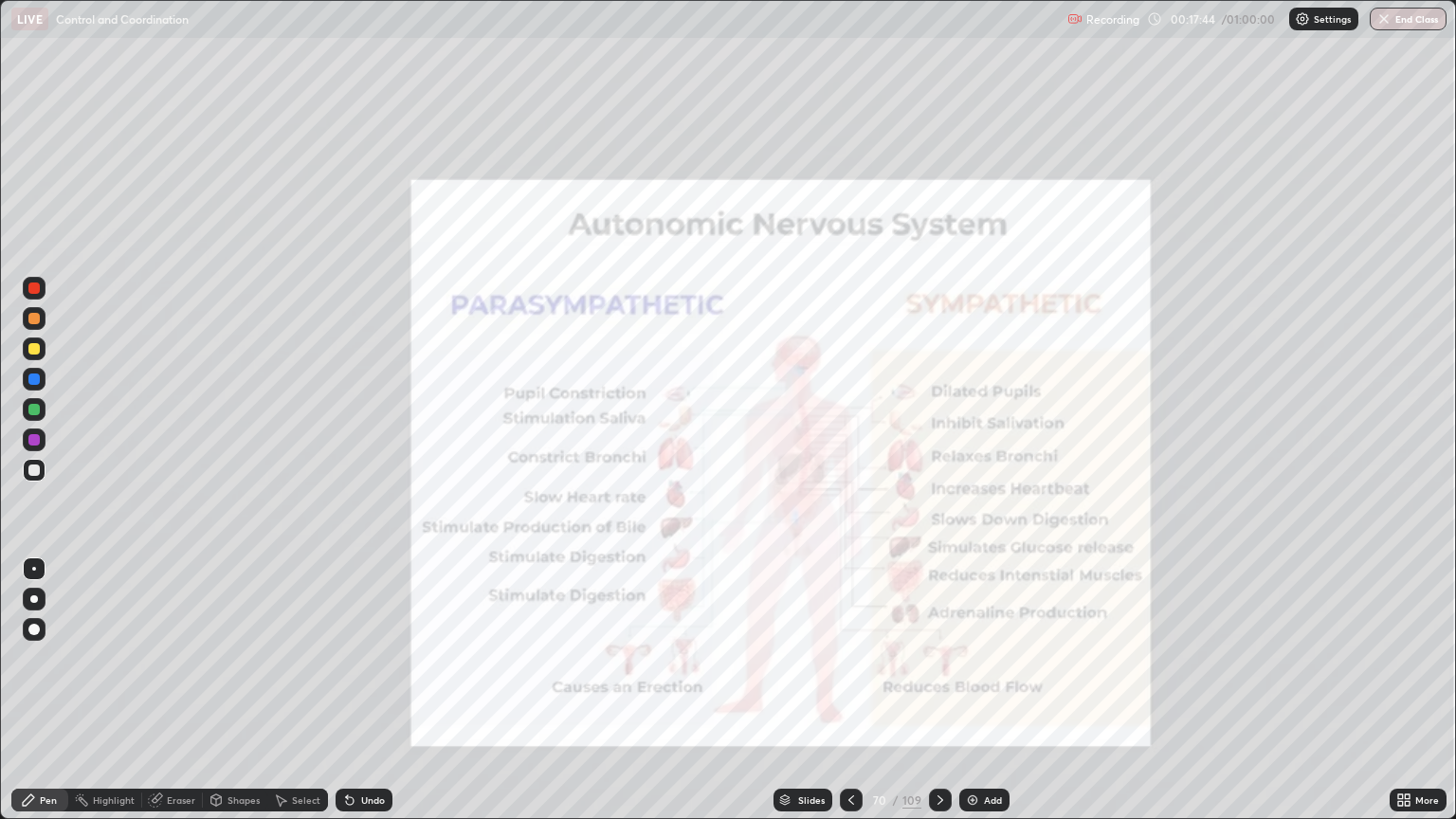 click 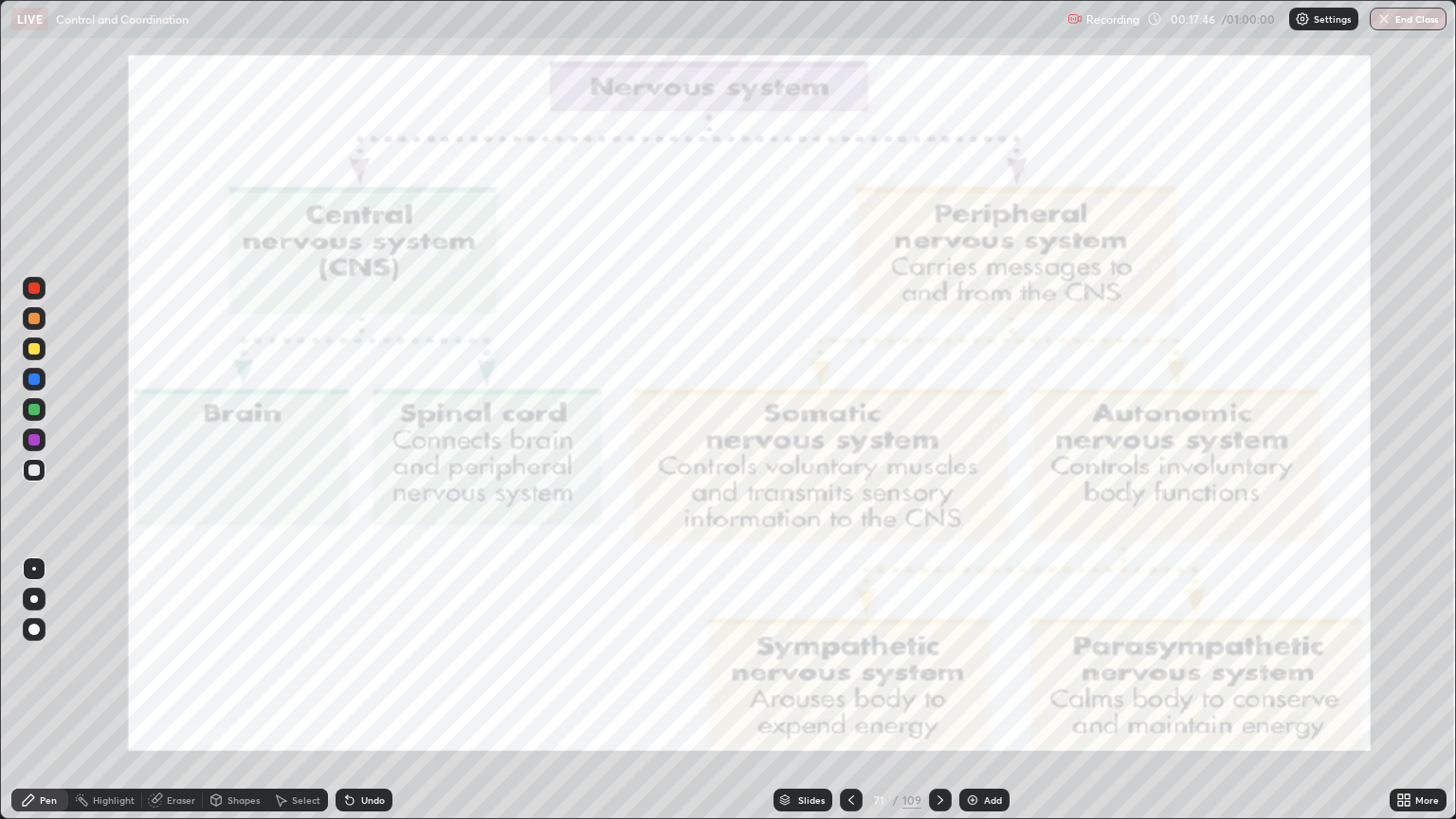 click 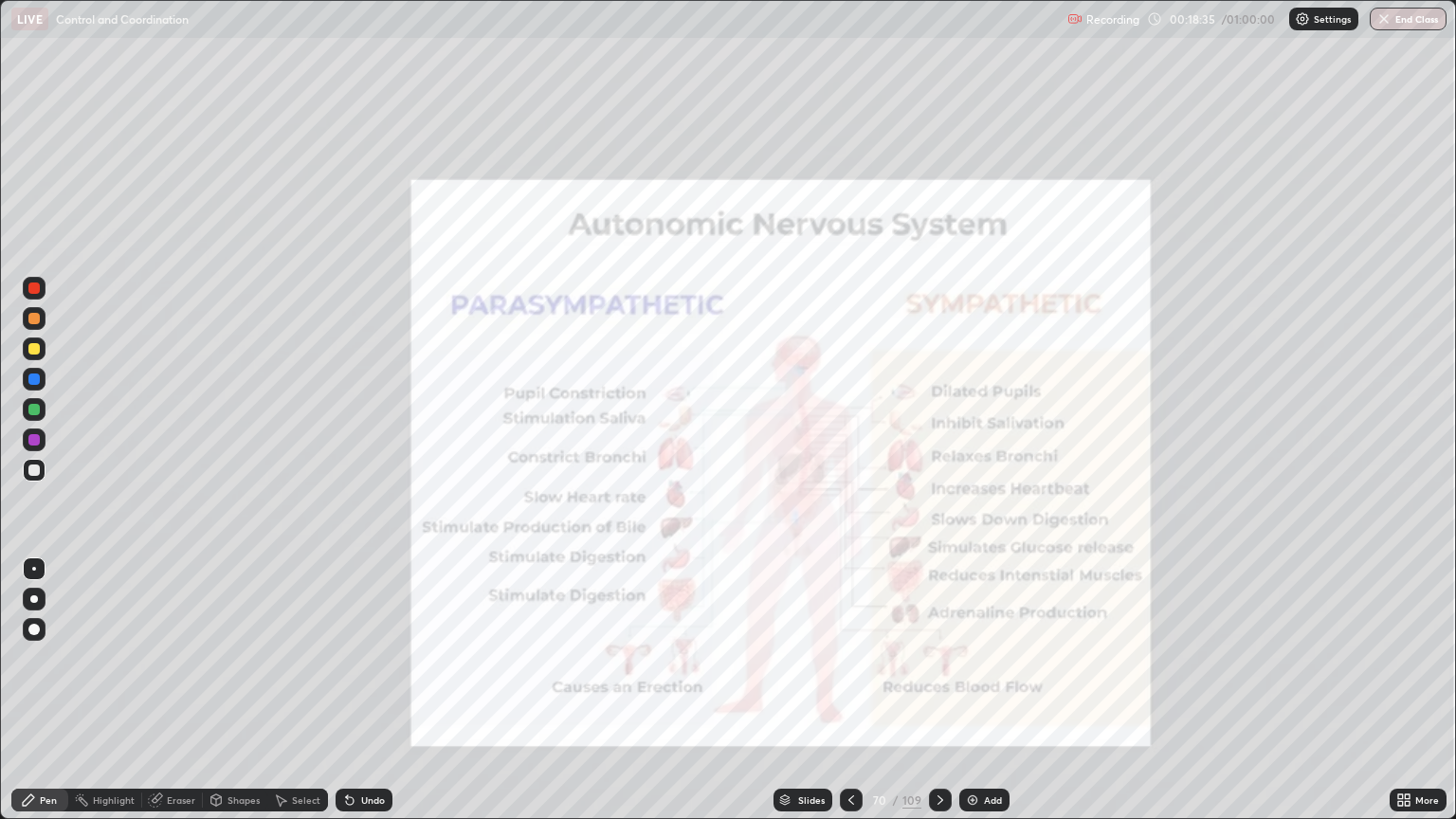 click on "Slides" at bounding box center (811, 800) 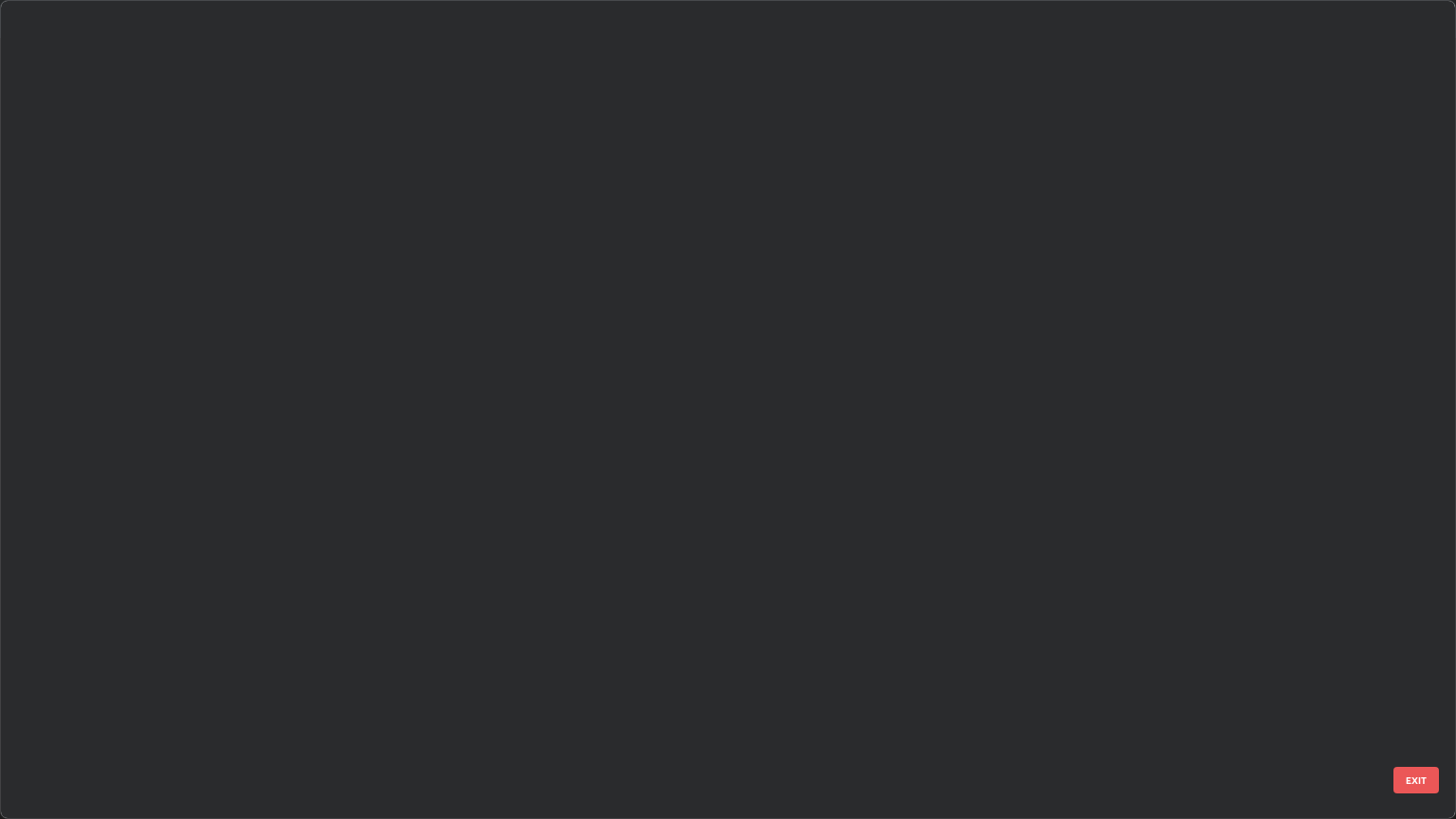 scroll, scrollTop: 5385, scrollLeft: 0, axis: vertical 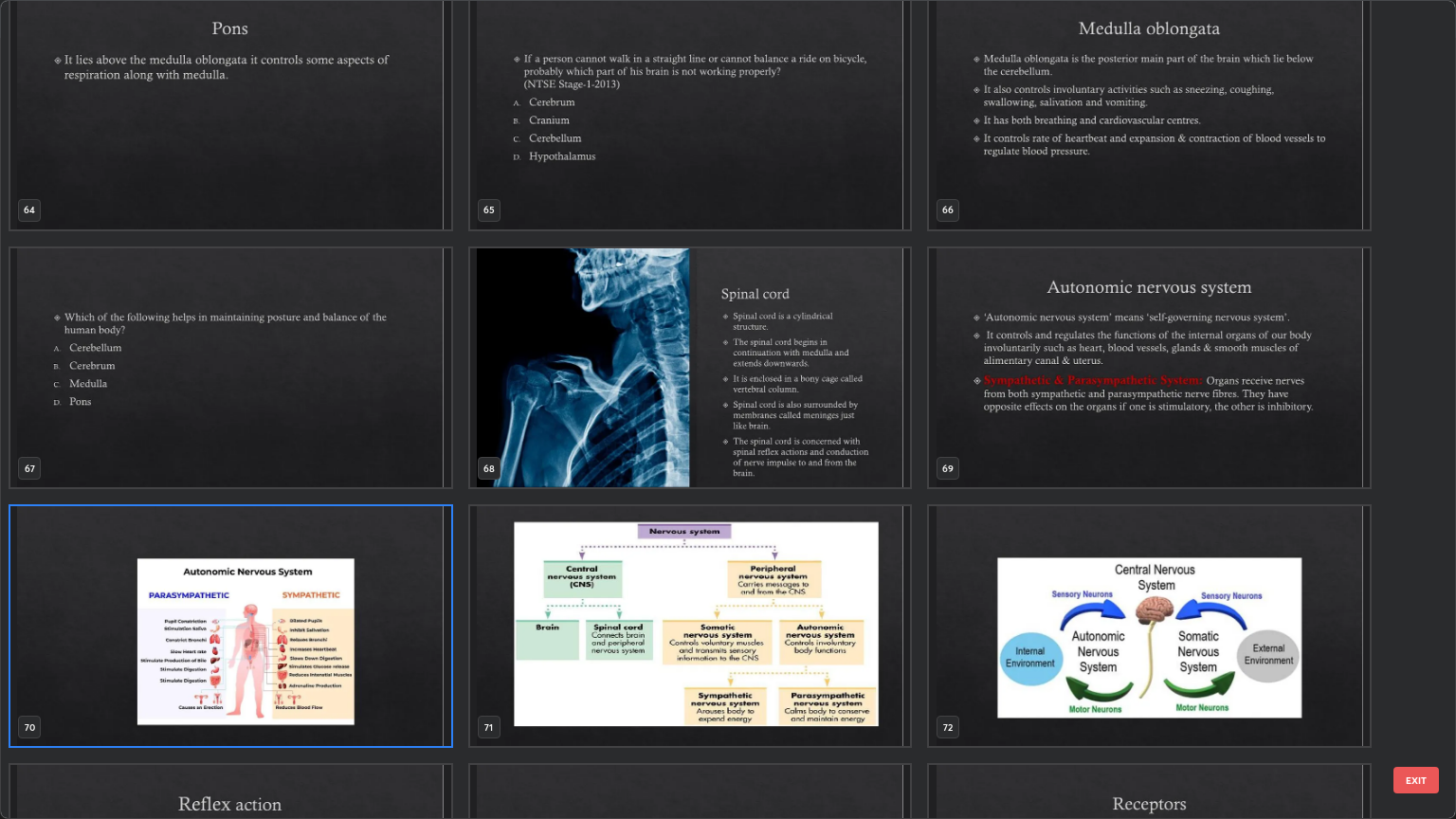 click at bounding box center [1149, 368] 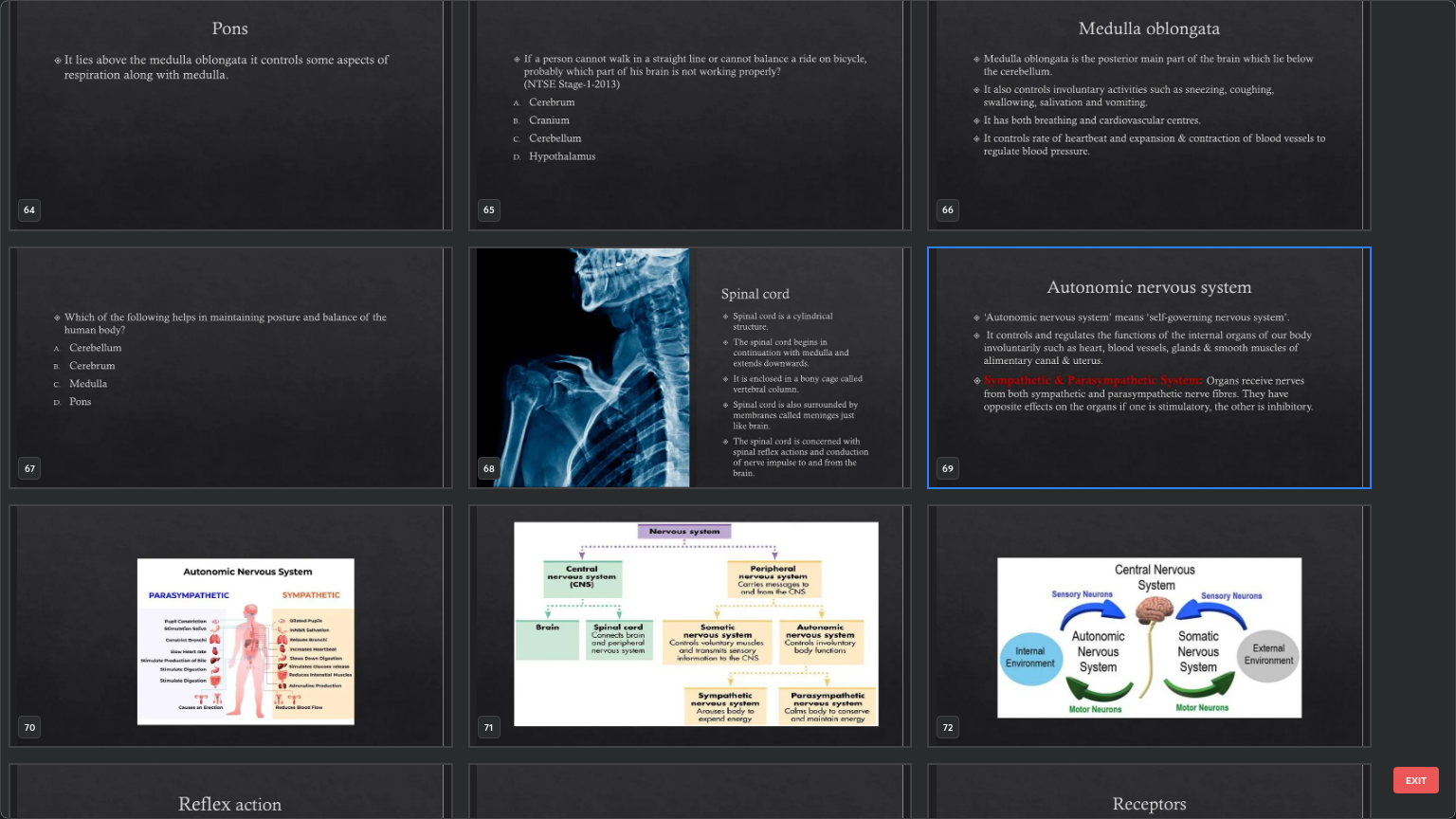 click at bounding box center (1149, 368) 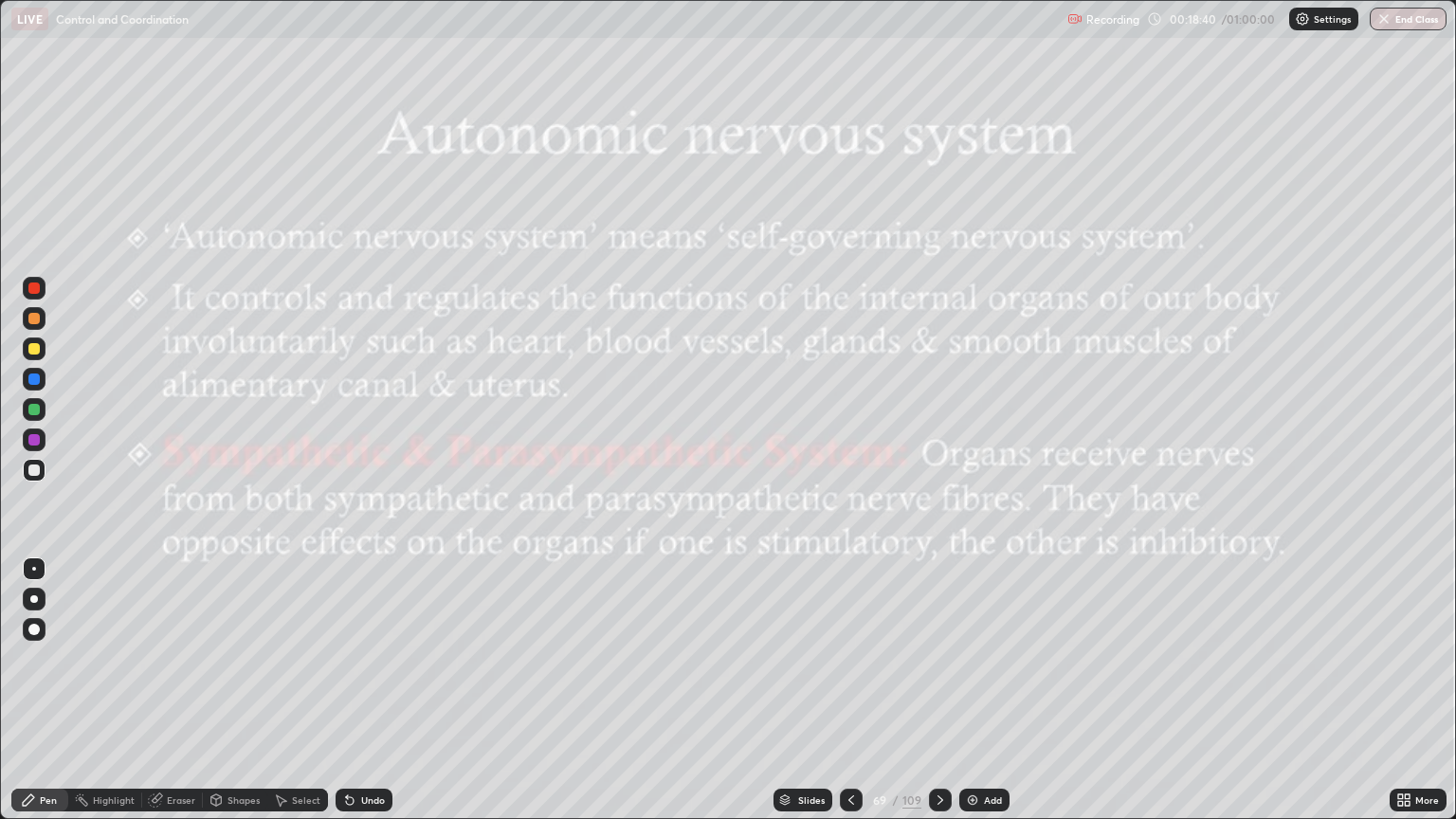 click on "Slides" at bounding box center (811, 800) 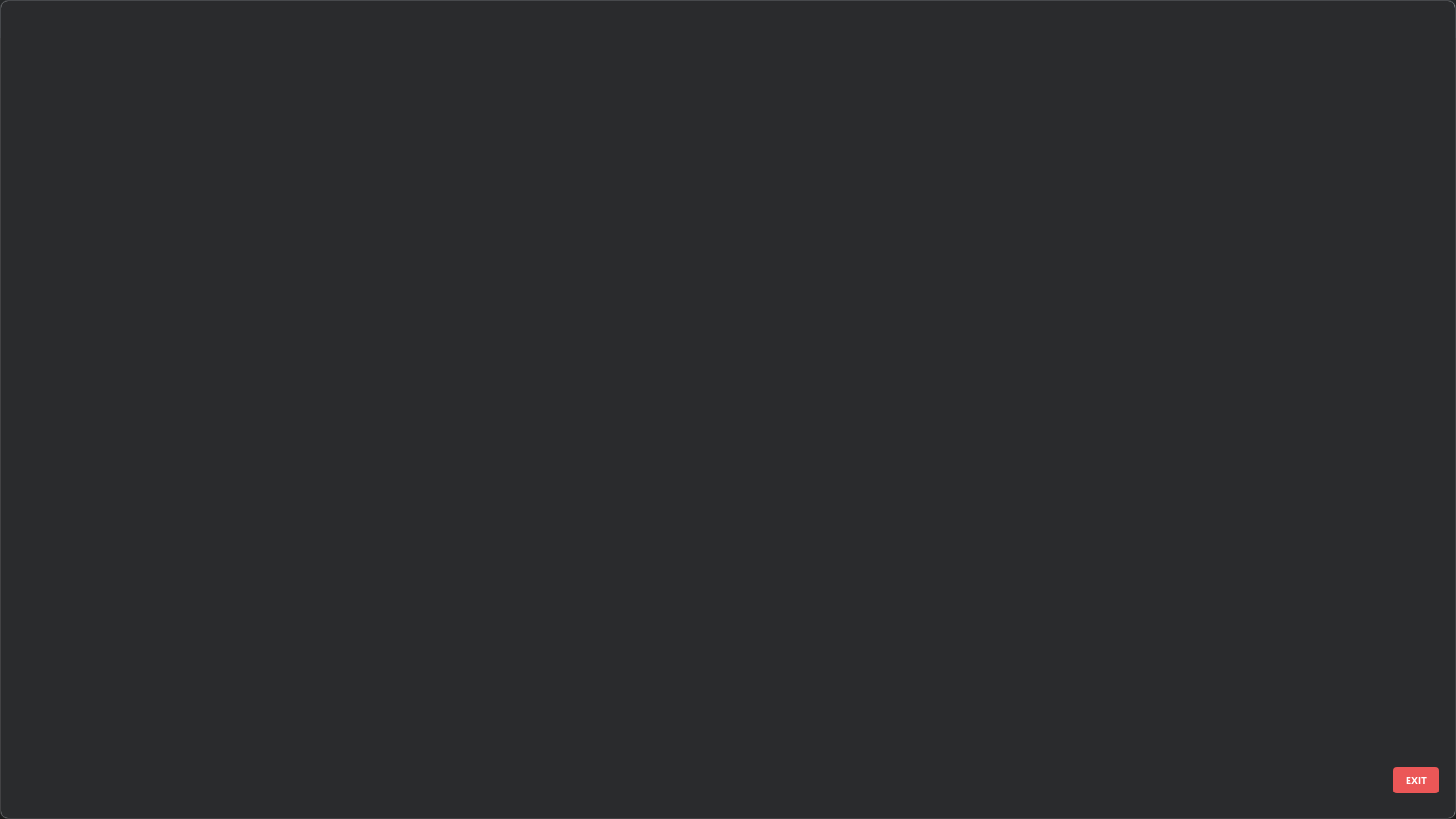 scroll, scrollTop: 5126, scrollLeft: 0, axis: vertical 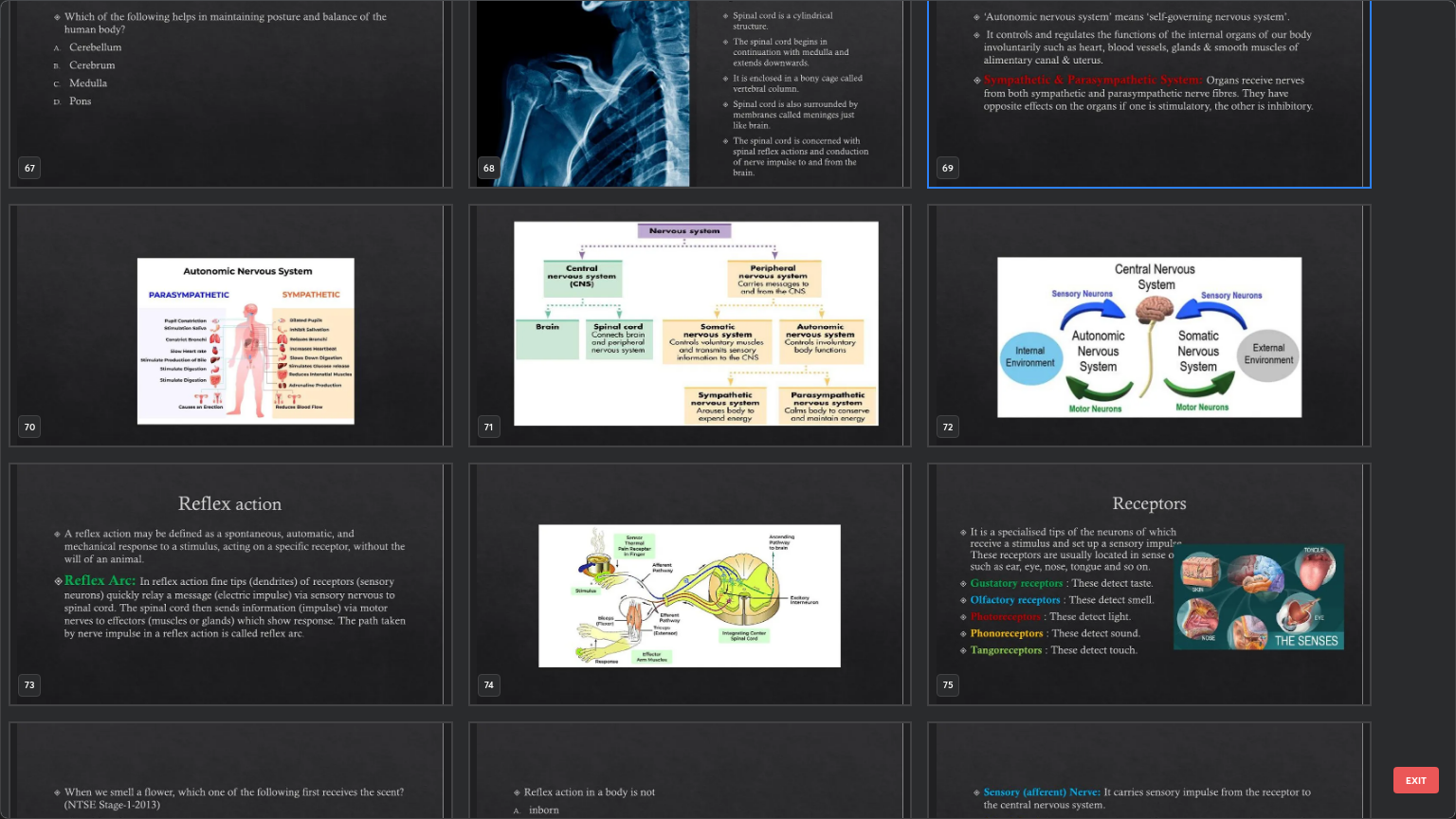 click at bounding box center (690, 325) 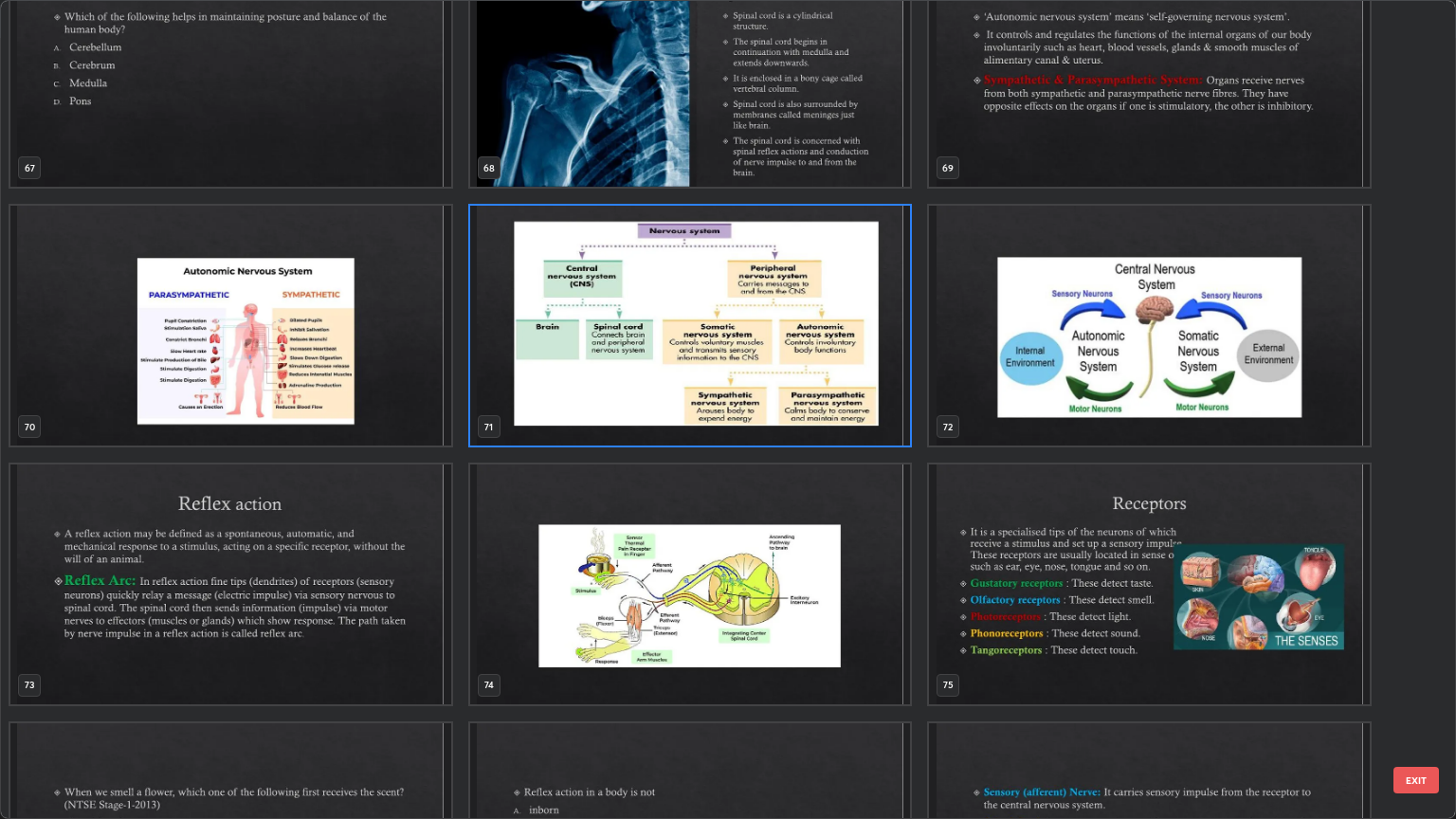 click at bounding box center [690, 325] 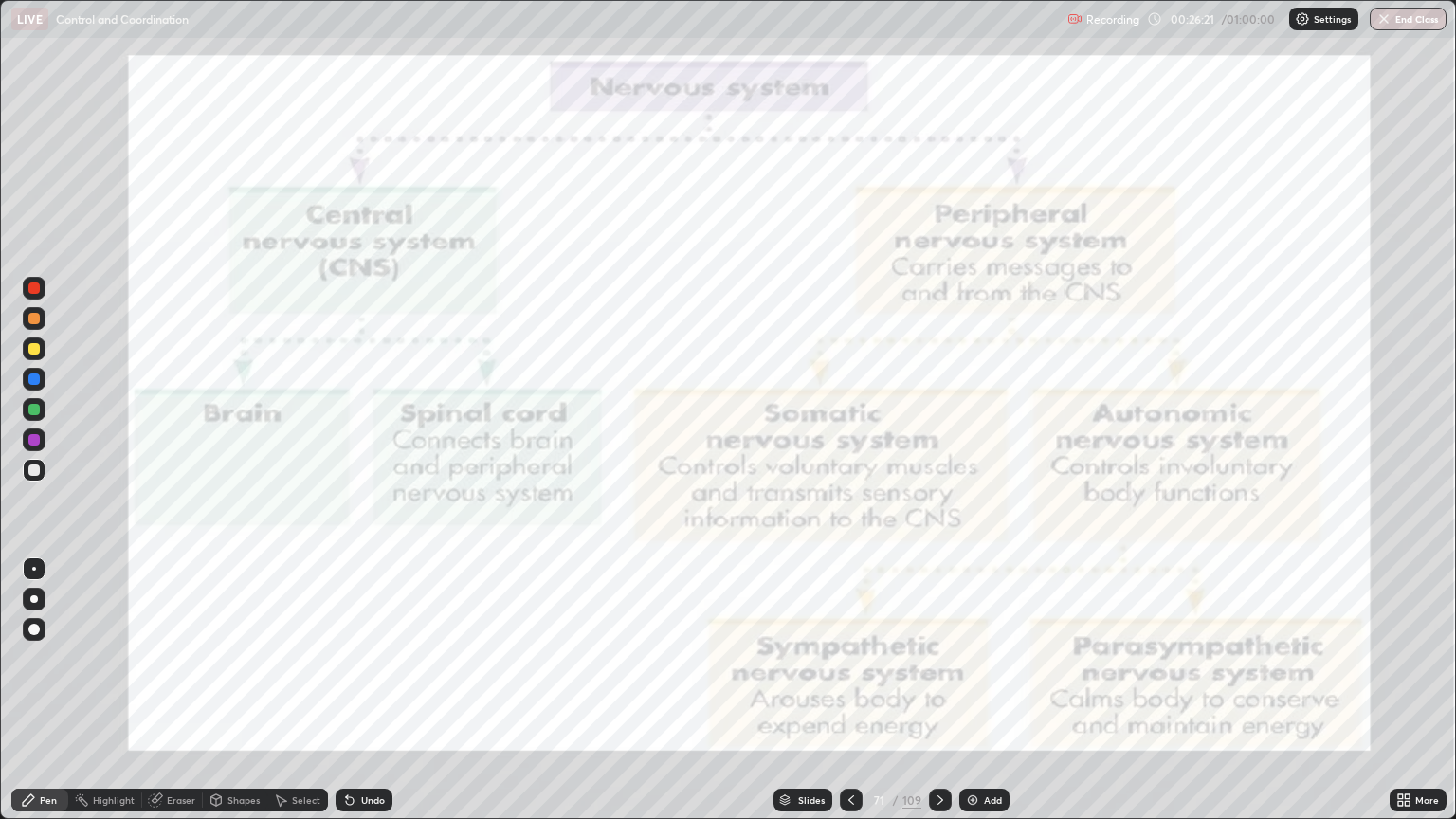 click 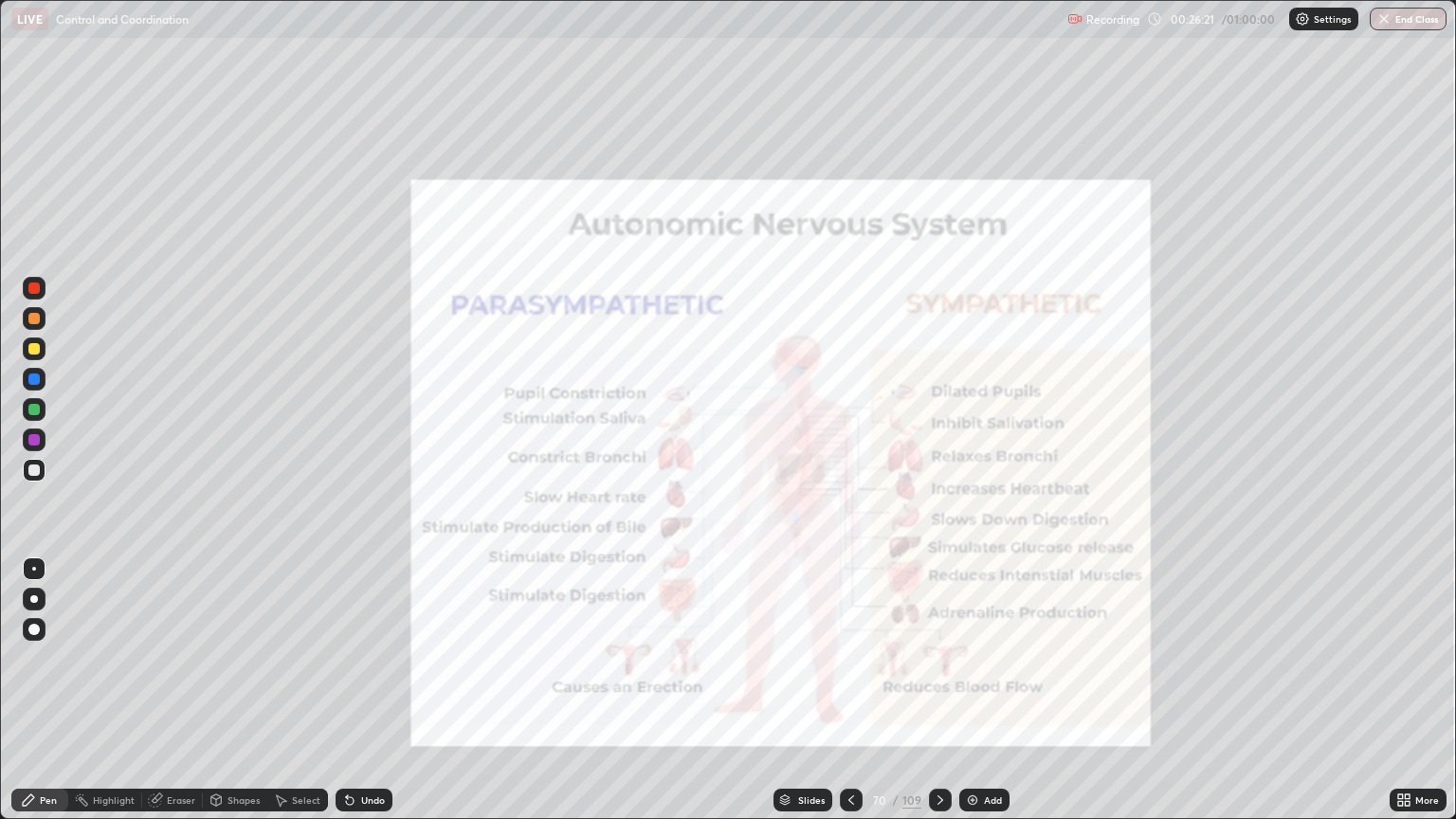 click at bounding box center [851, 800] 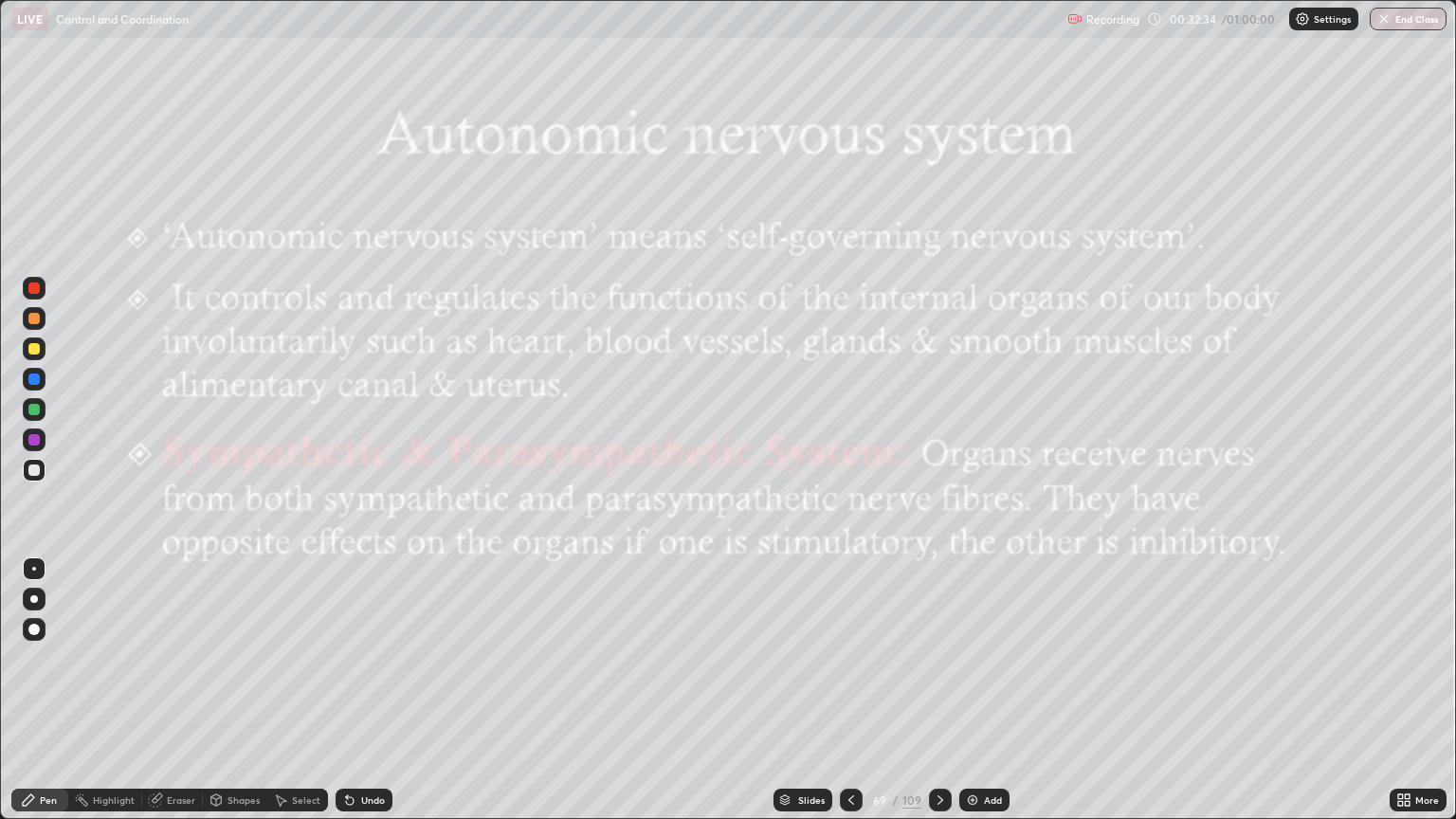 click on "Slides" at bounding box center [803, 800] 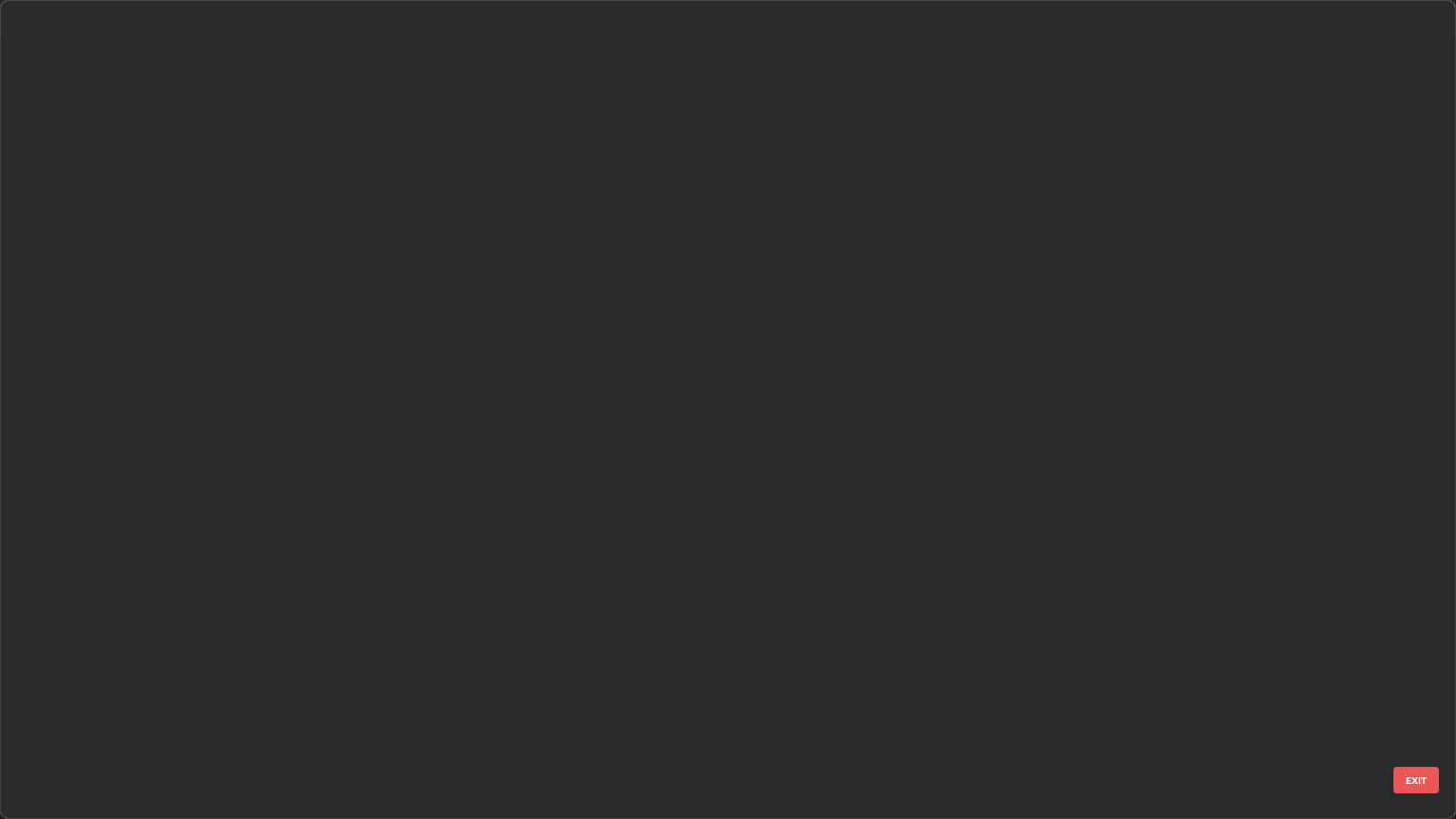 scroll, scrollTop: 5126, scrollLeft: 0, axis: vertical 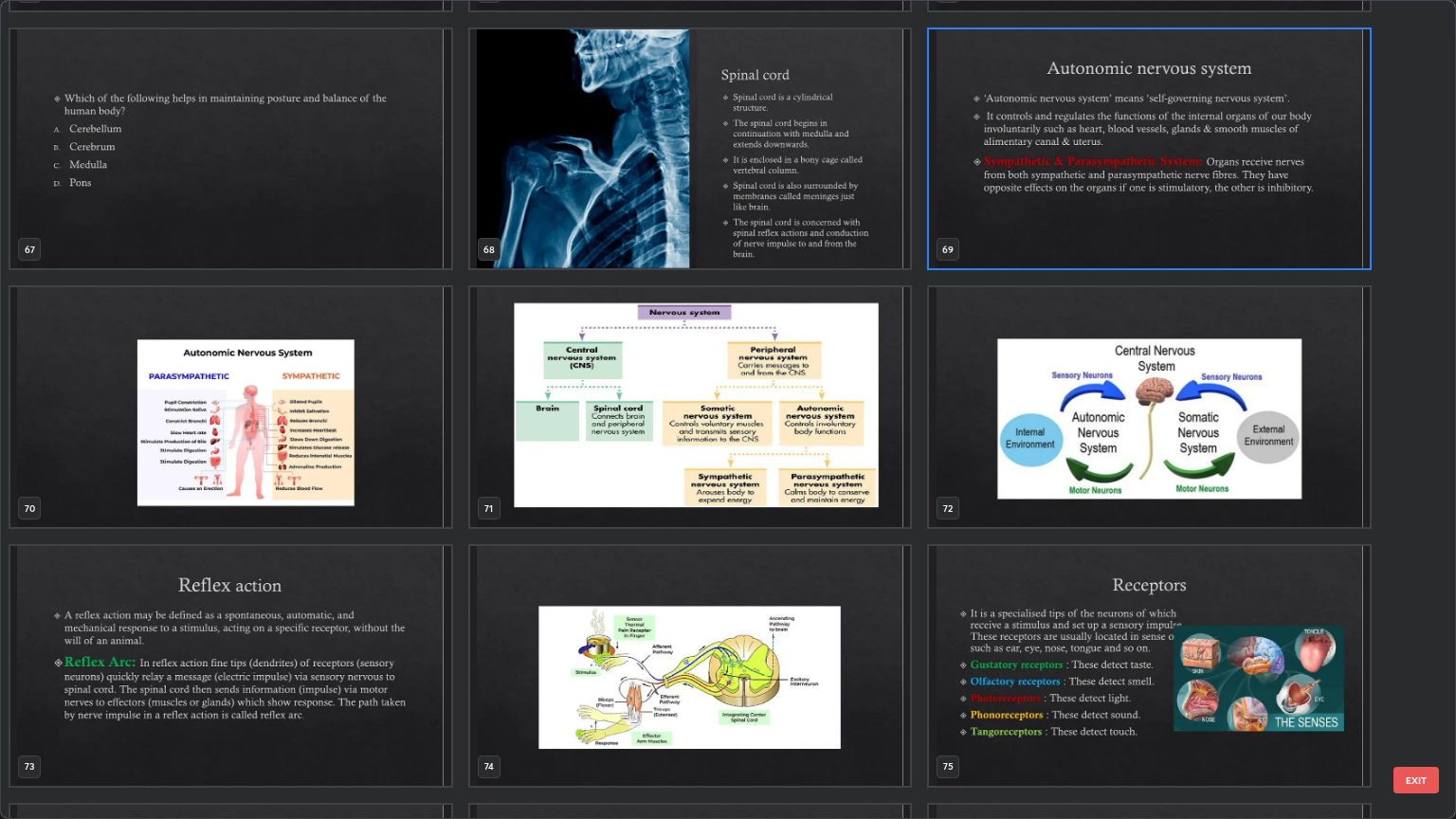 click at bounding box center [1149, 407] 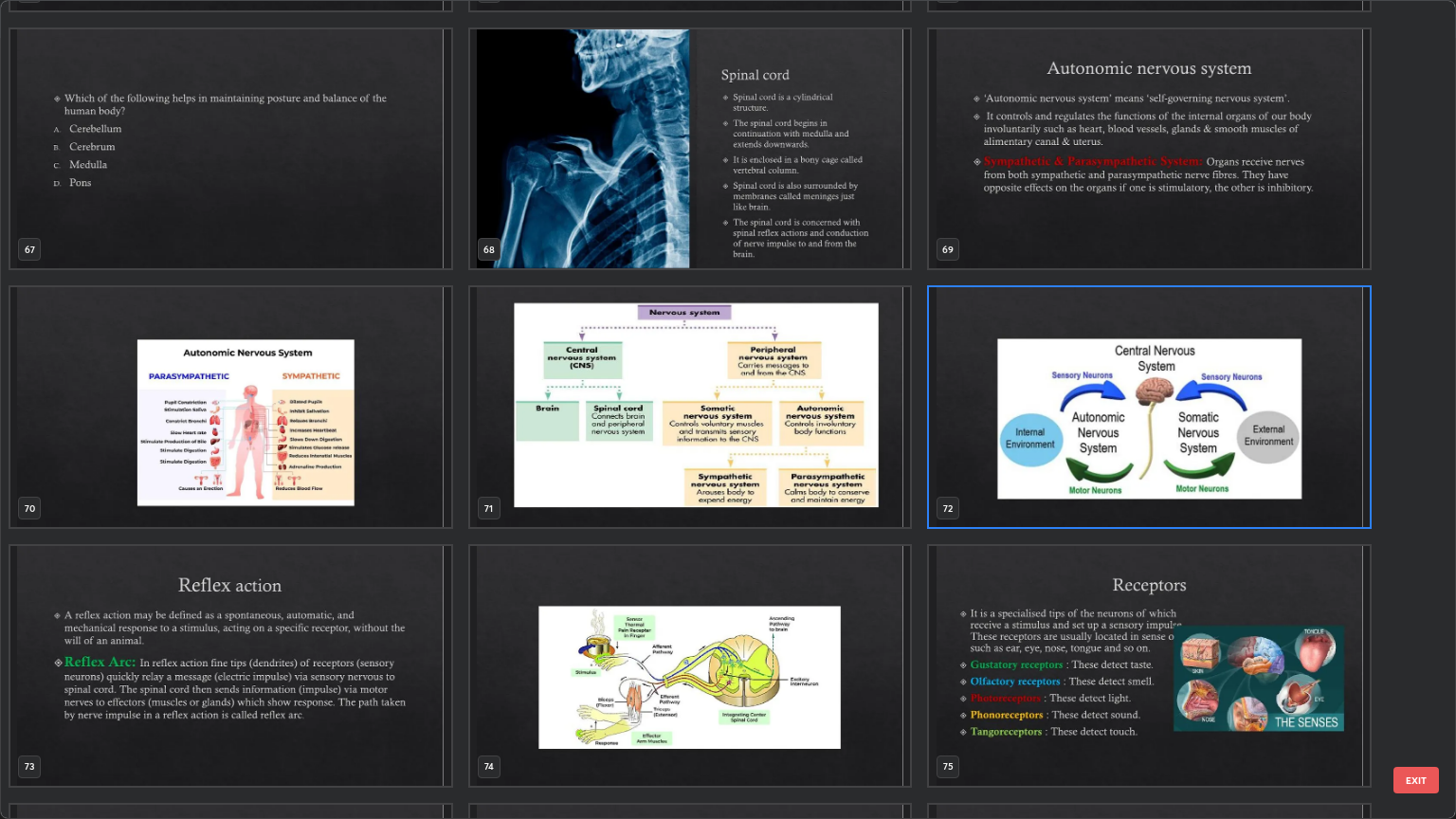 click at bounding box center (1149, 407) 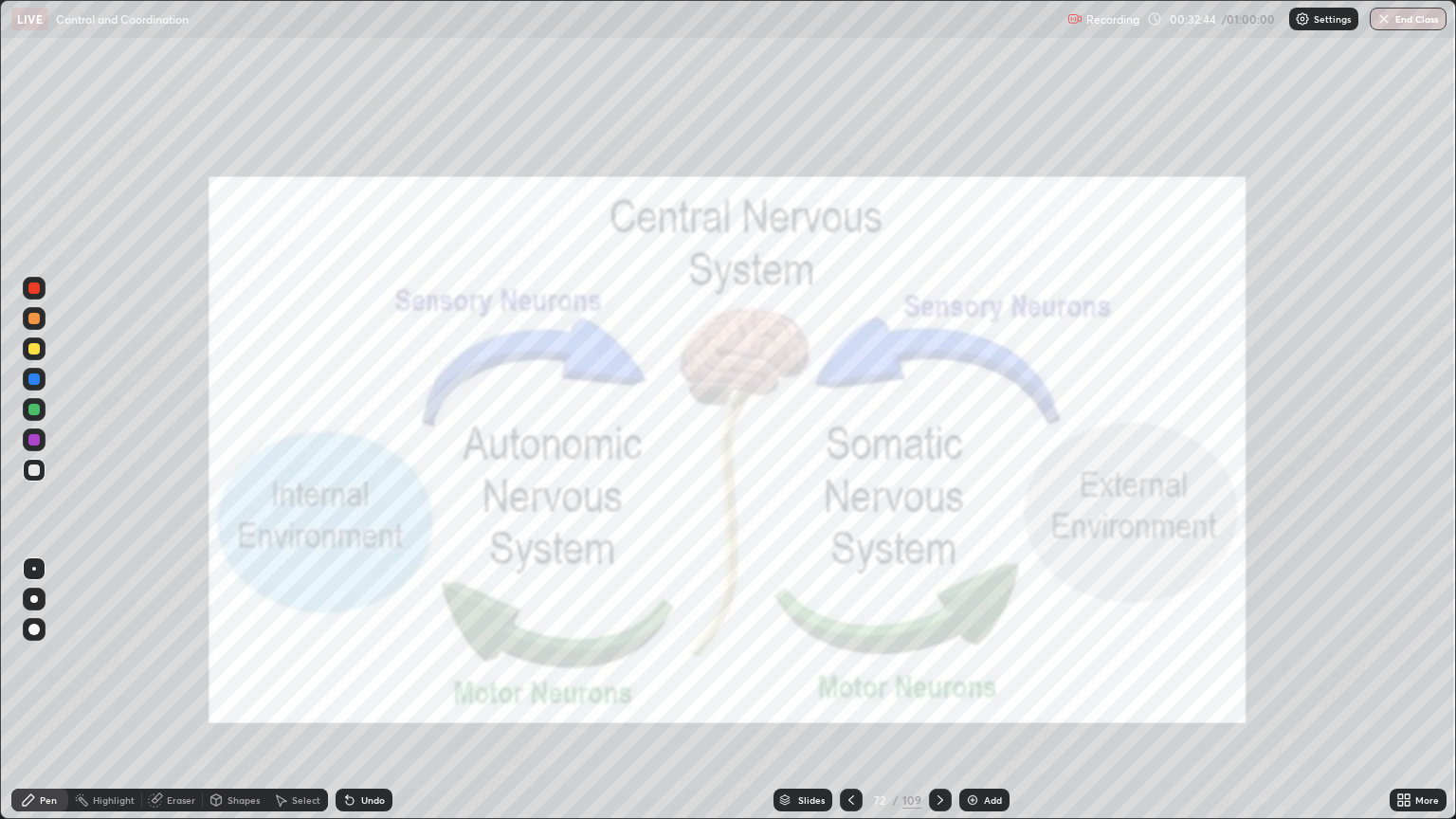 click on "Slides" at bounding box center (803, 800) 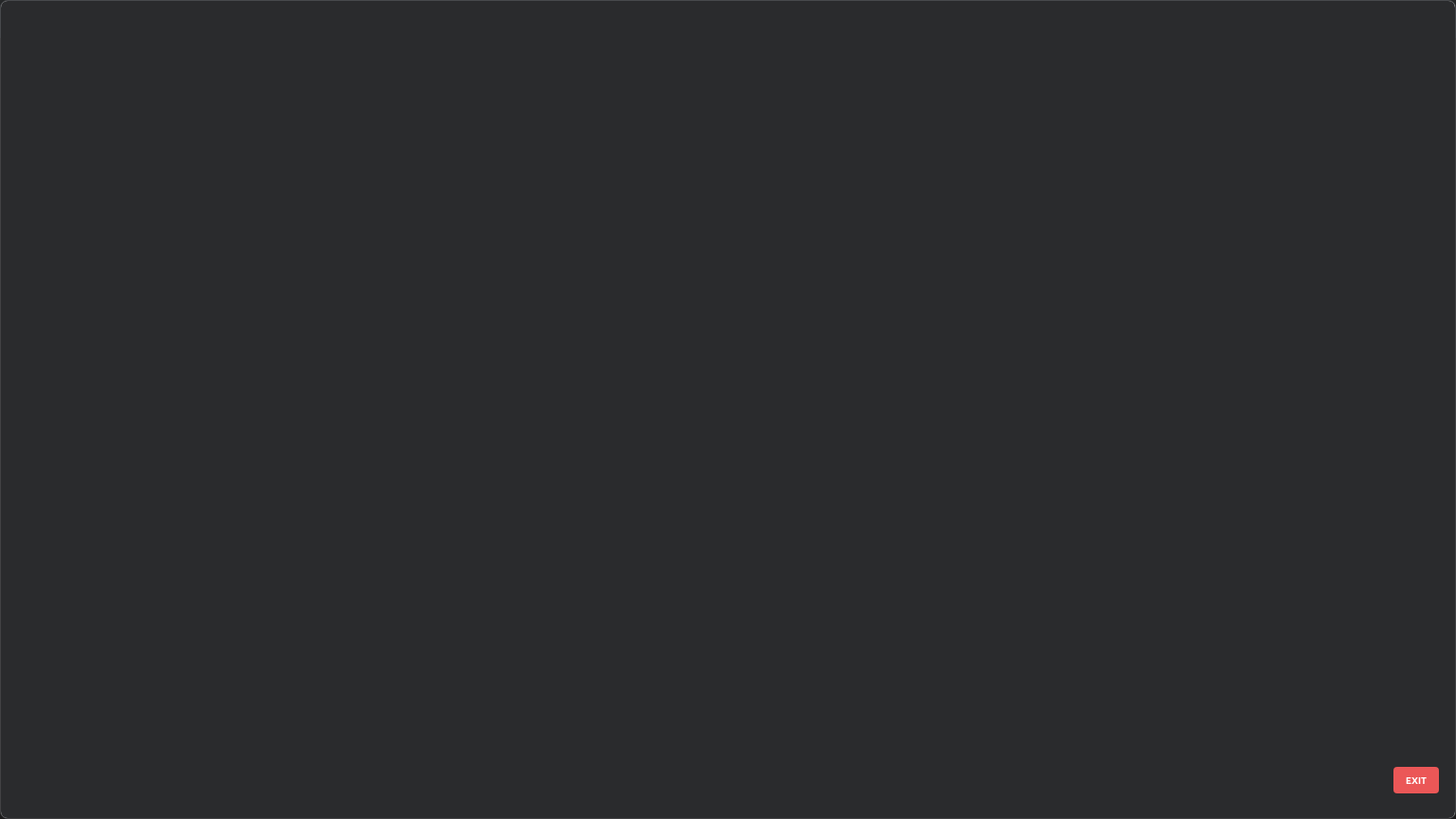 scroll, scrollTop: 5385, scrollLeft: 0, axis: vertical 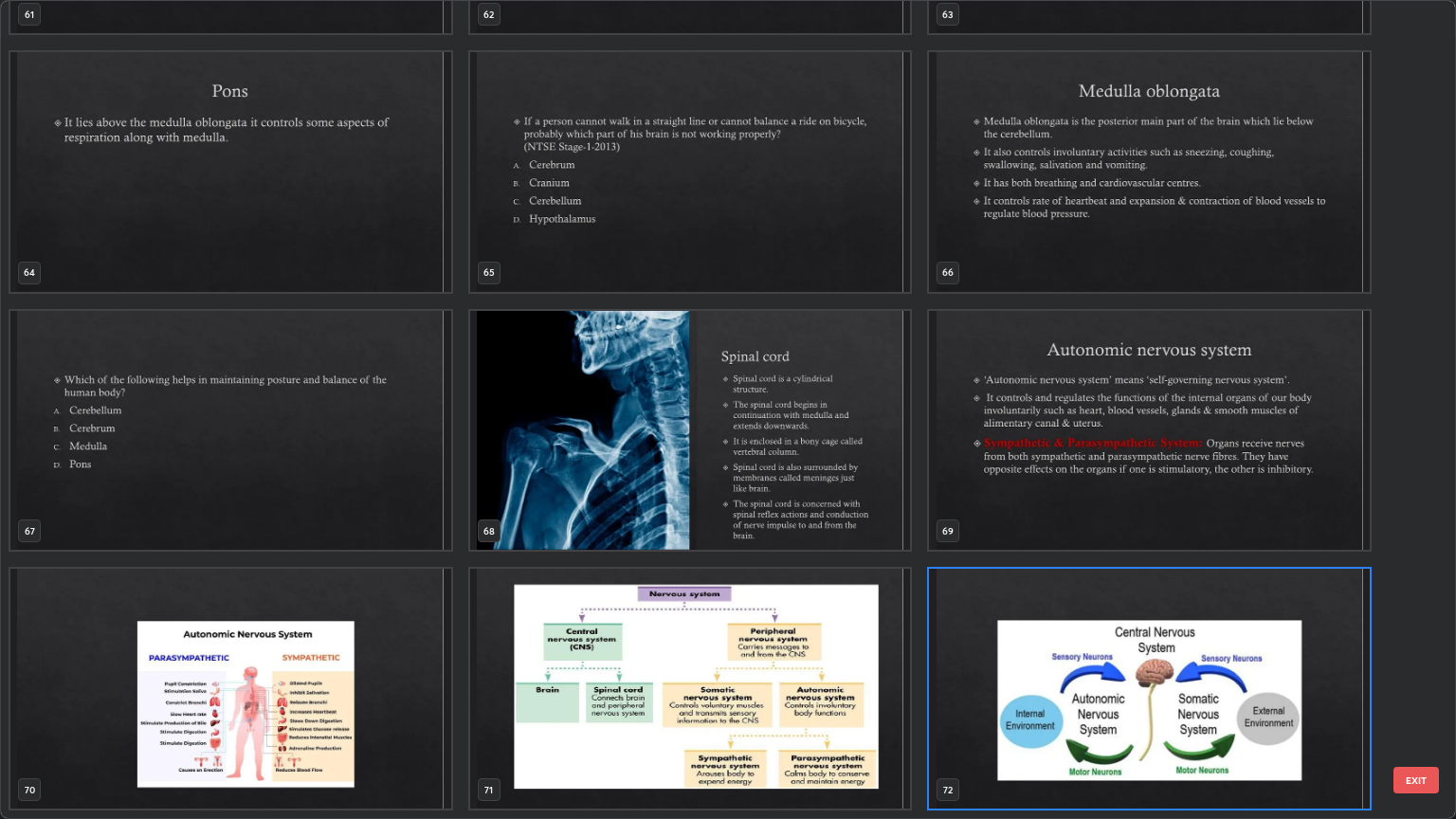 click at bounding box center (690, 688) 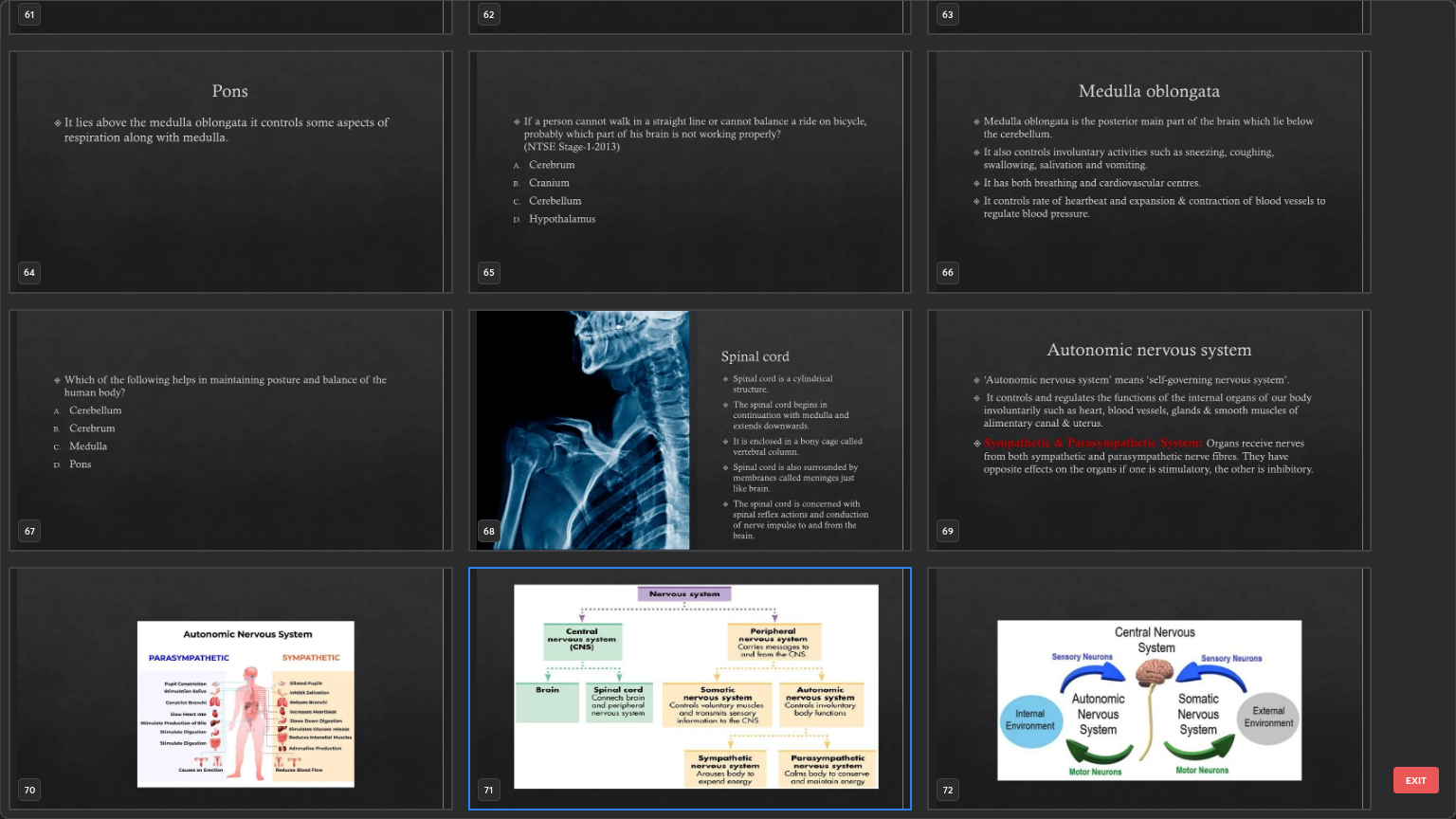 click at bounding box center [690, 688] 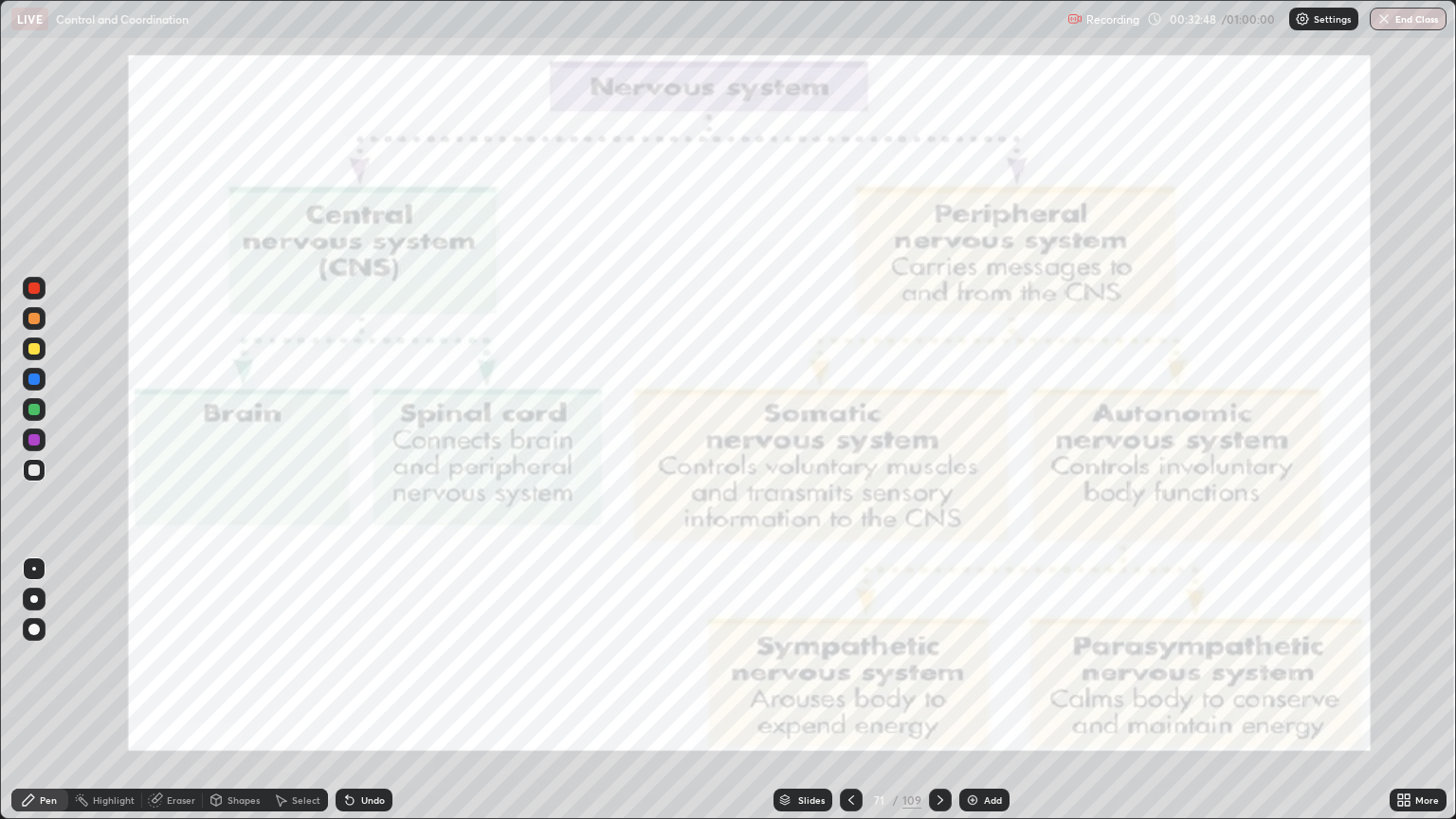 click at bounding box center [690, 688] 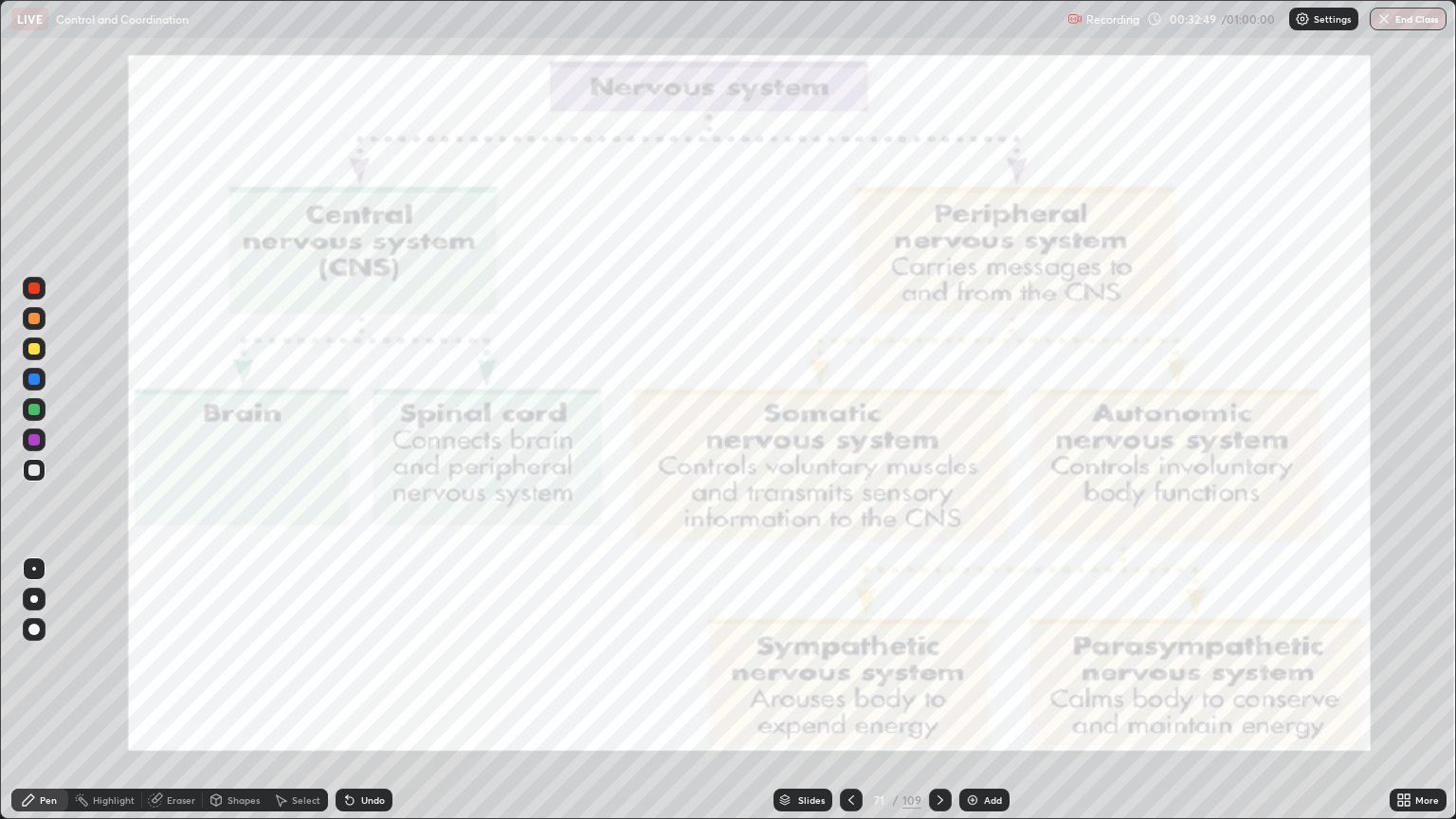 click on "Add" at bounding box center [992, 800] 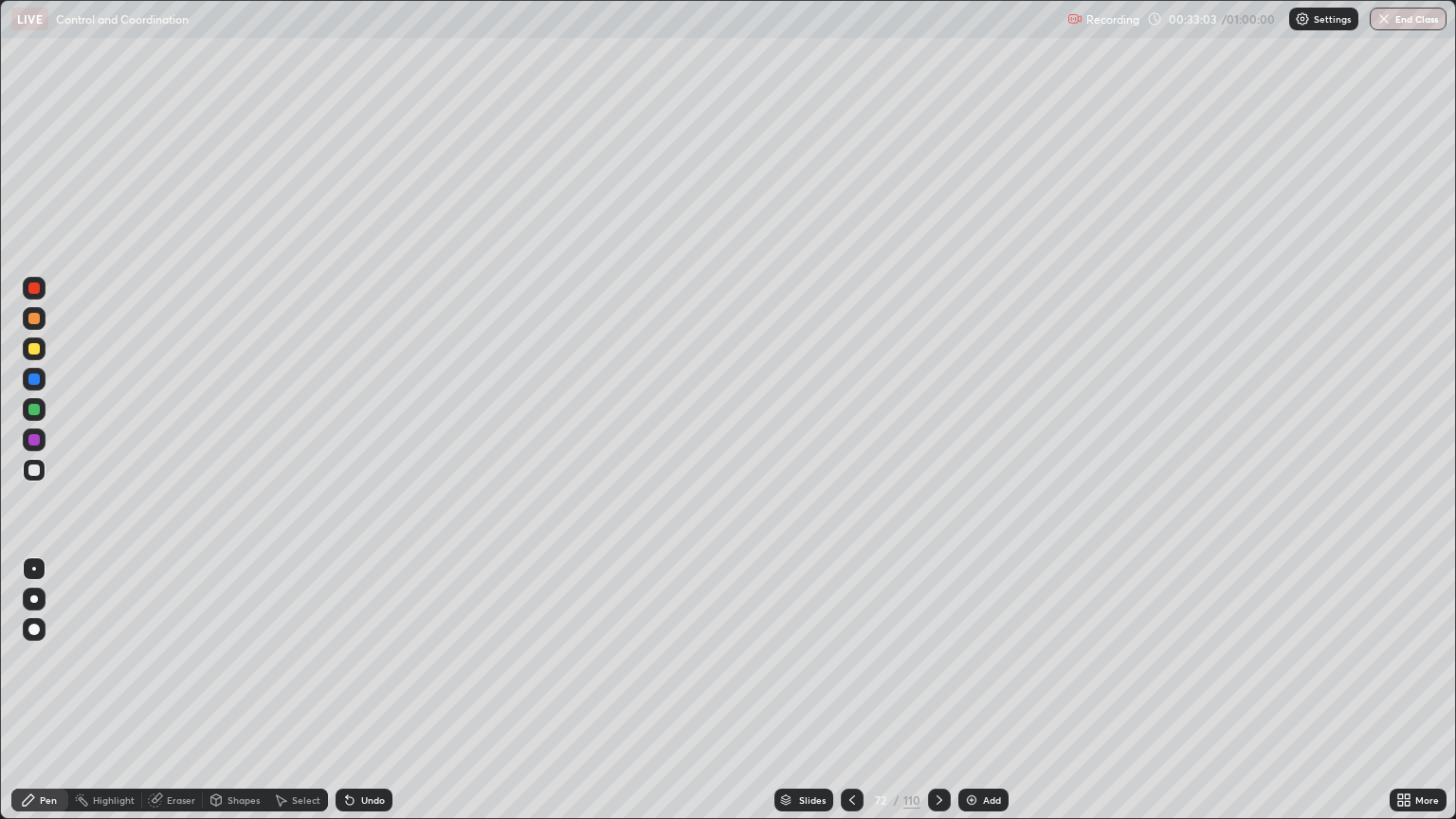 click on "Undo" at bounding box center (364, 800) 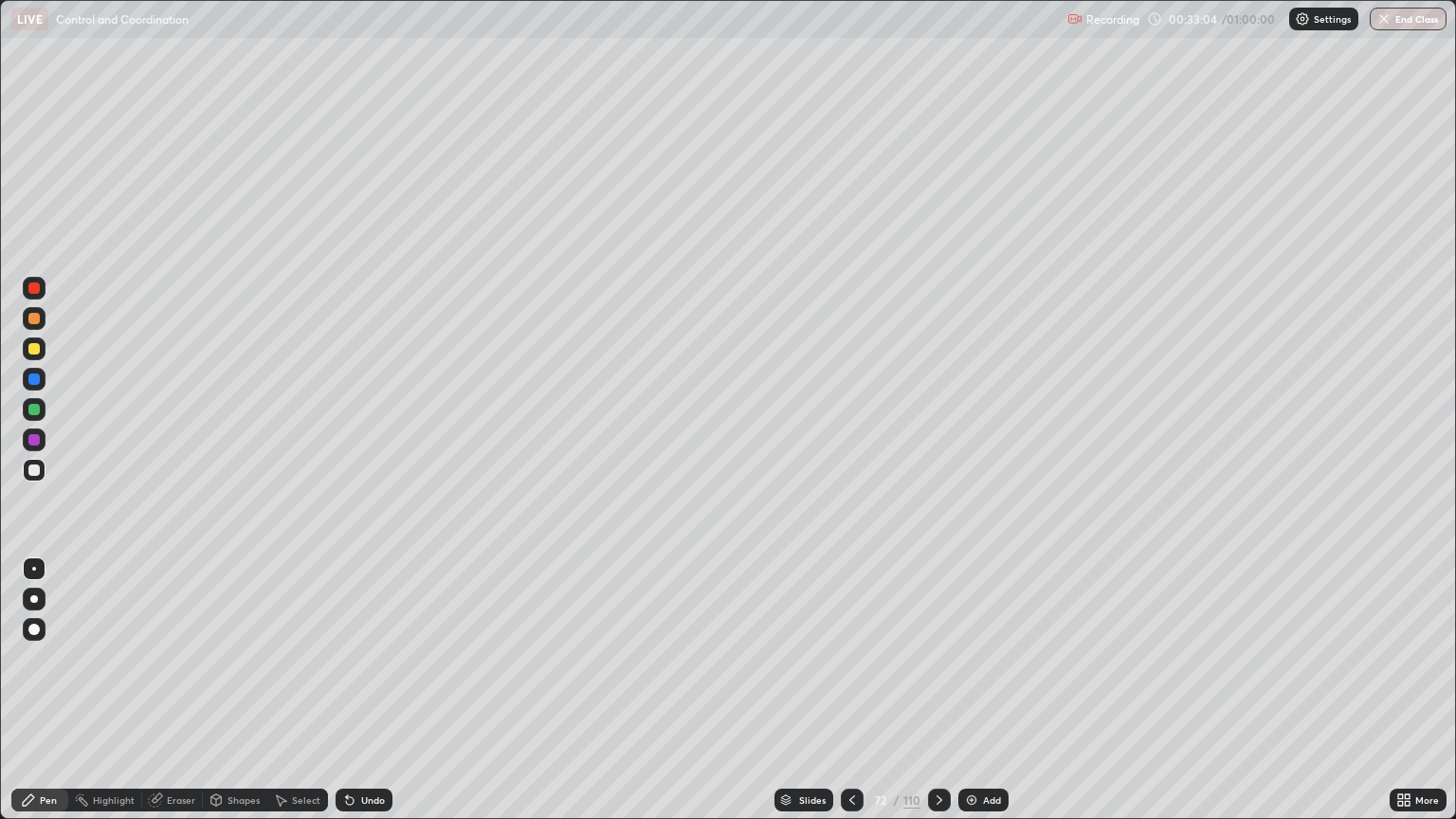 click 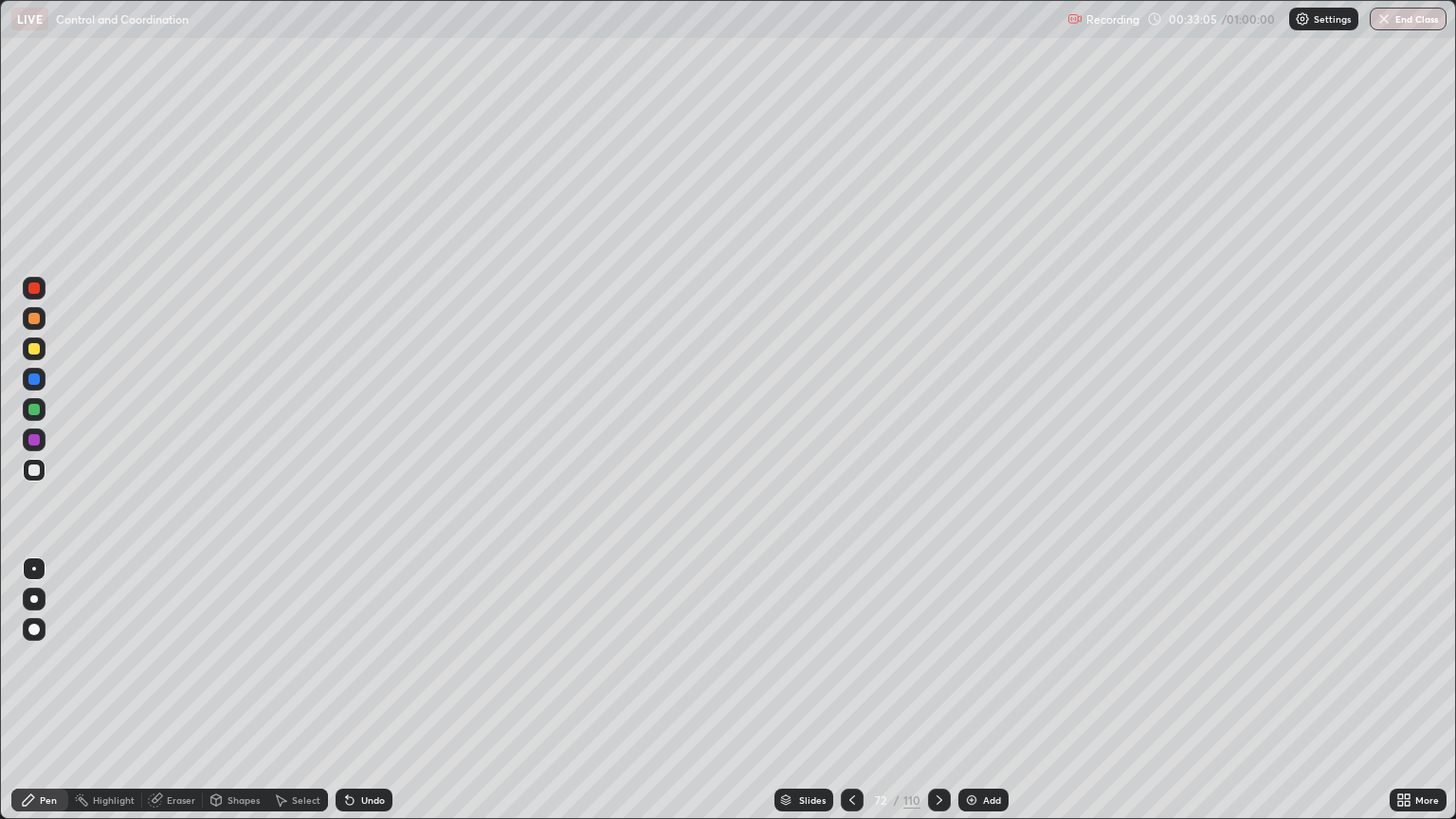 click at bounding box center [34, 599] 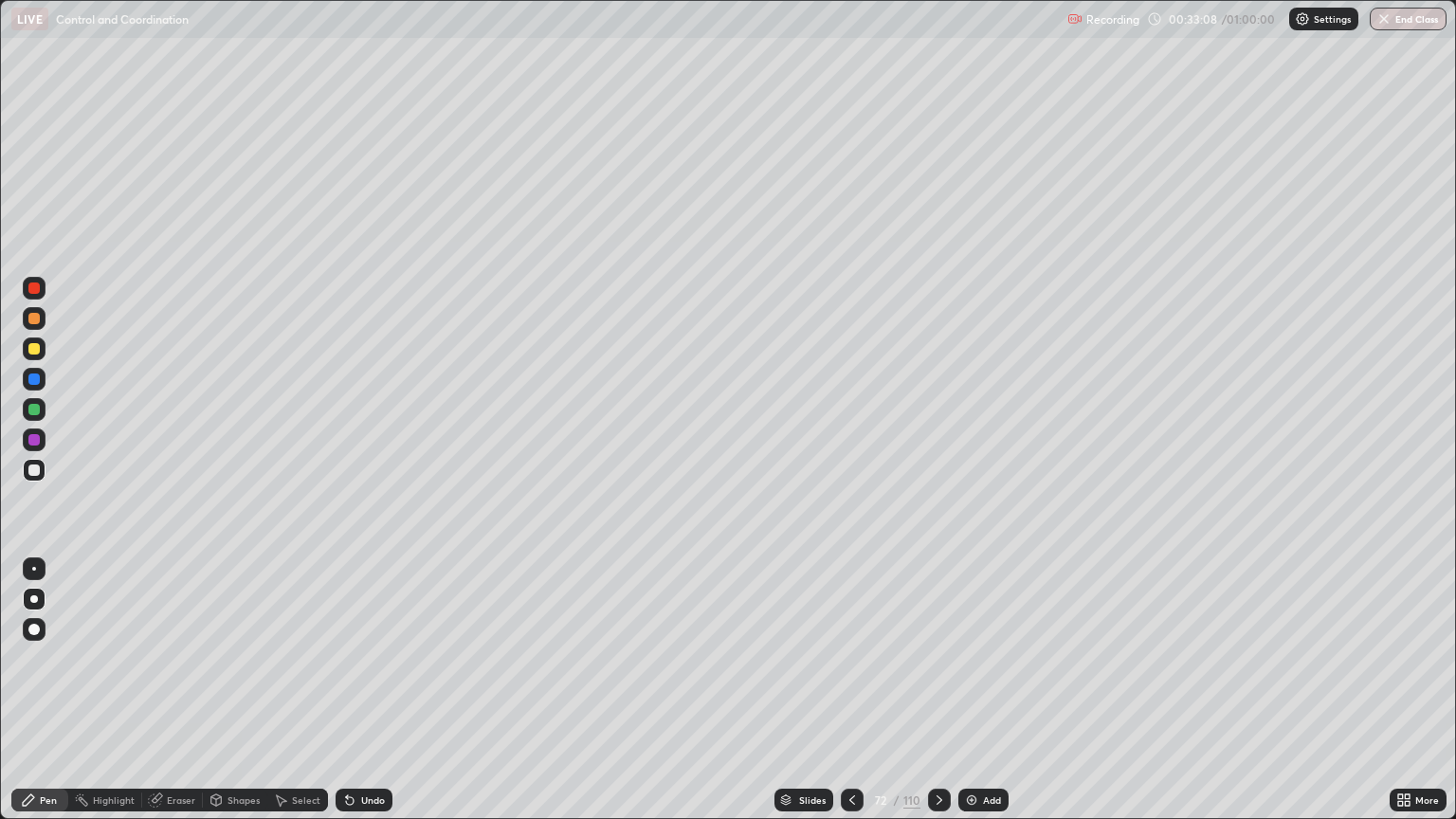 click at bounding box center (34, 410) 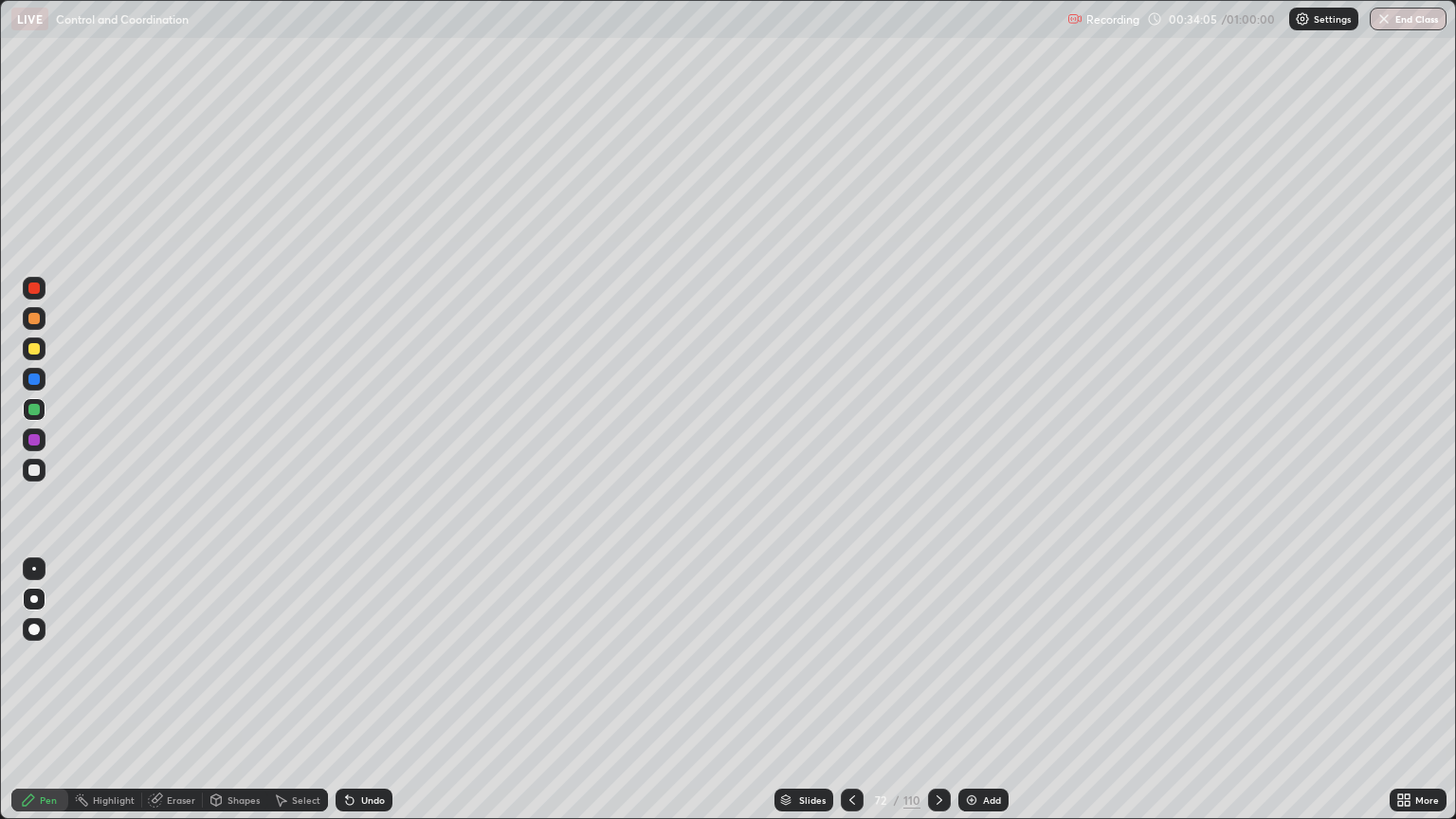 click on "Undo" at bounding box center [373, 800] 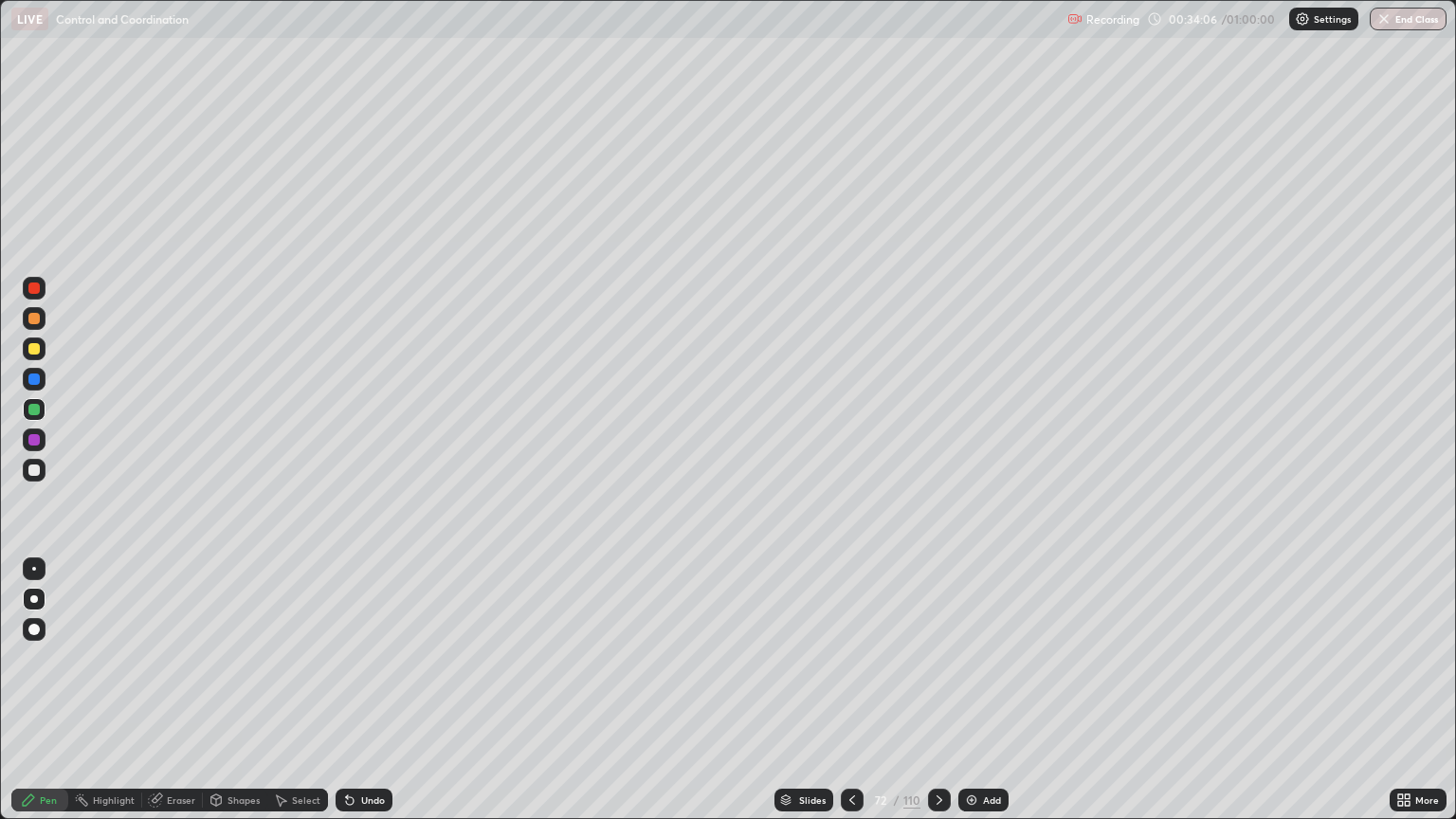click on "Undo" at bounding box center [373, 800] 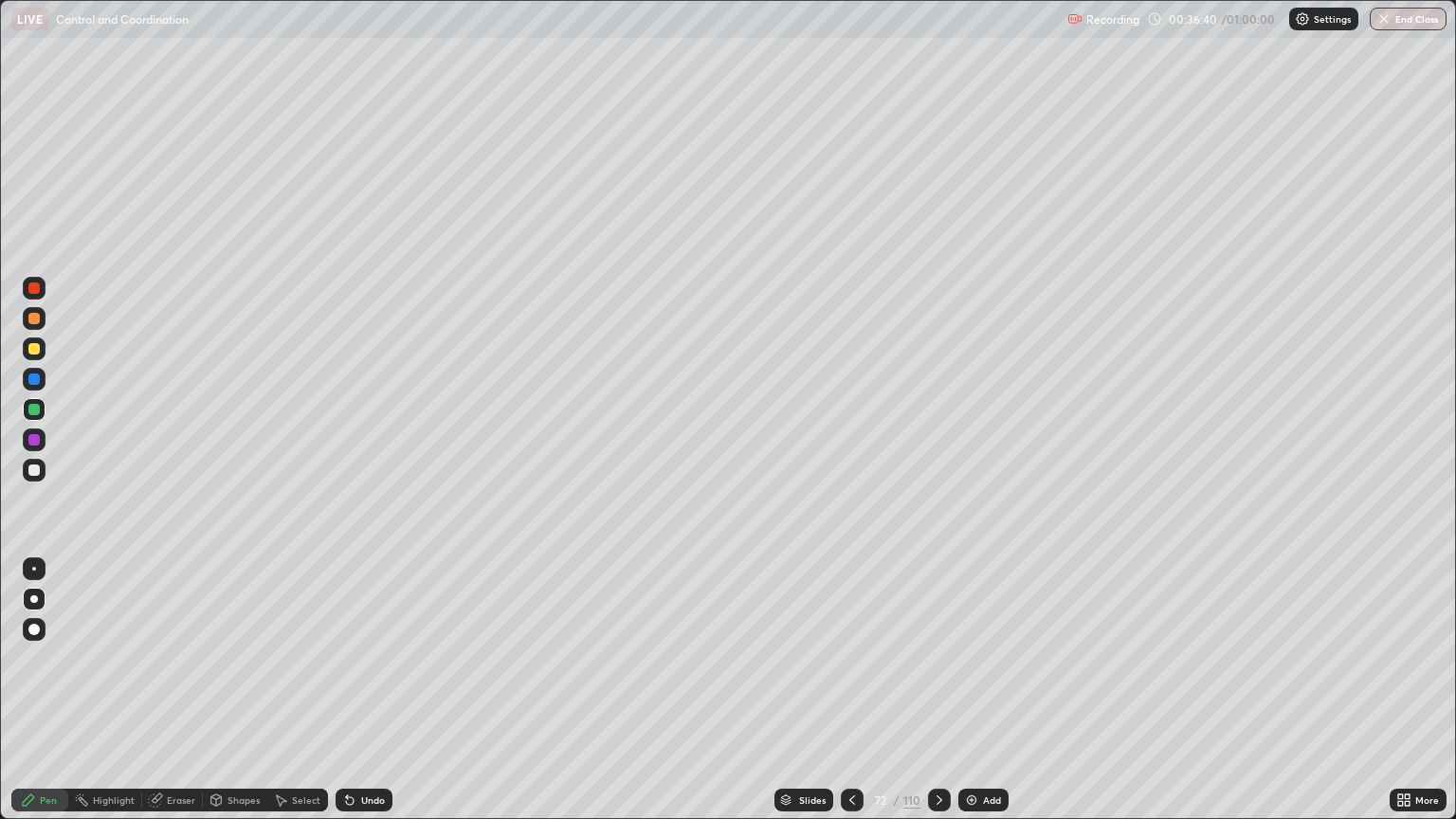 click at bounding box center [34, 349] 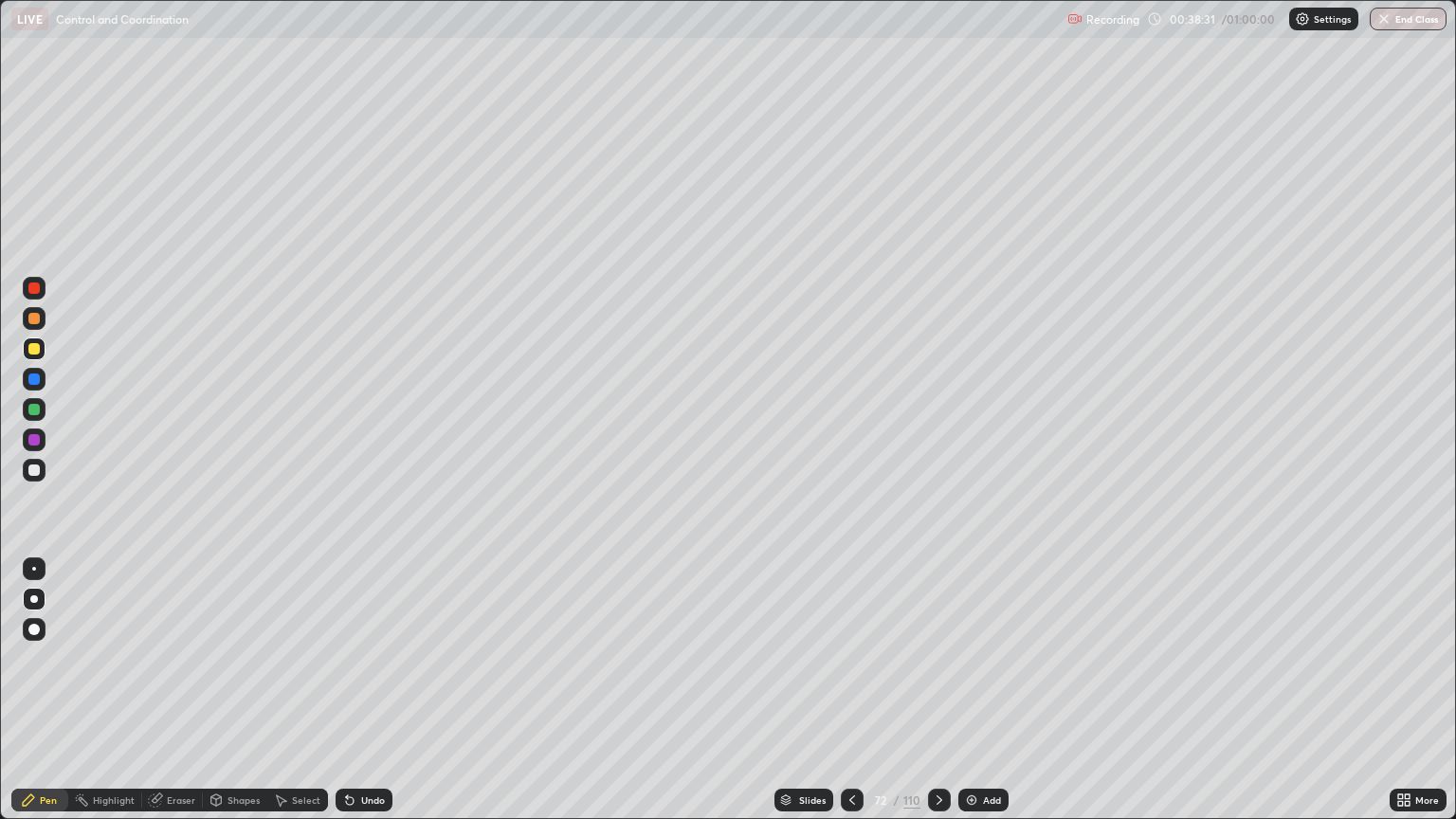 click 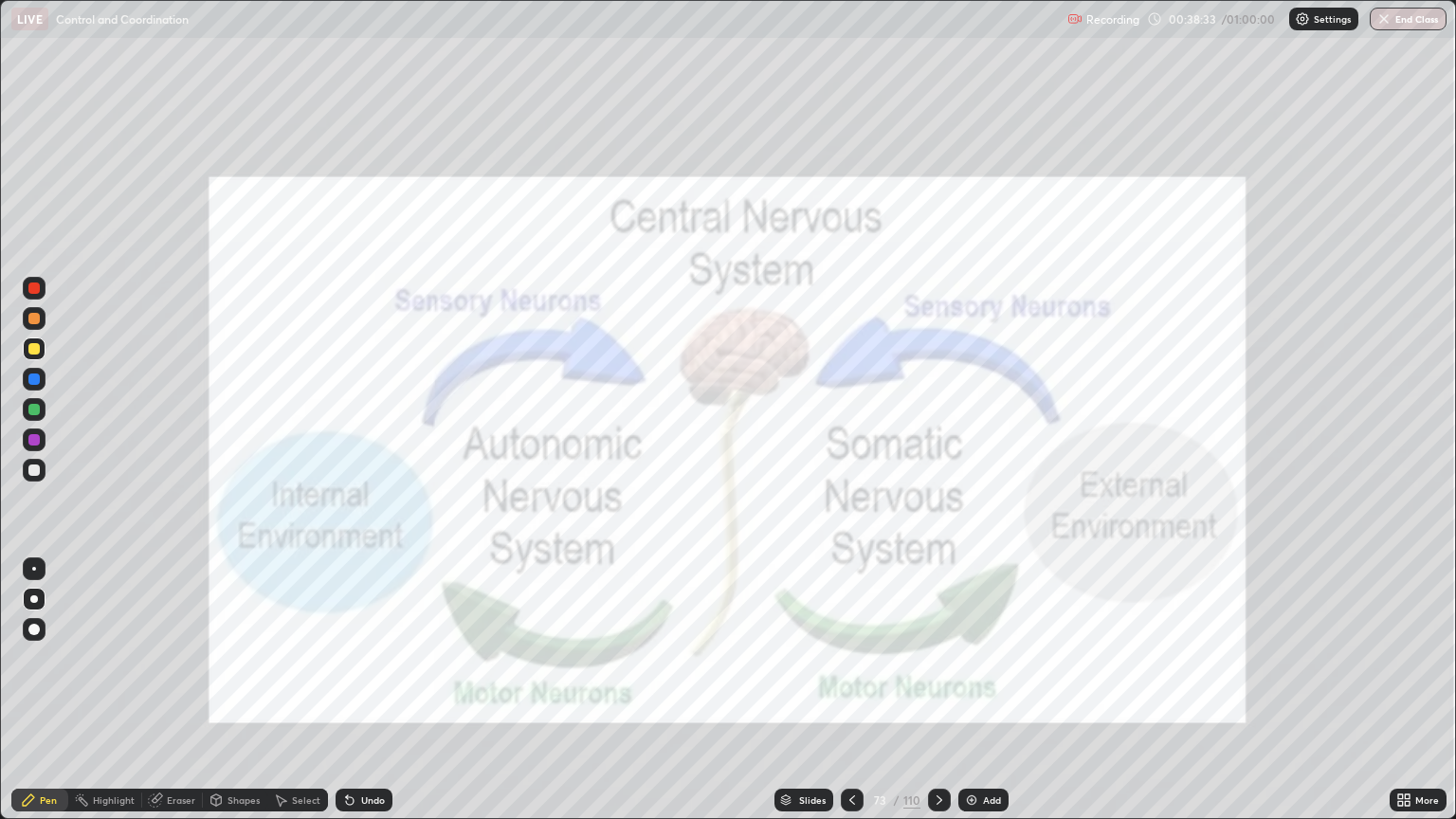 click at bounding box center [939, 800] 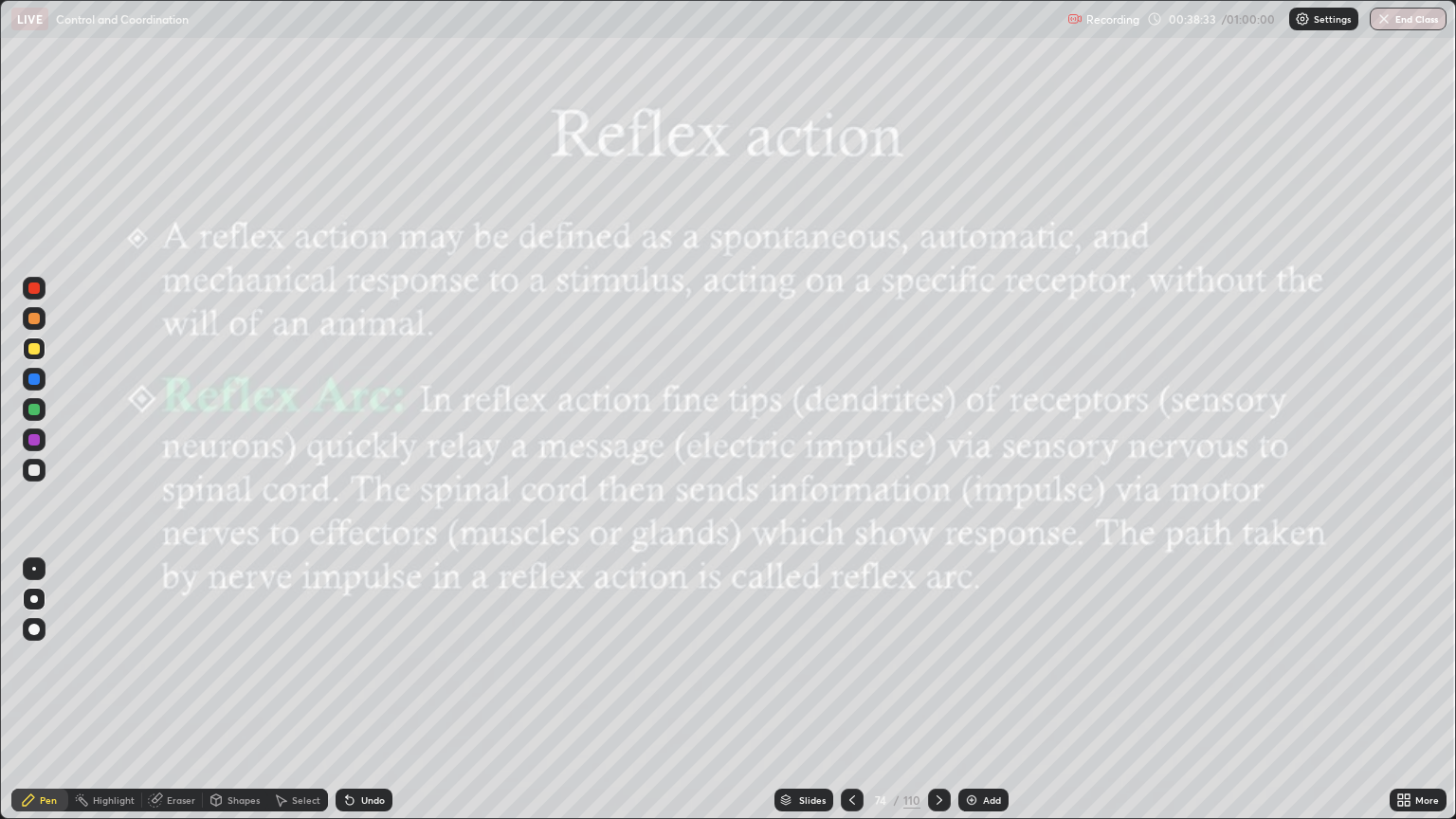 click 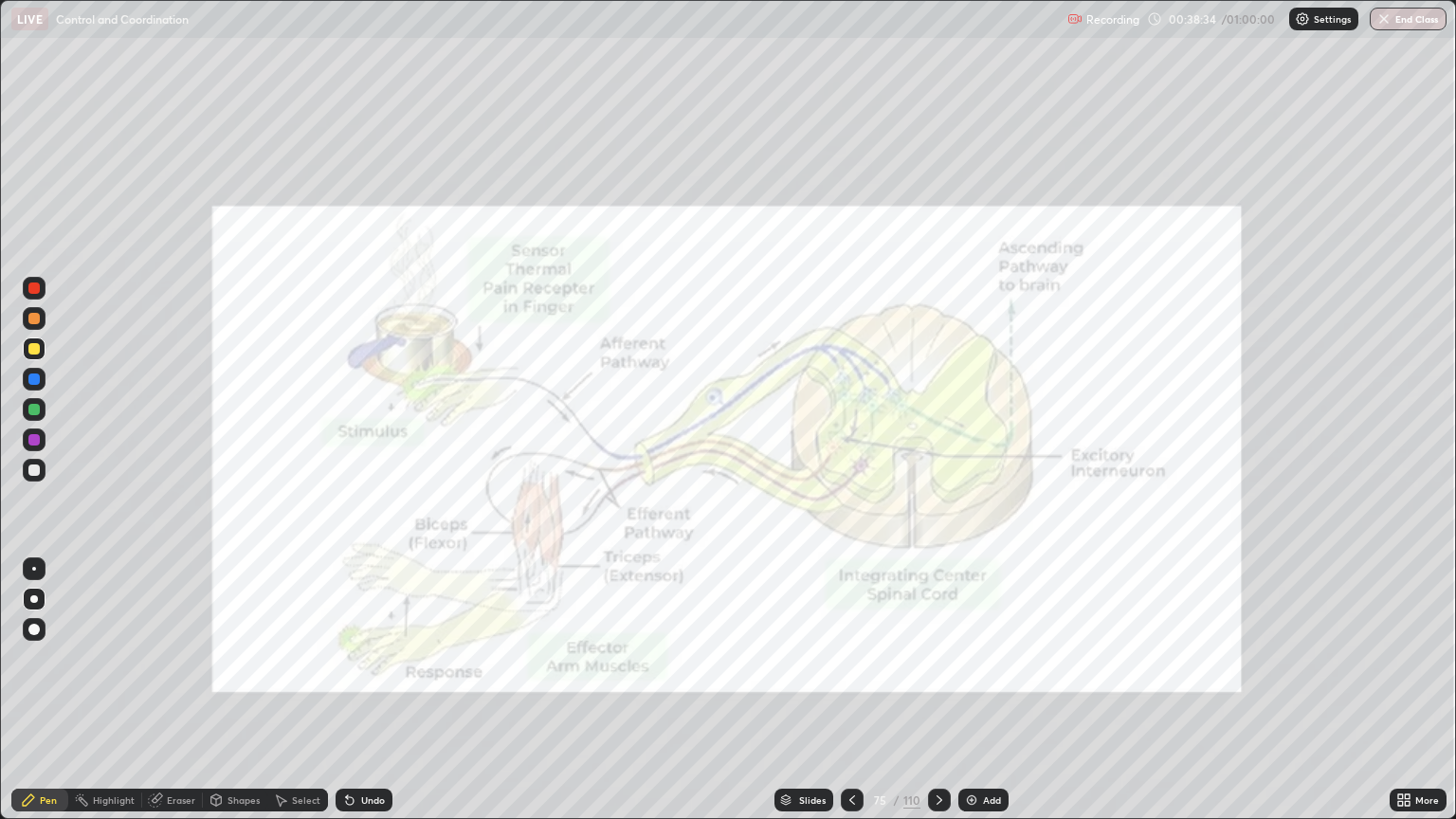 click 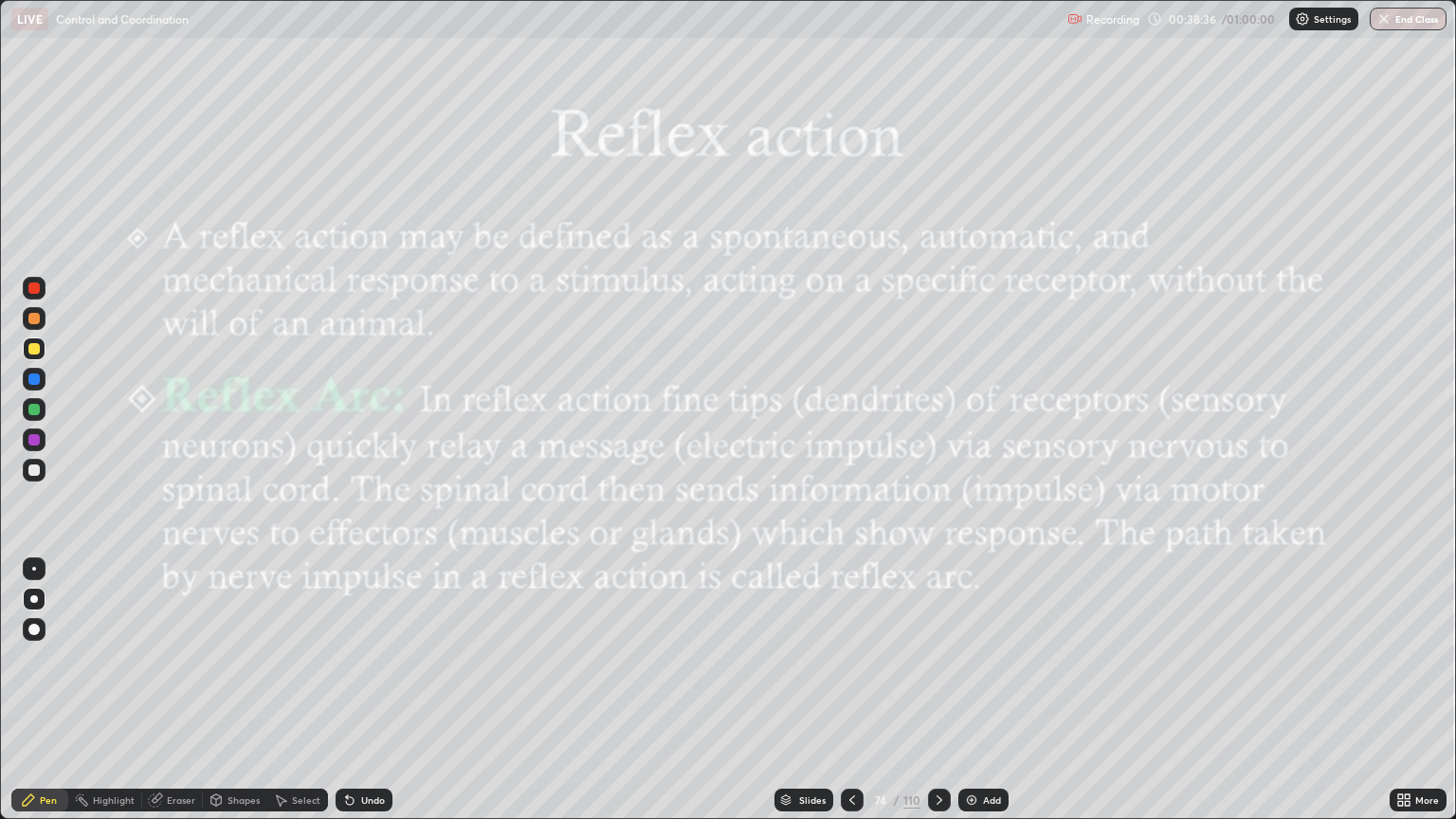 click 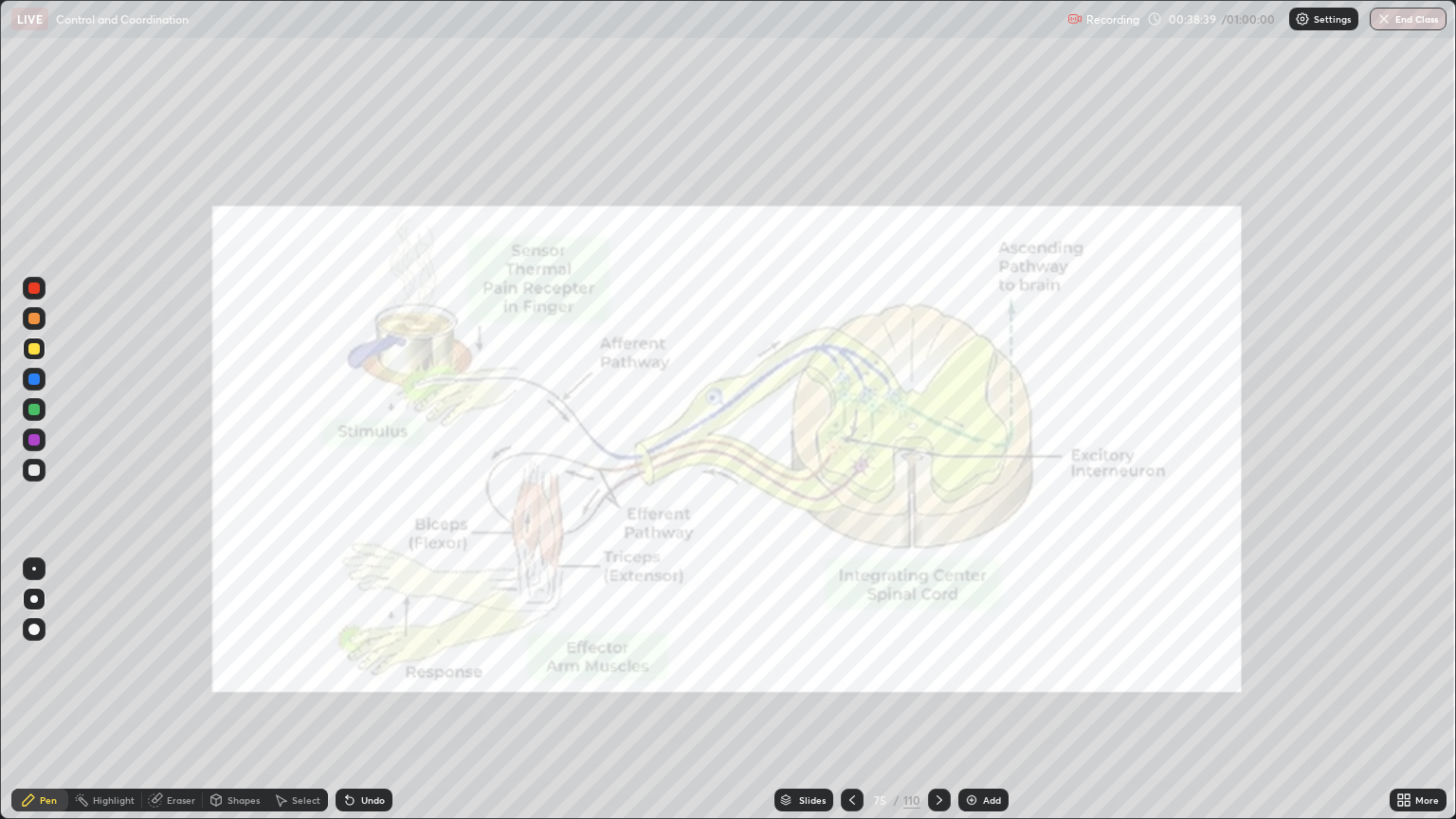 click 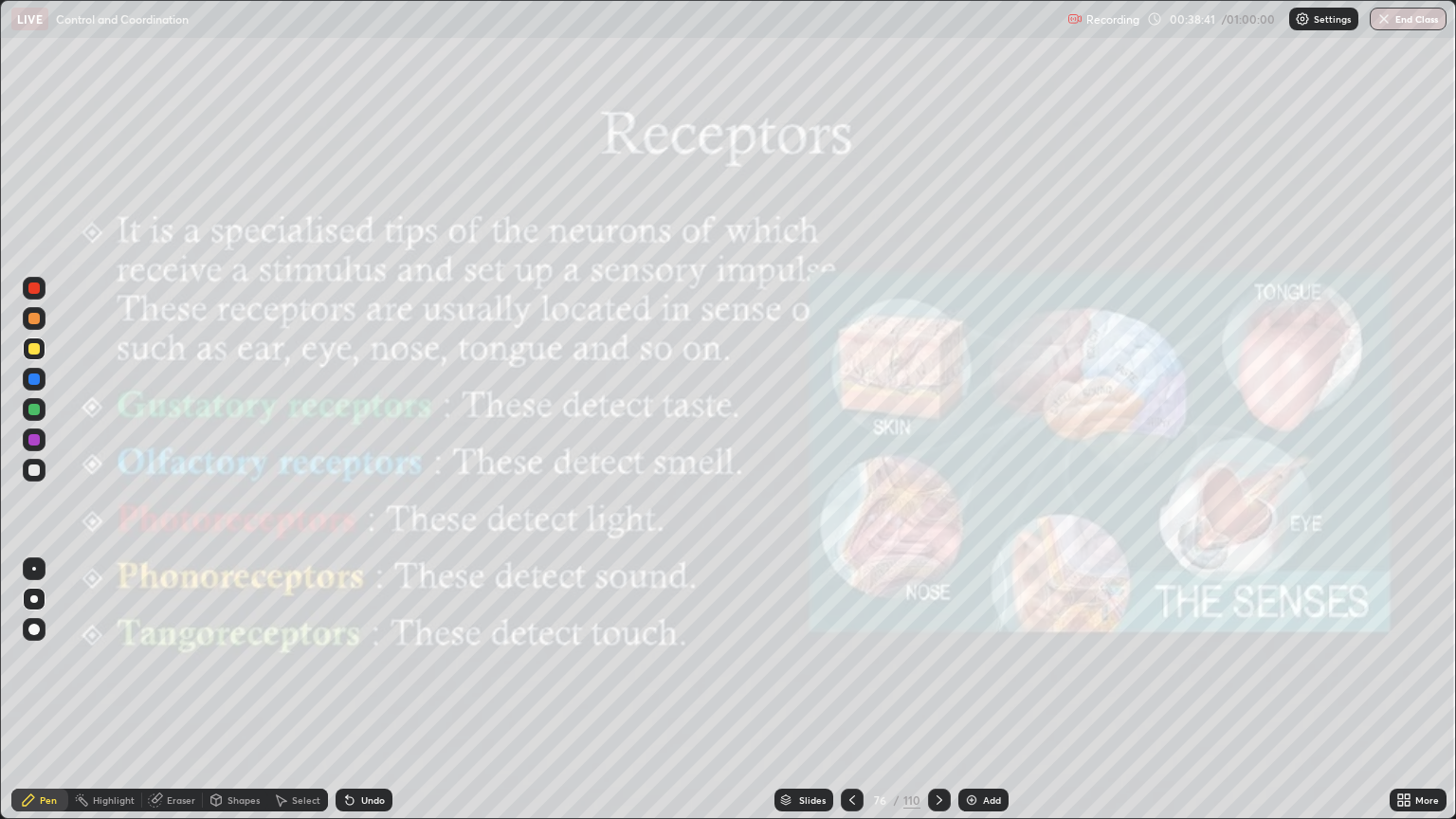 click at bounding box center [852, 800] 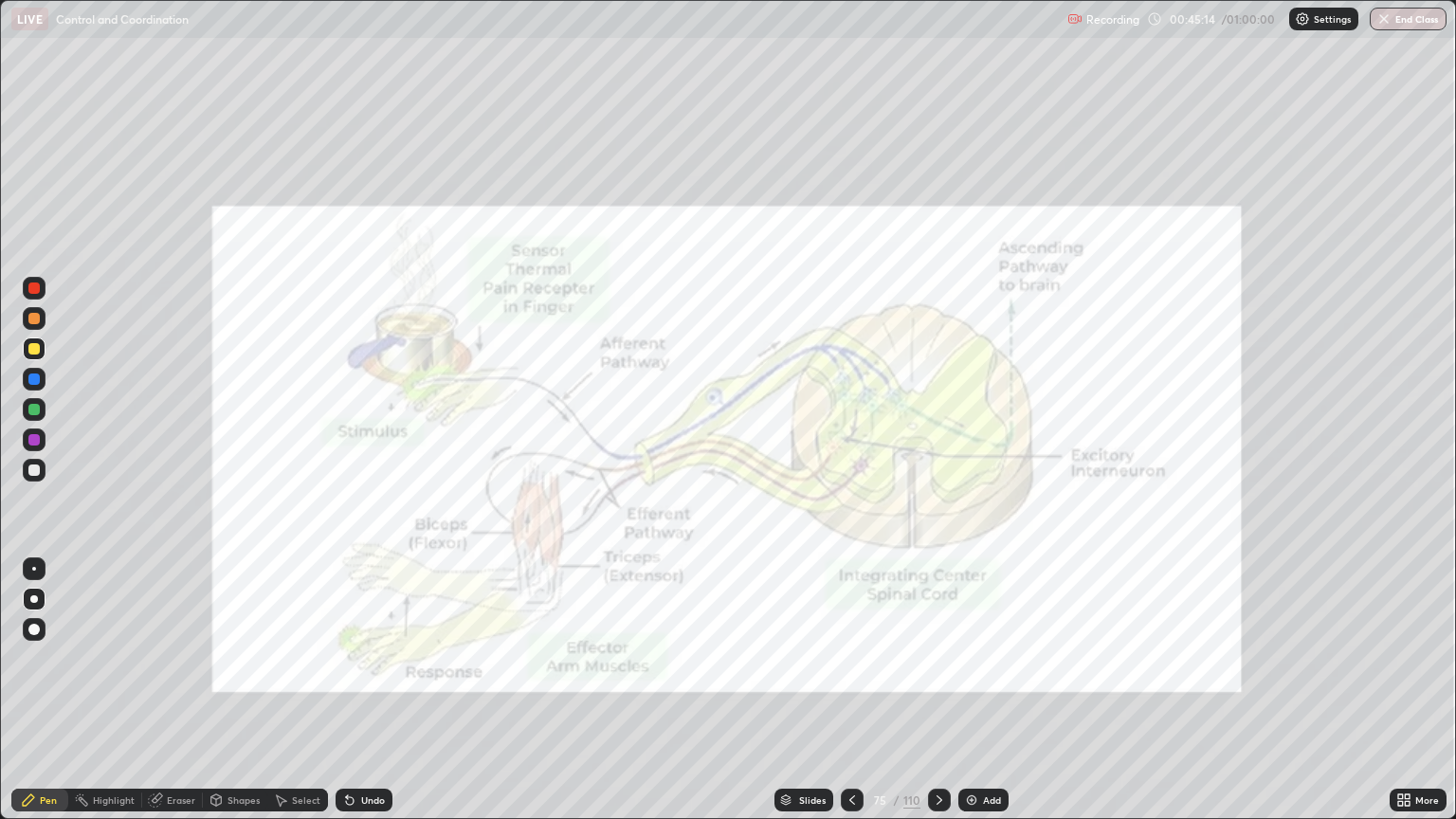click on "Add" at bounding box center (992, 800) 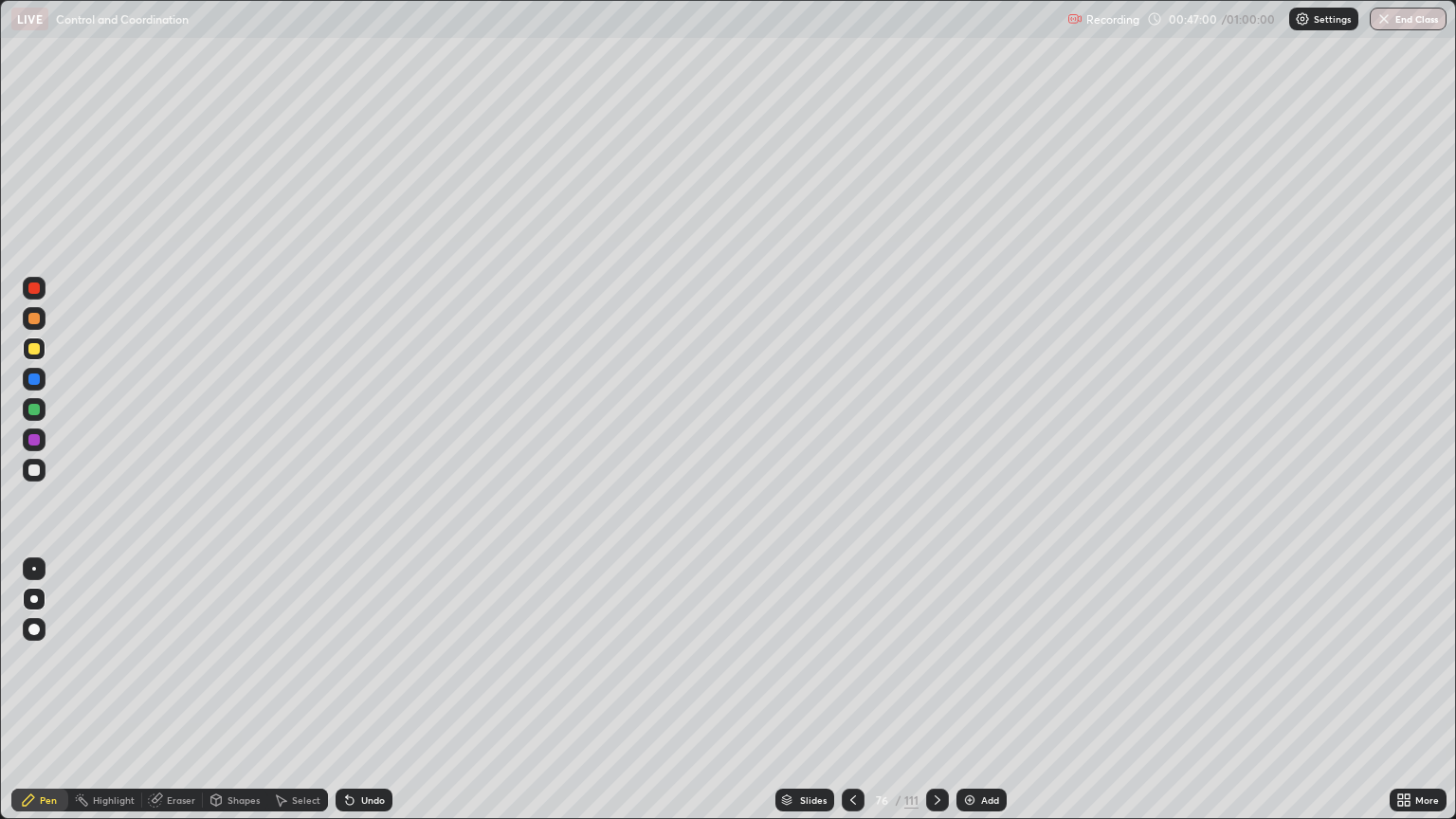 click at bounding box center (34, 288) 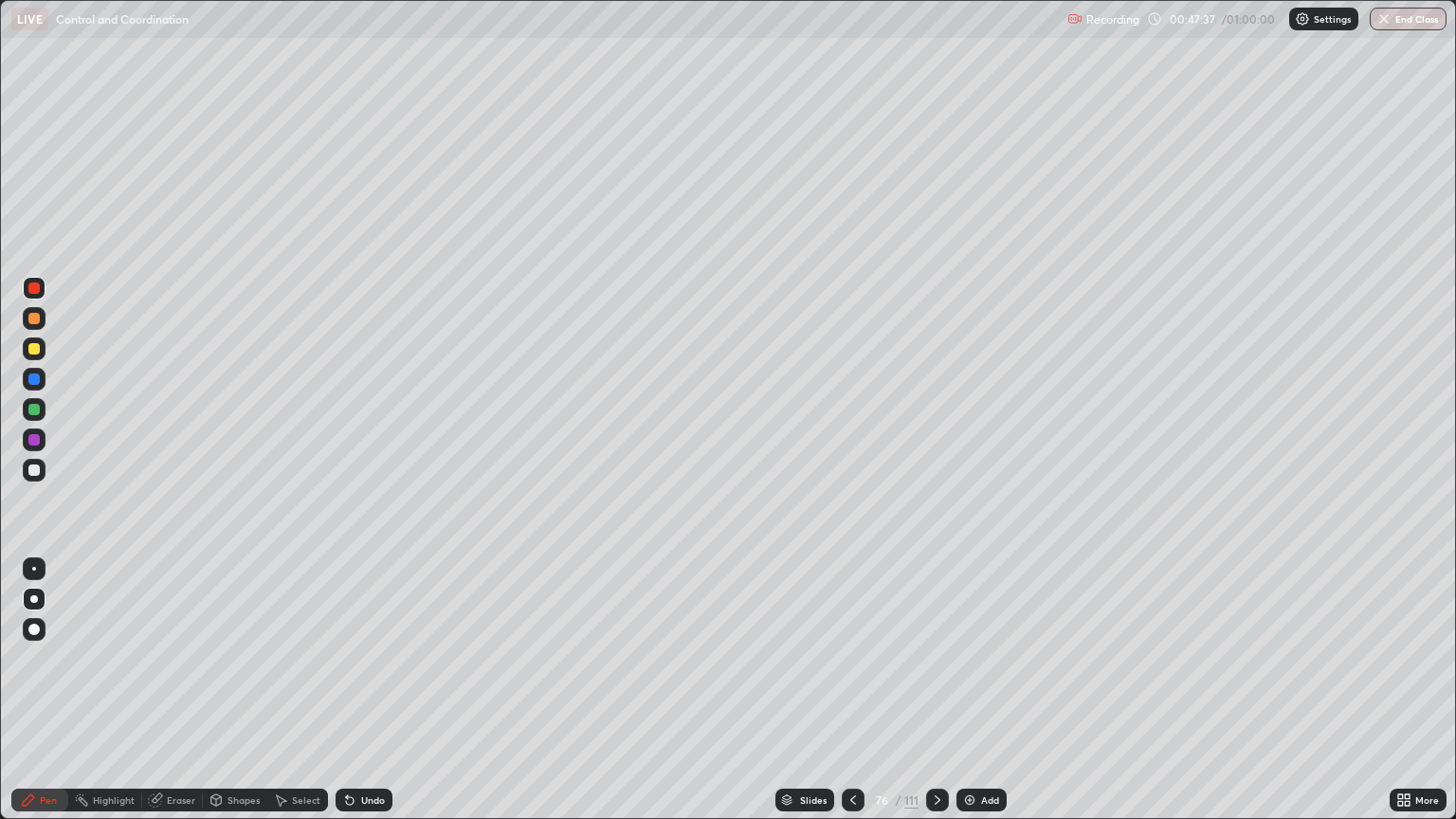 click 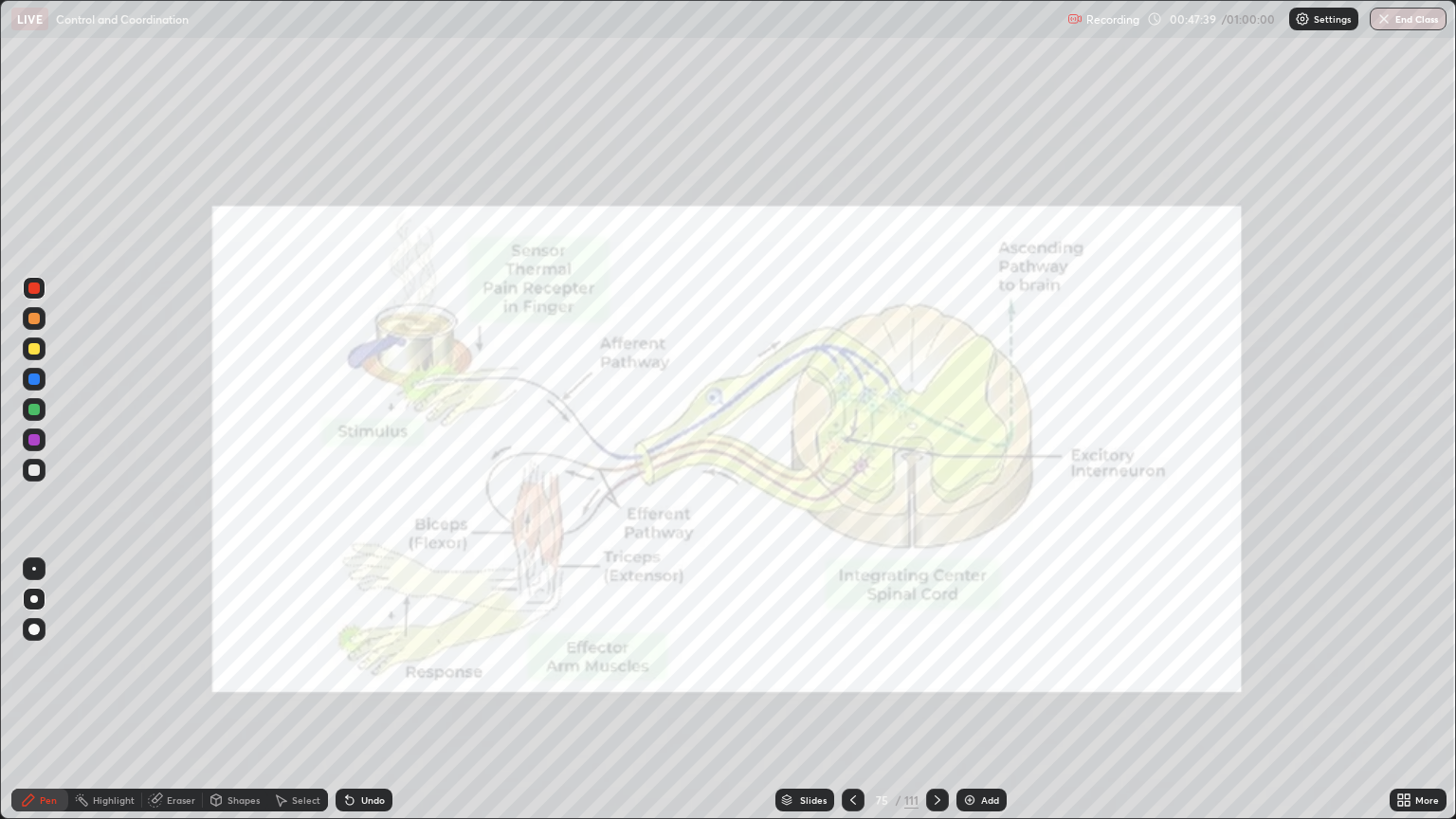 click 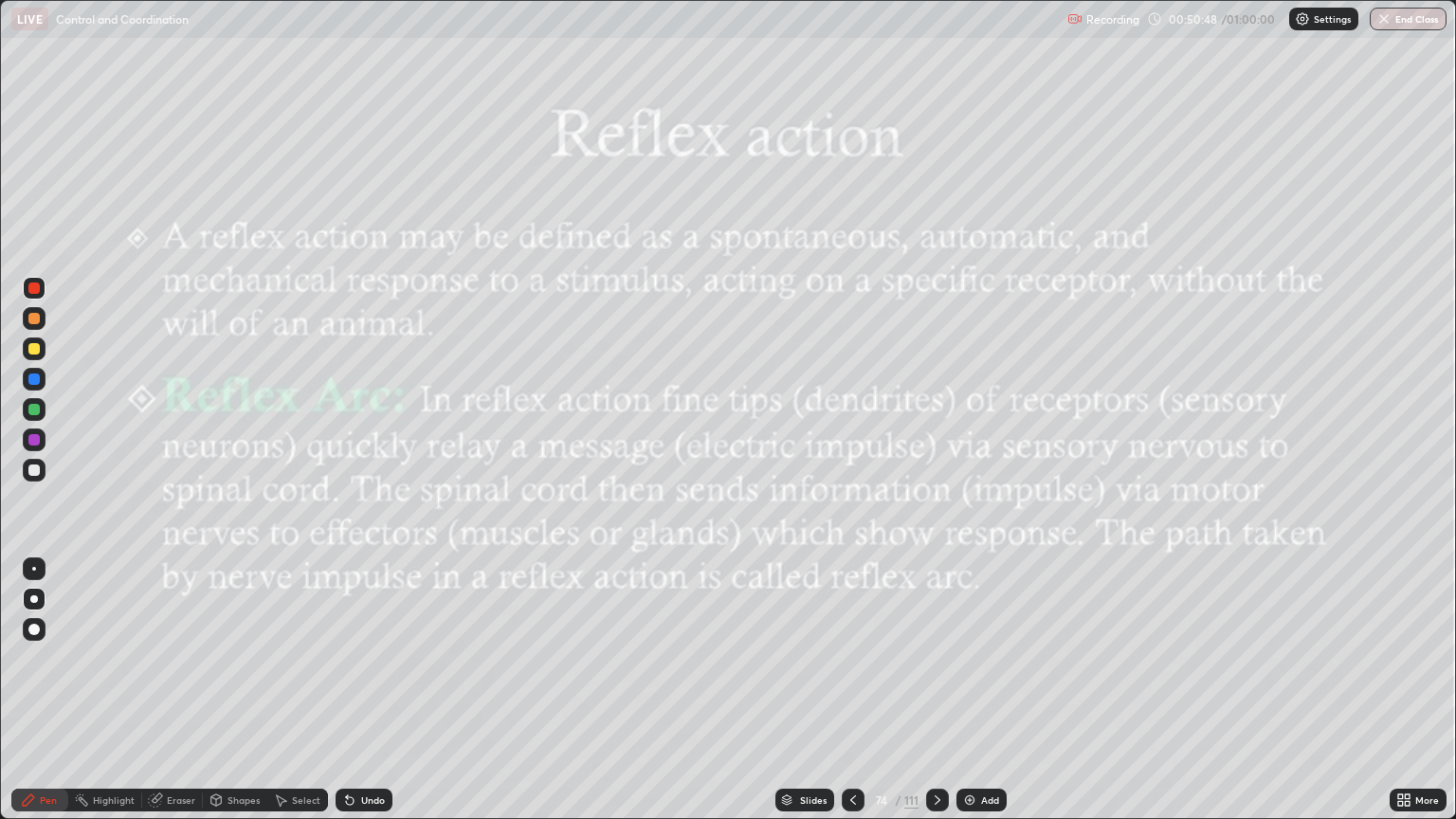 click at bounding box center (937, 800) 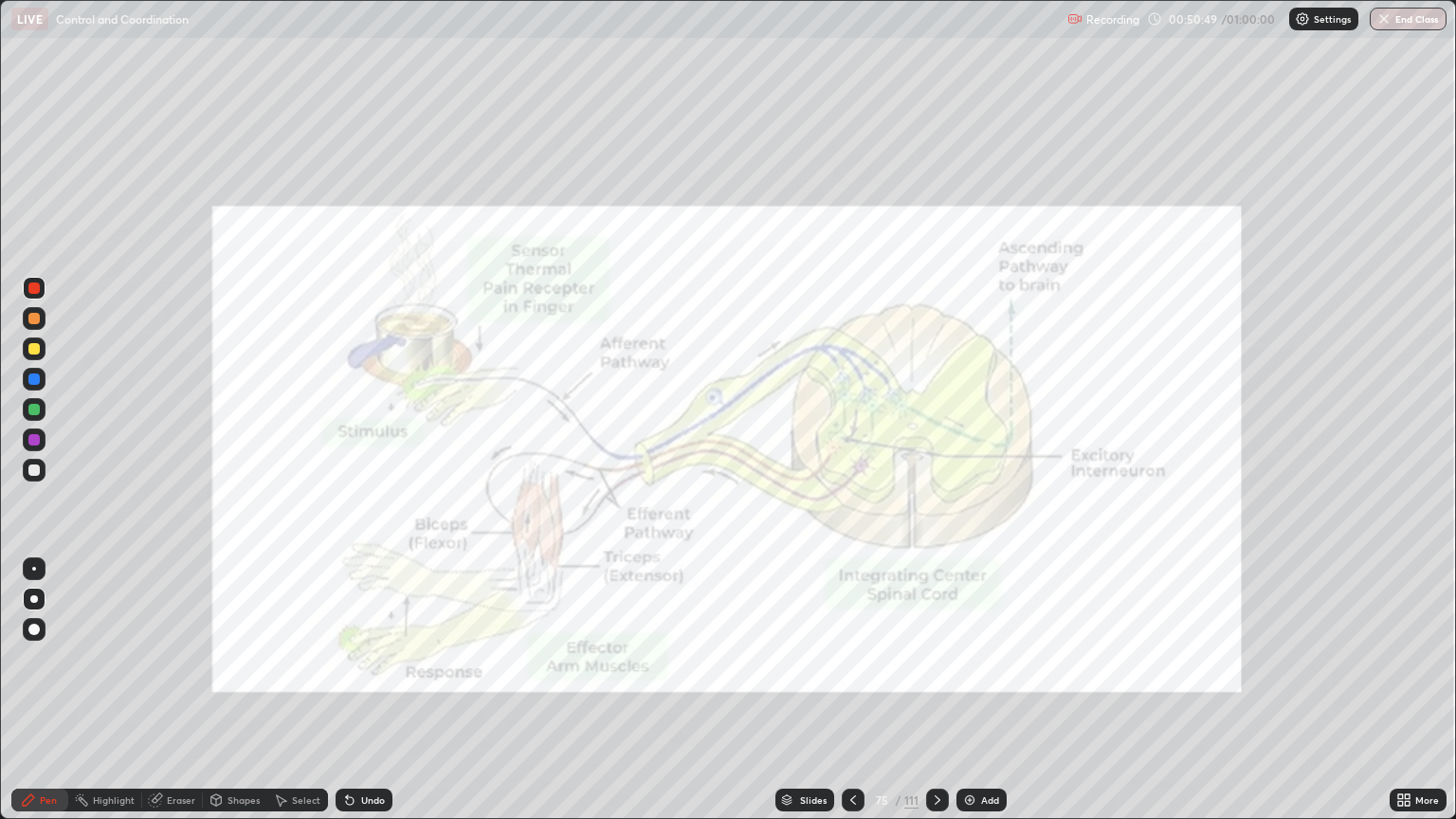 click at bounding box center (937, 800) 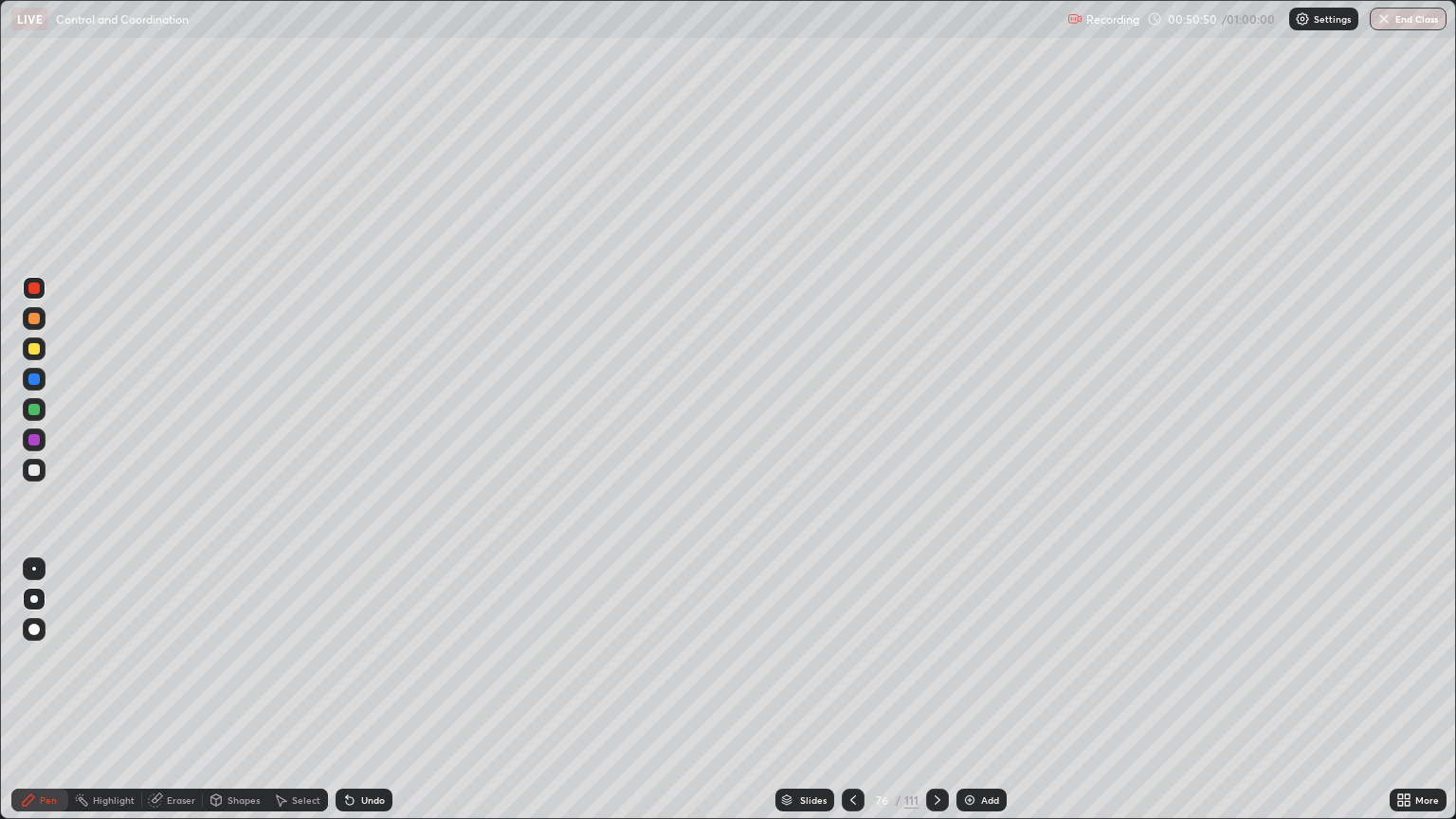 click at bounding box center (853, 800) 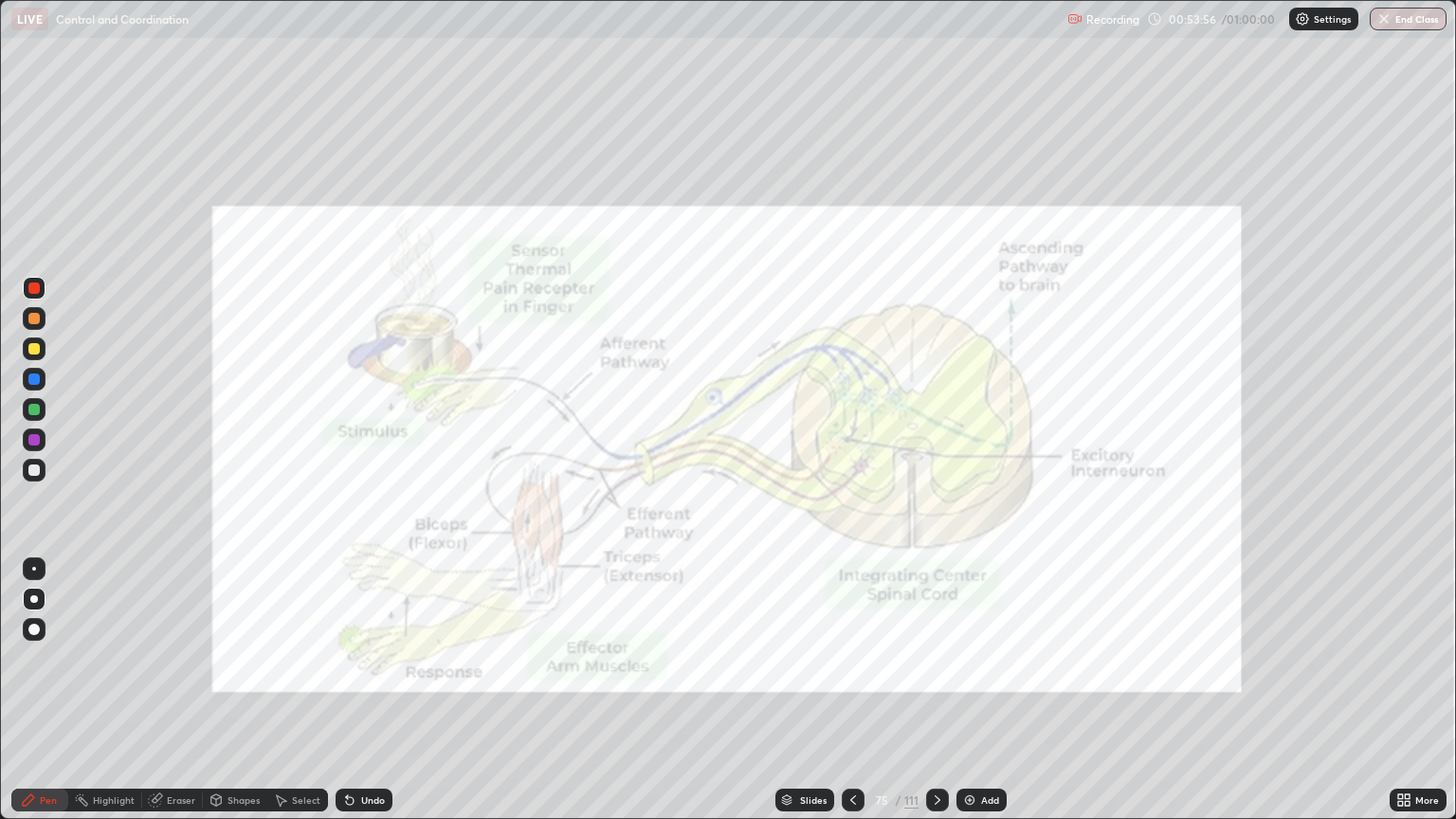 click 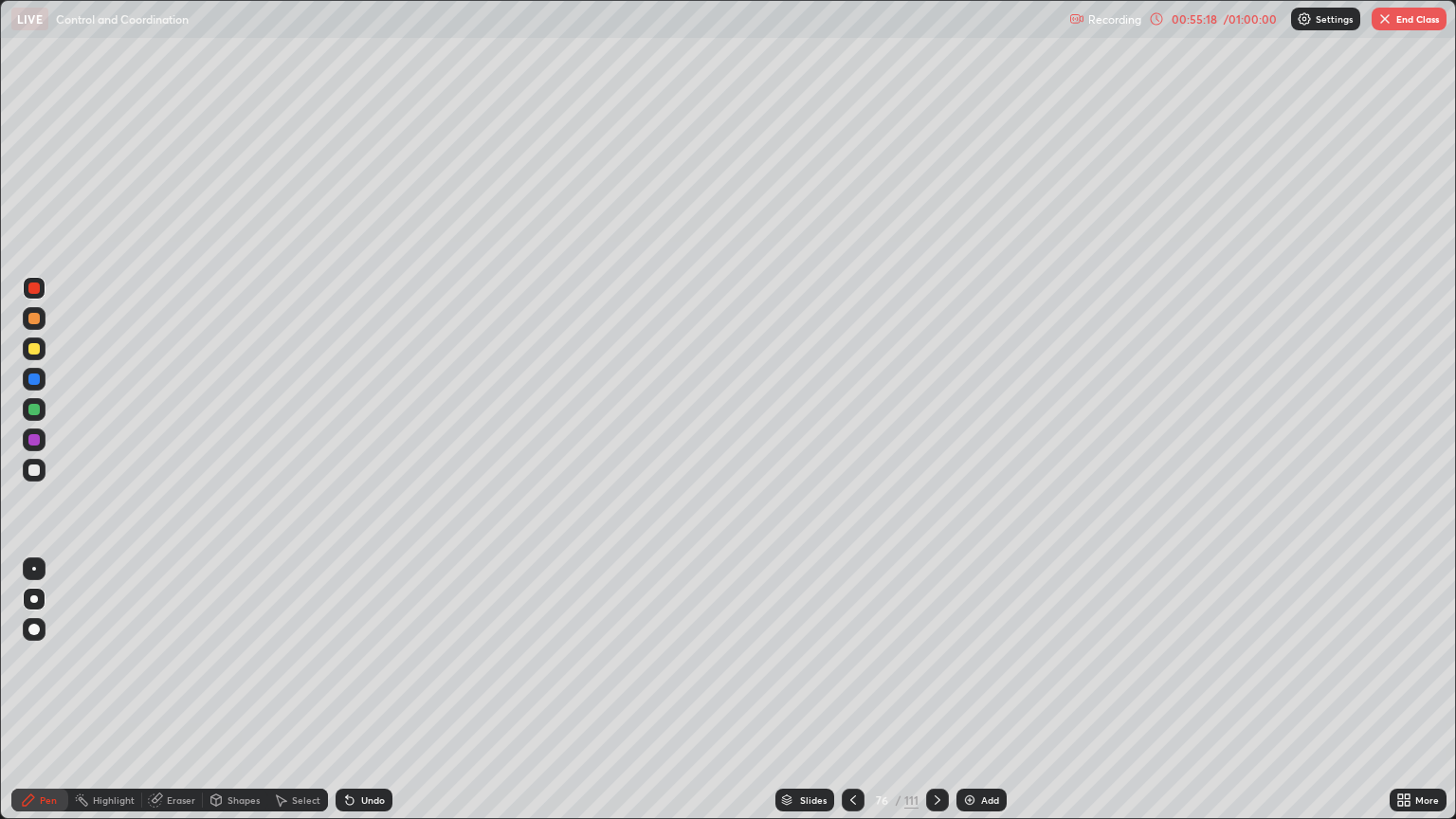 click 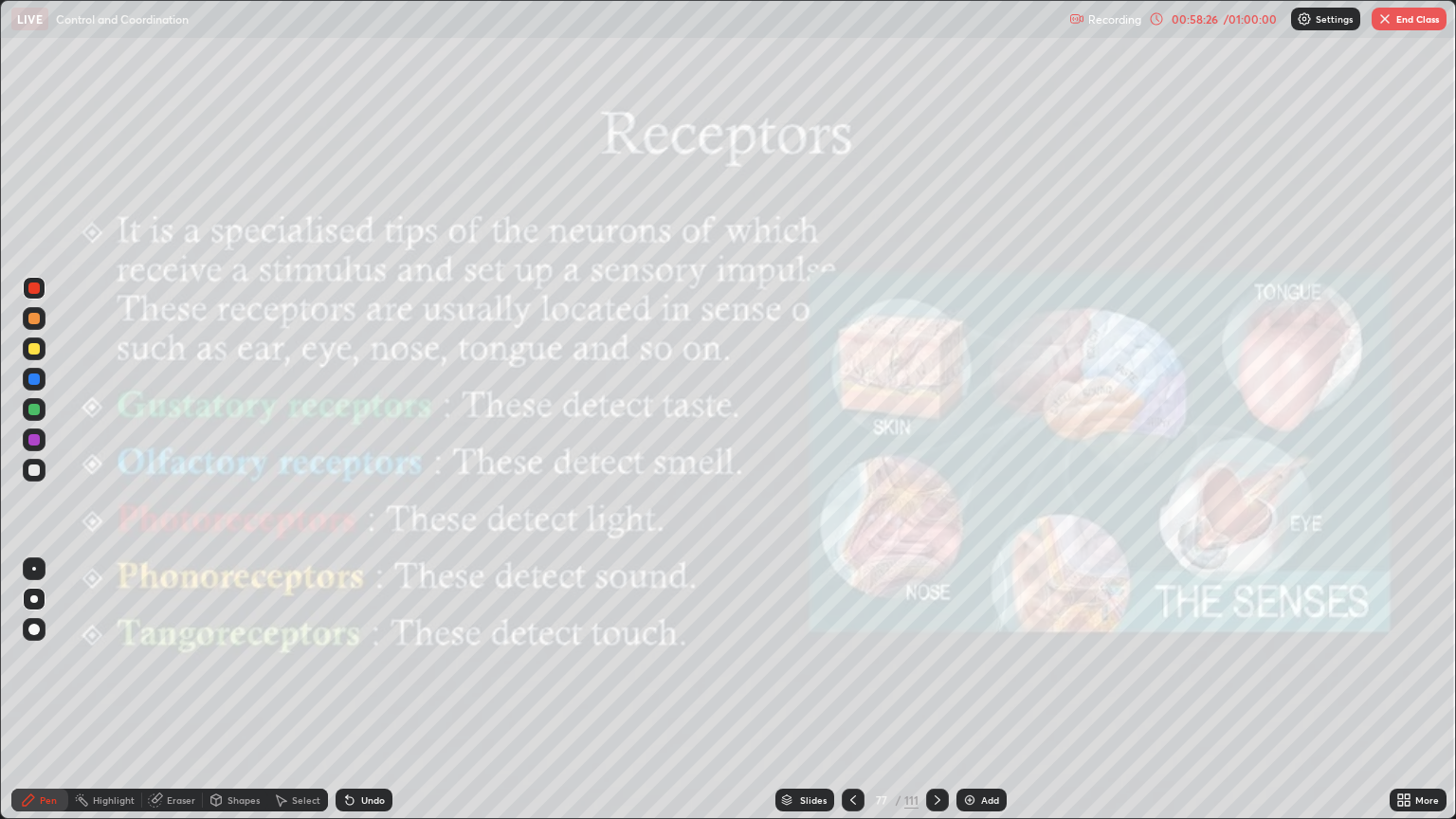 click on "Slides" at bounding box center [805, 800] 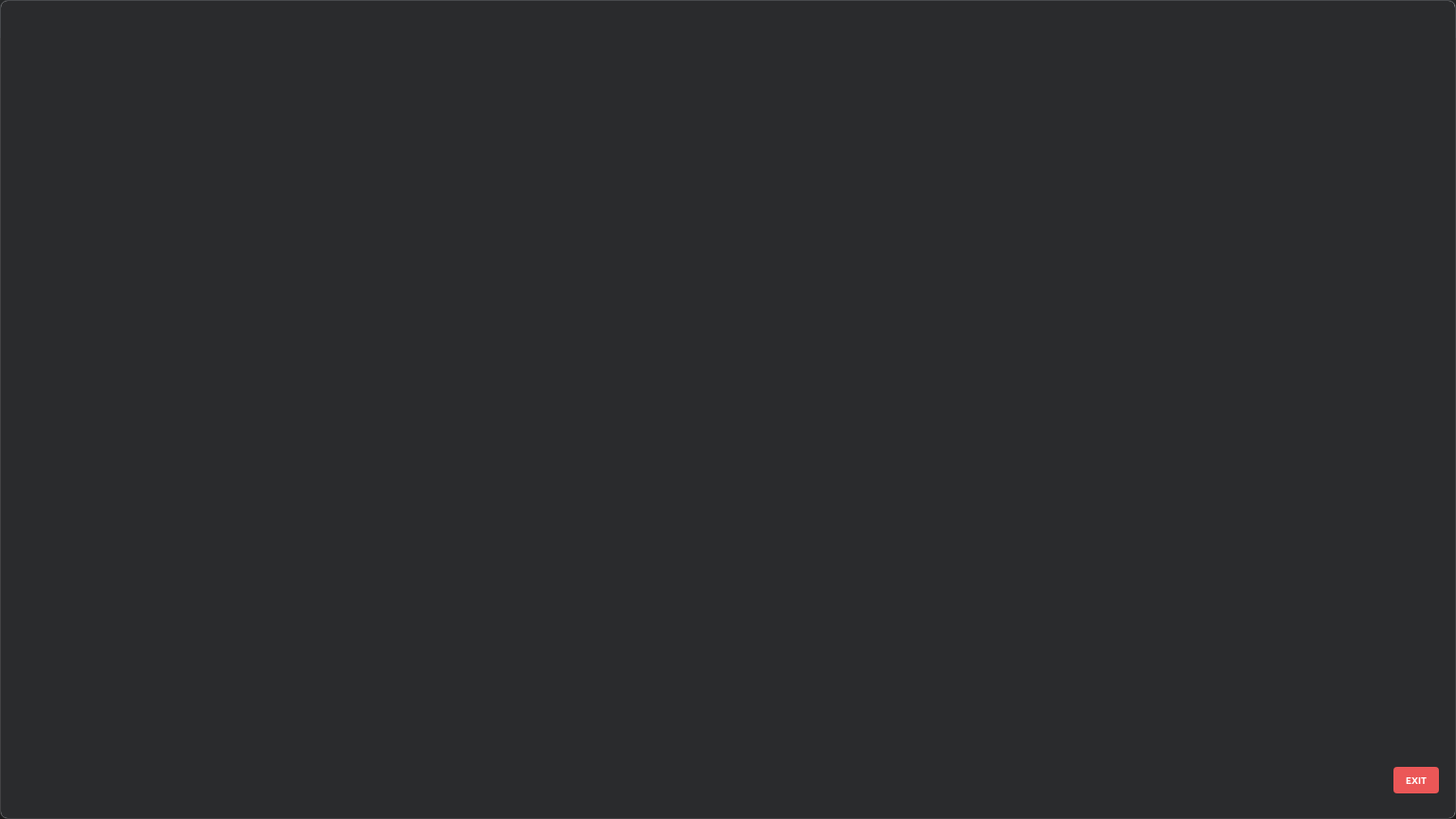scroll, scrollTop: 5902, scrollLeft: 0, axis: vertical 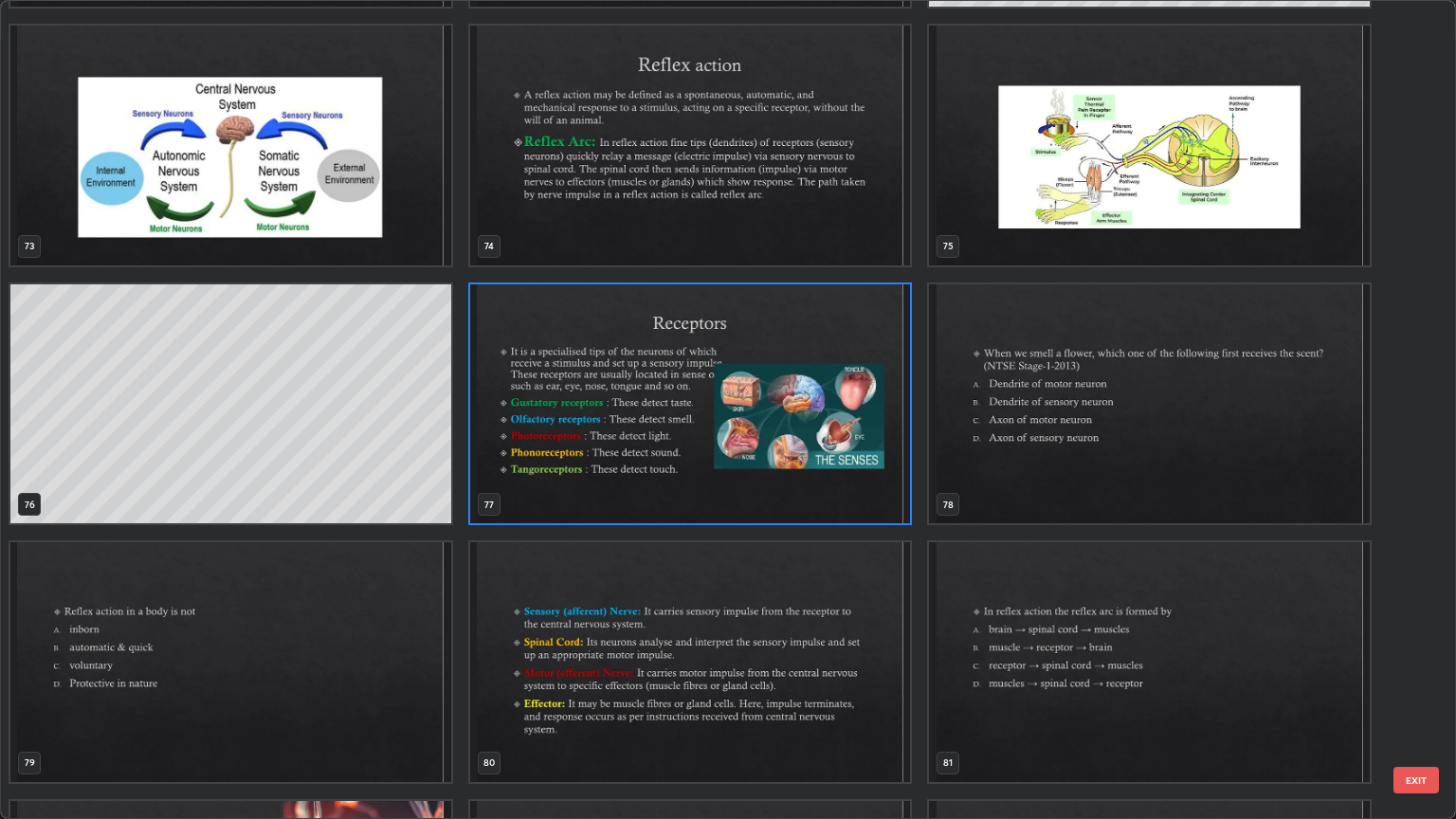 click at bounding box center [690, 404] 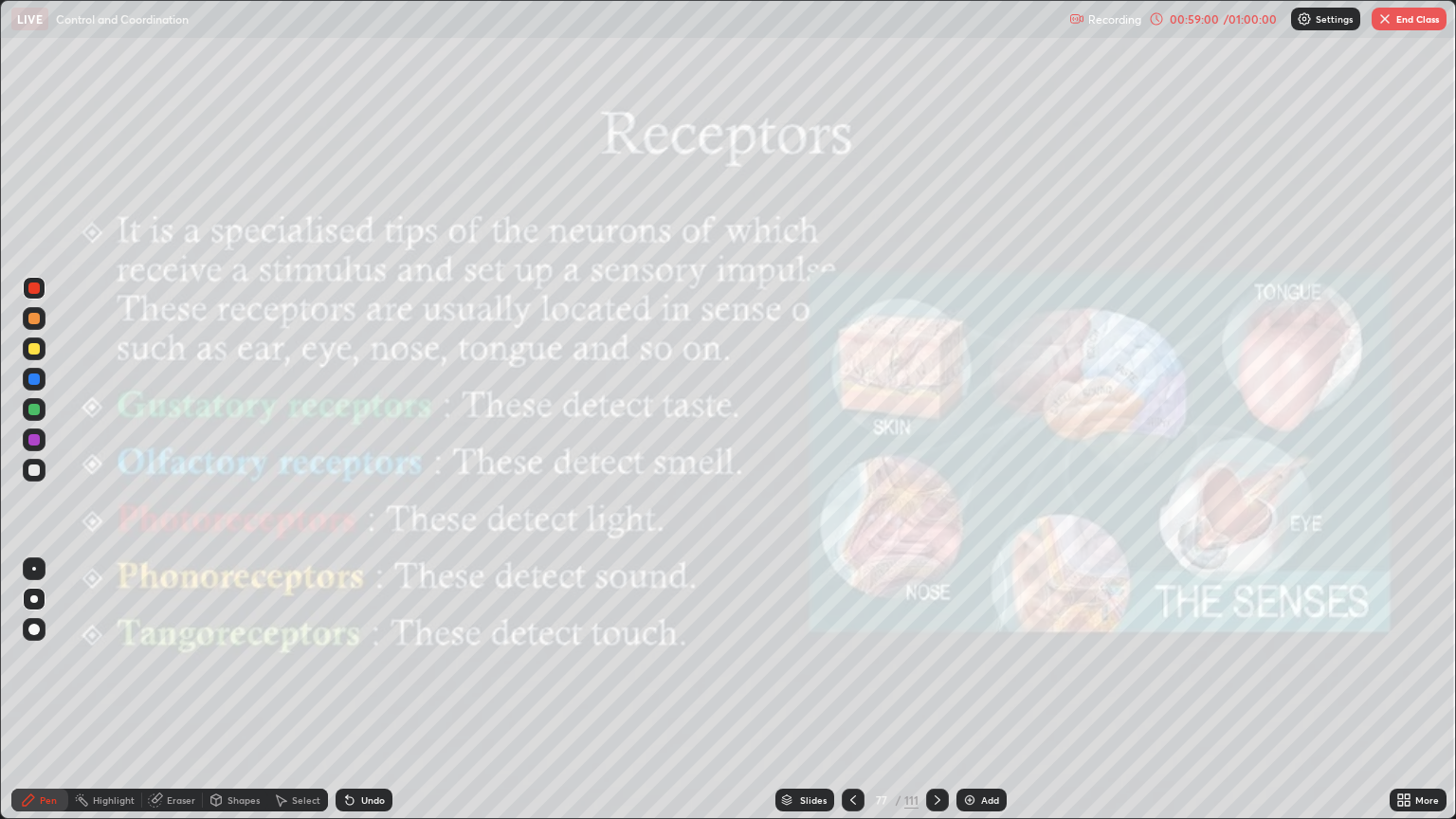 click at bounding box center [690, 404] 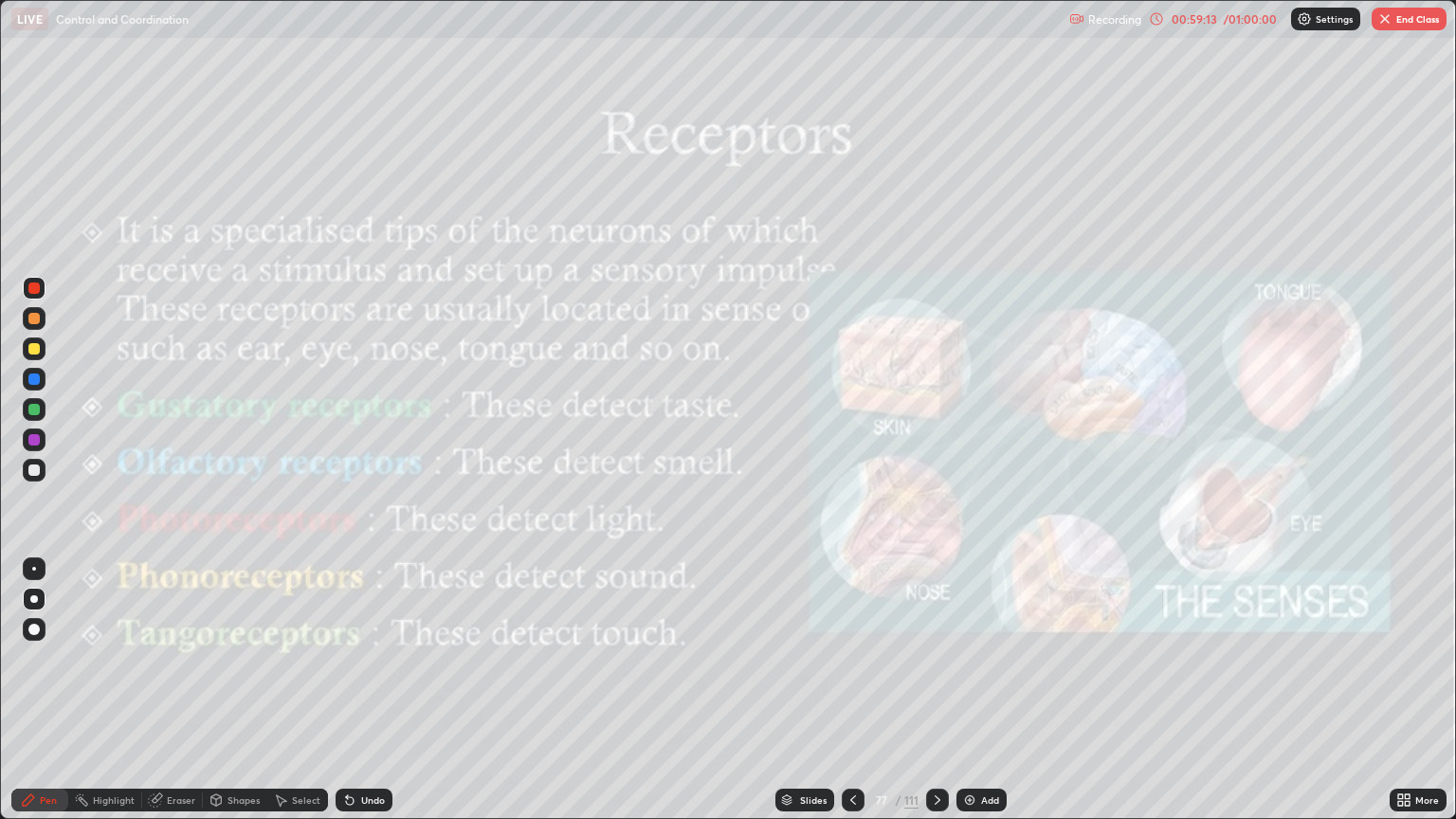click at bounding box center (937, 800) 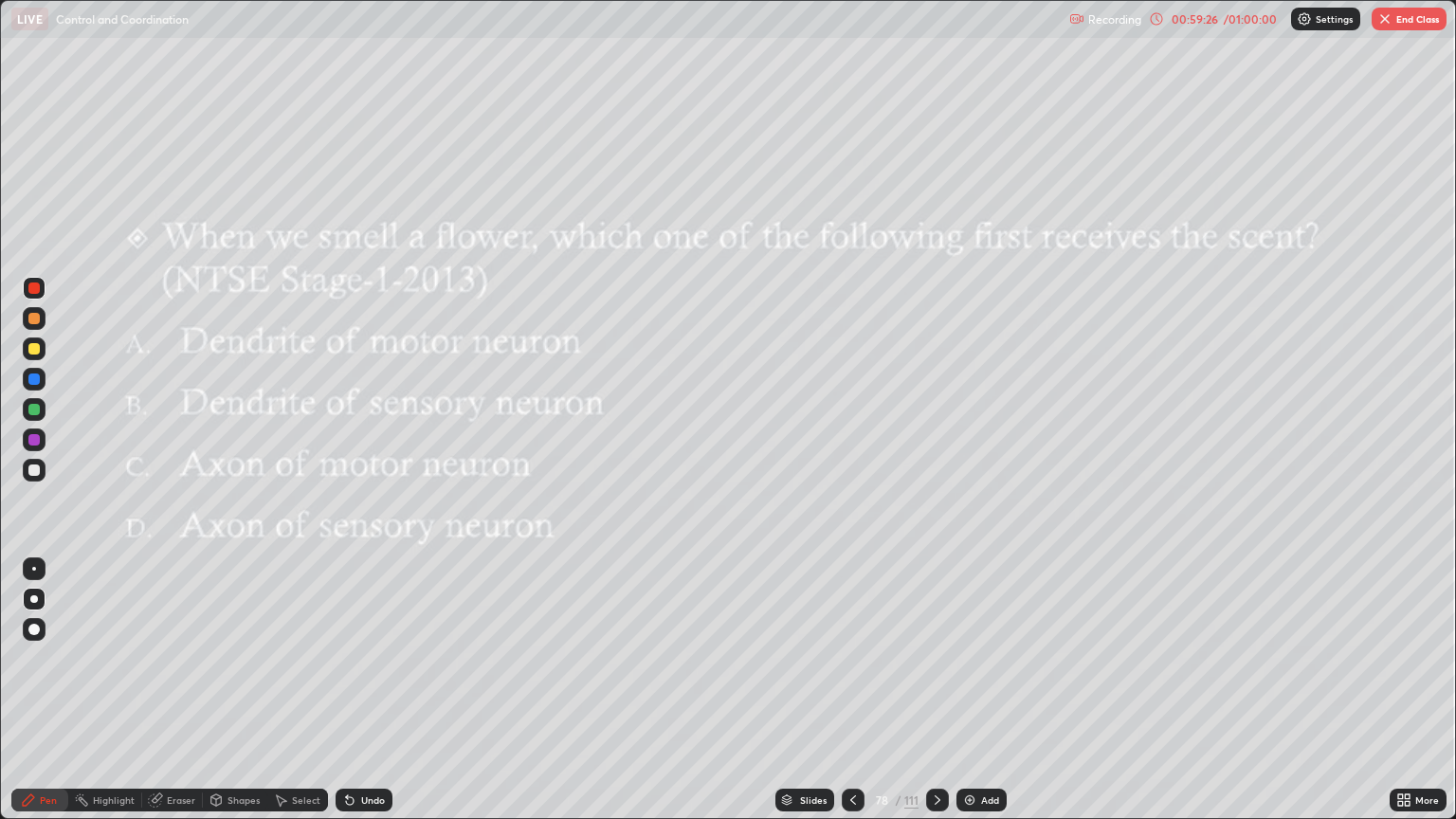 click 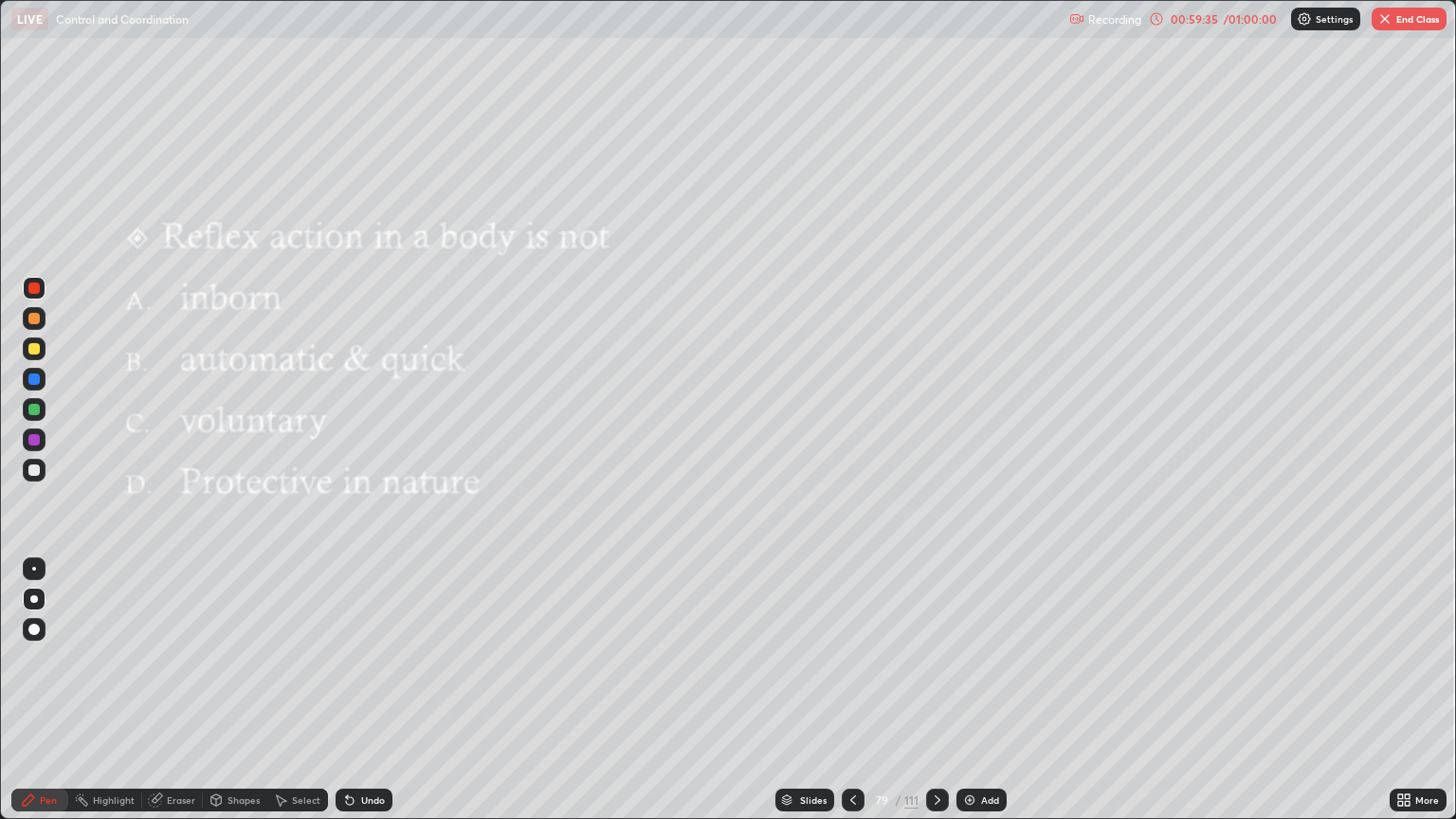 click 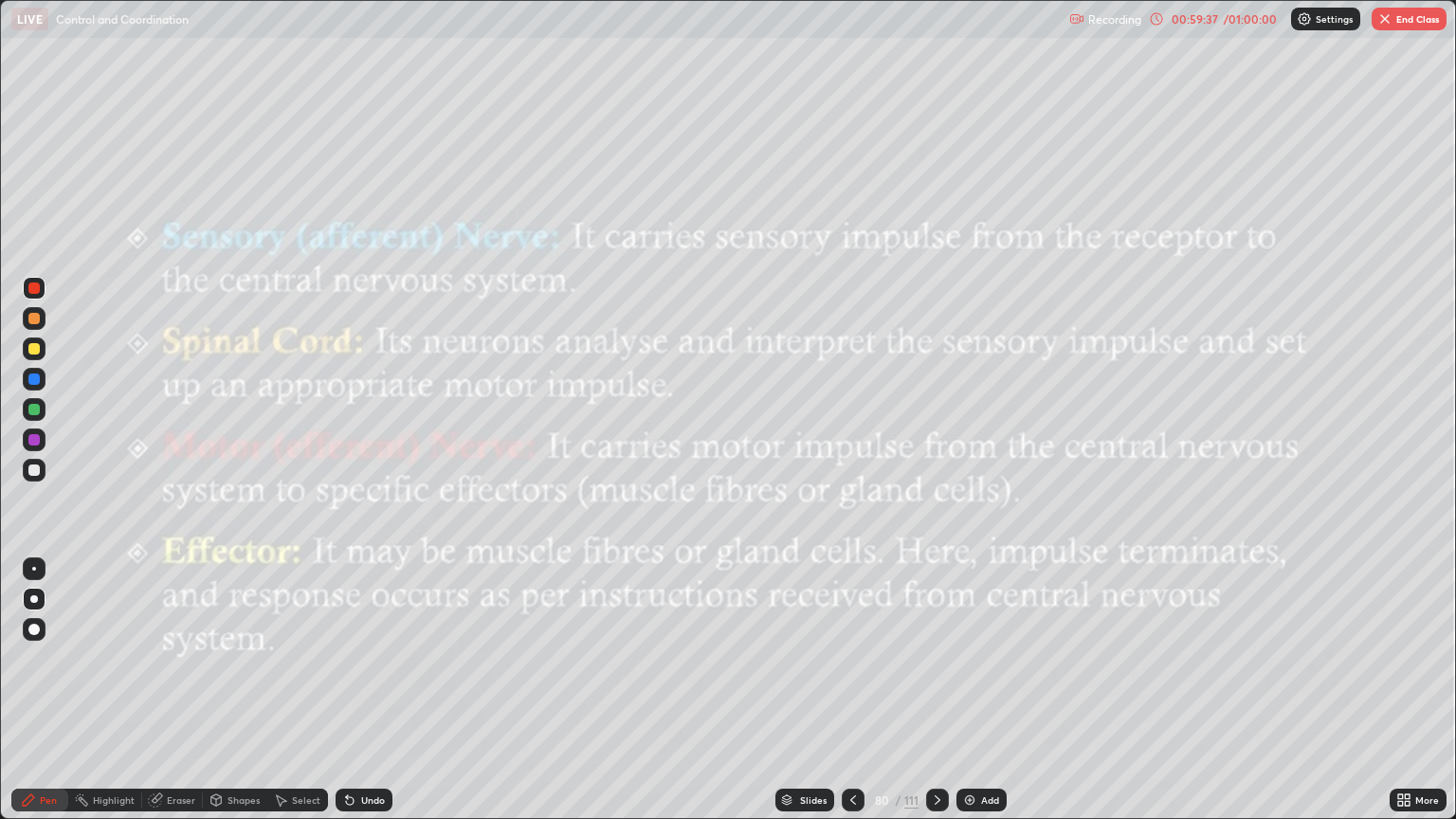 click at bounding box center (937, 800) 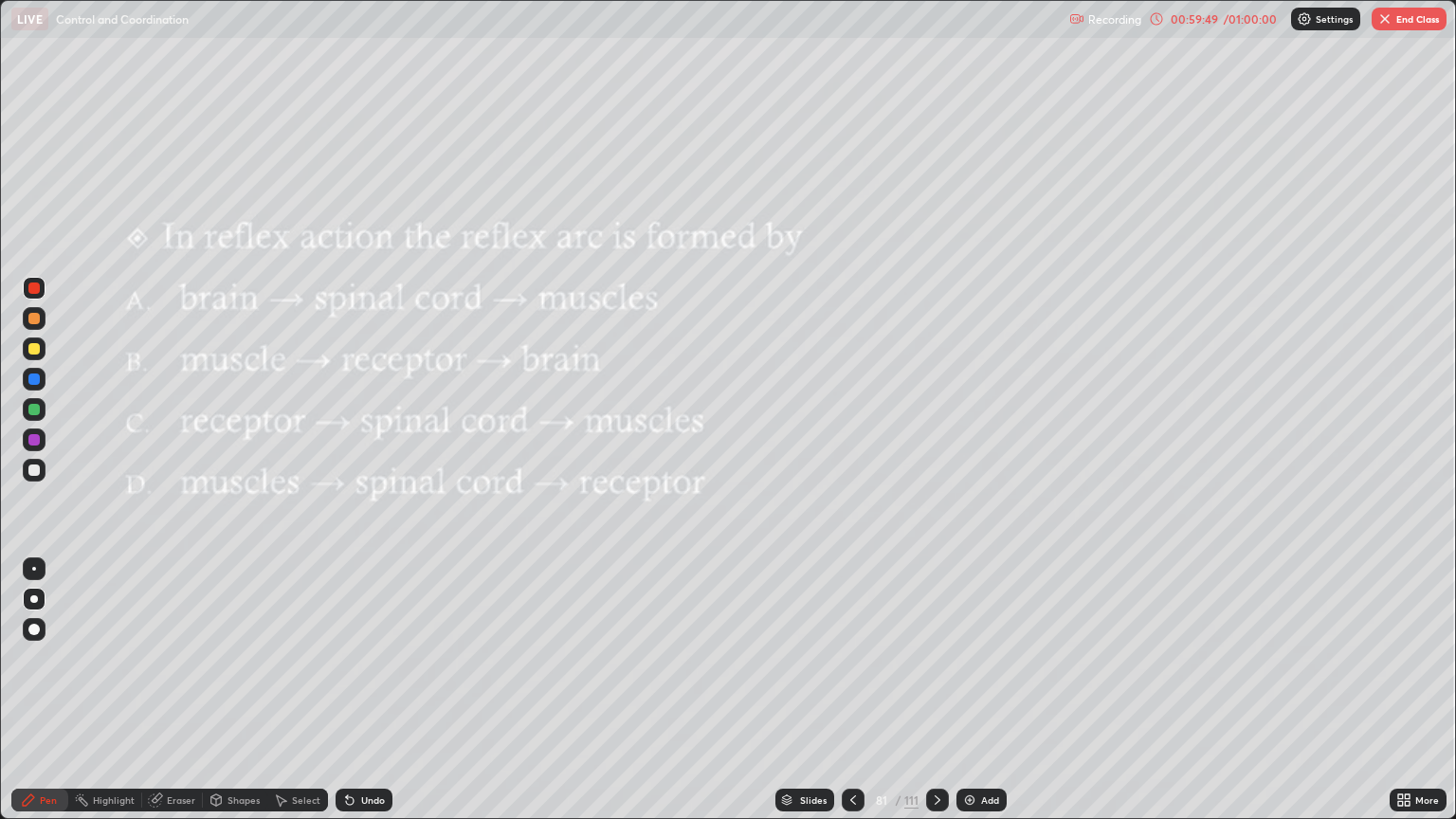 click 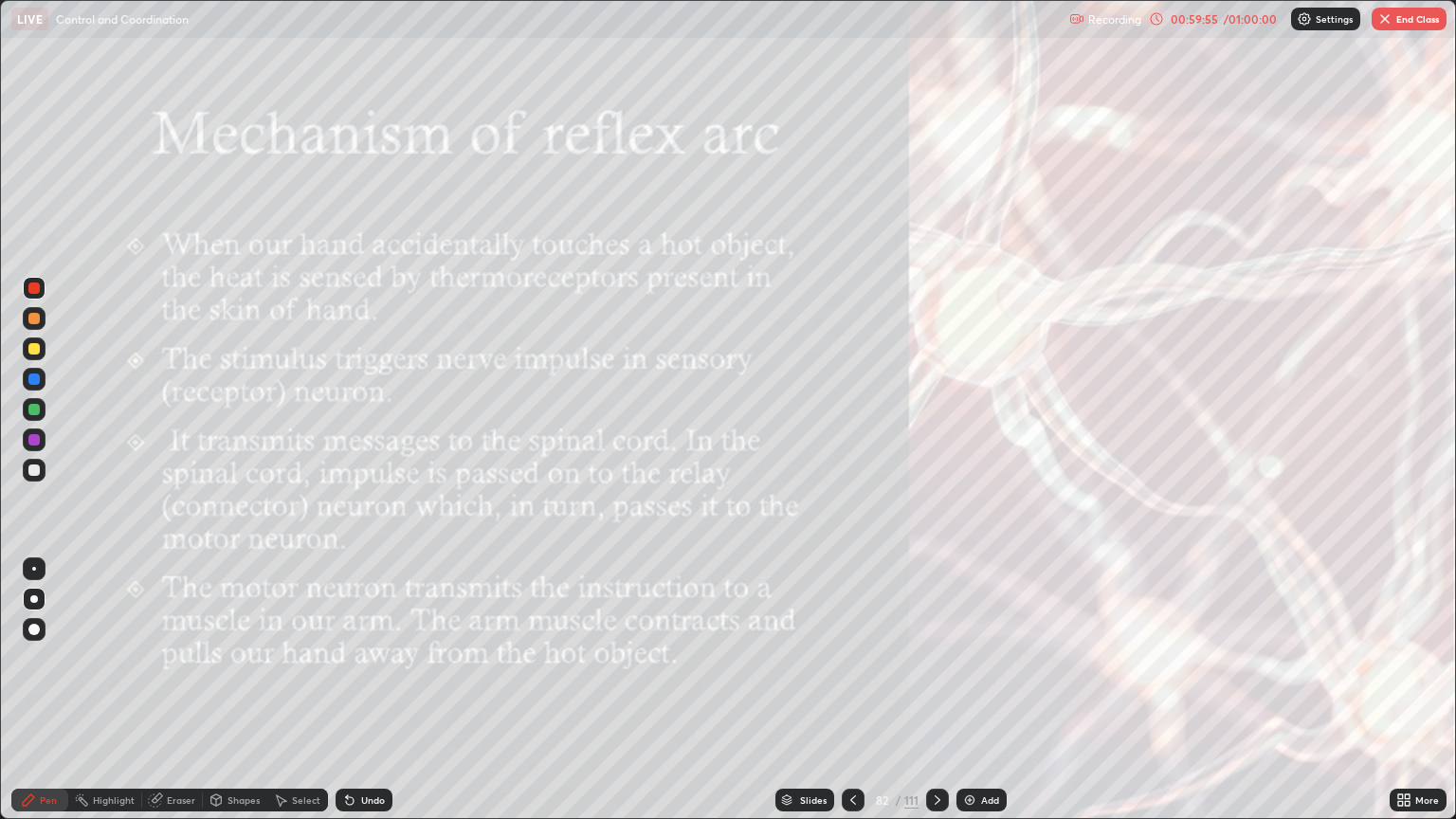 click at bounding box center [937, 800] 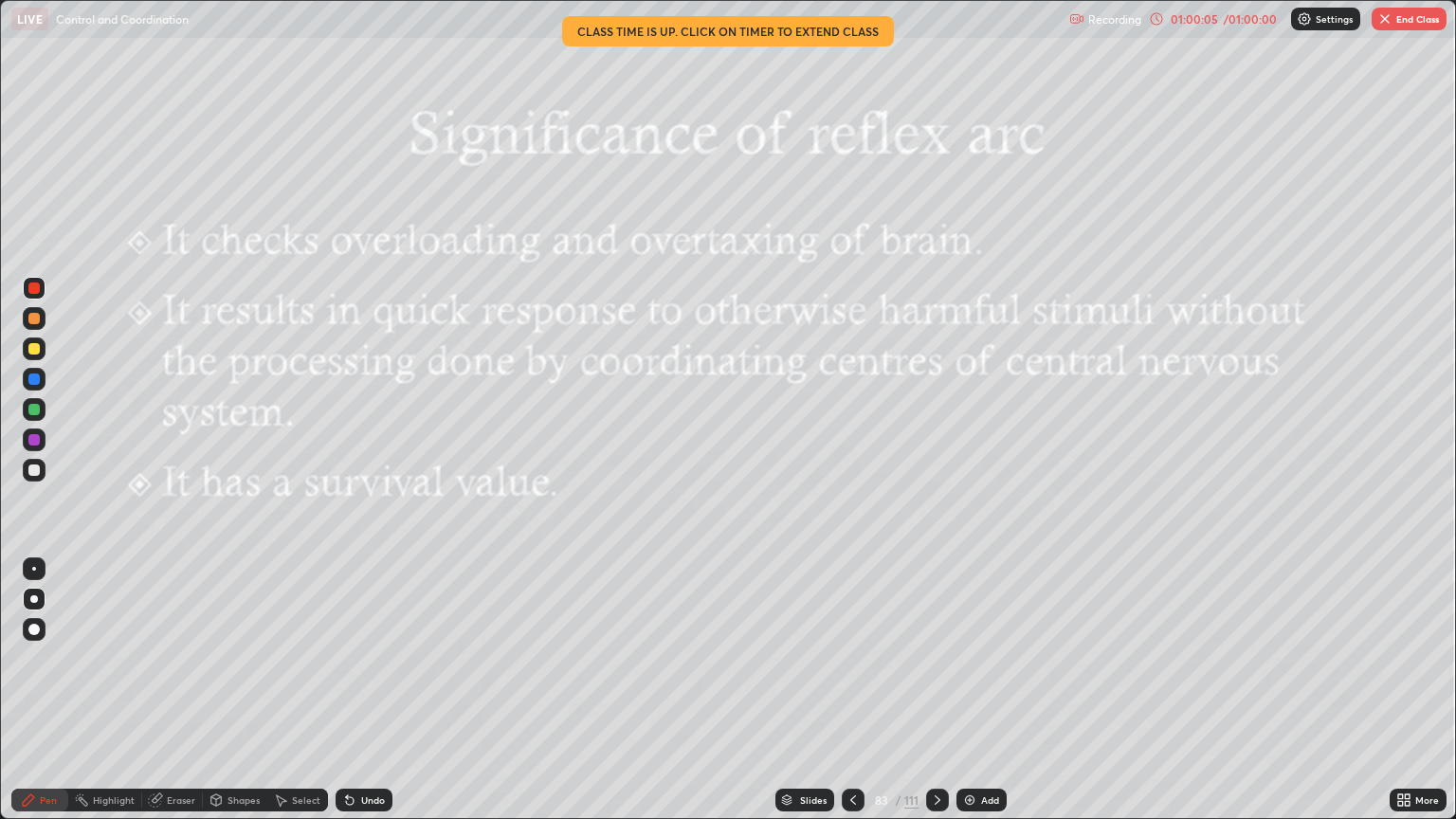 click on "Slides" at bounding box center (805, 800) 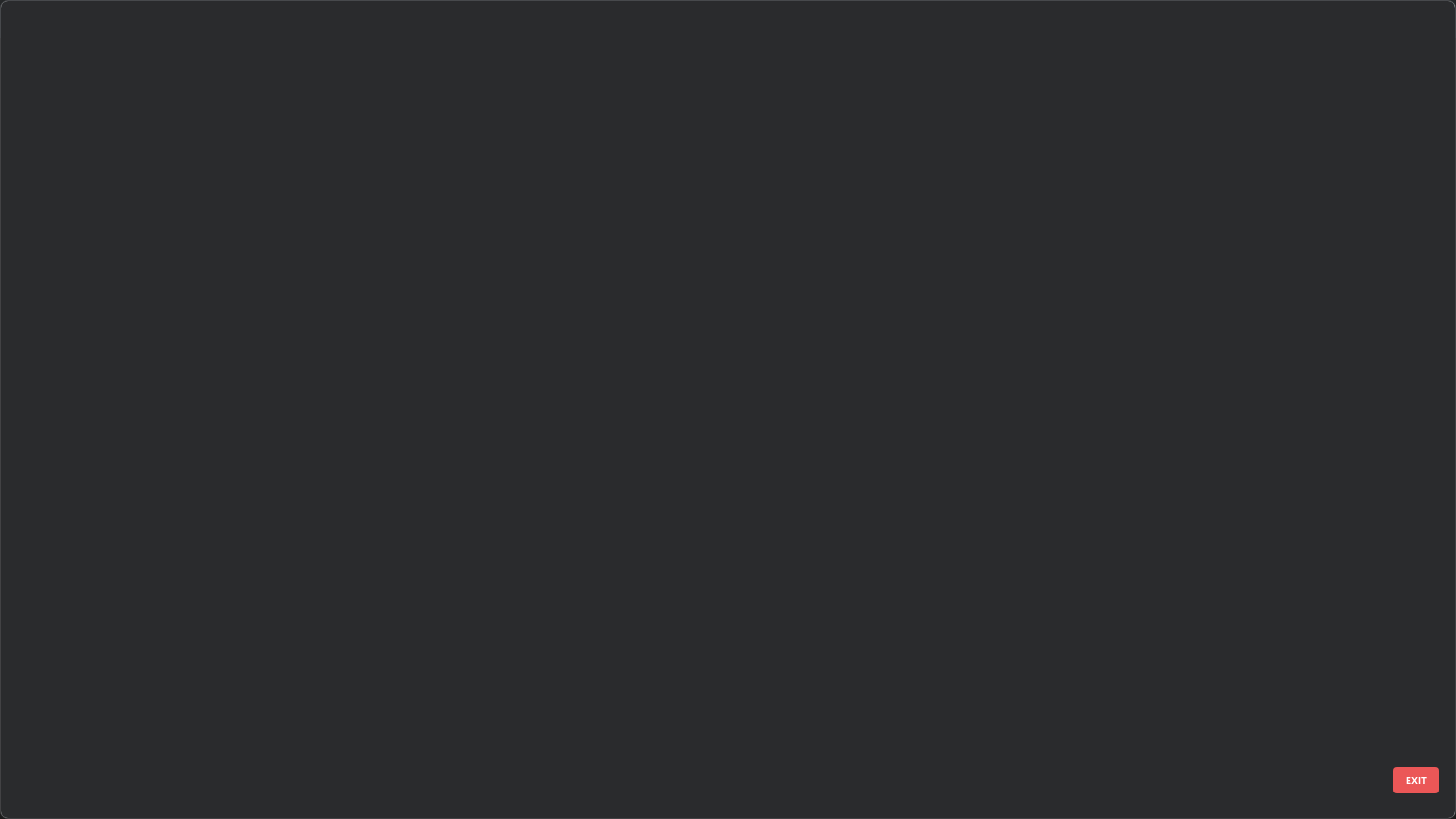 scroll, scrollTop: 6418, scrollLeft: 0, axis: vertical 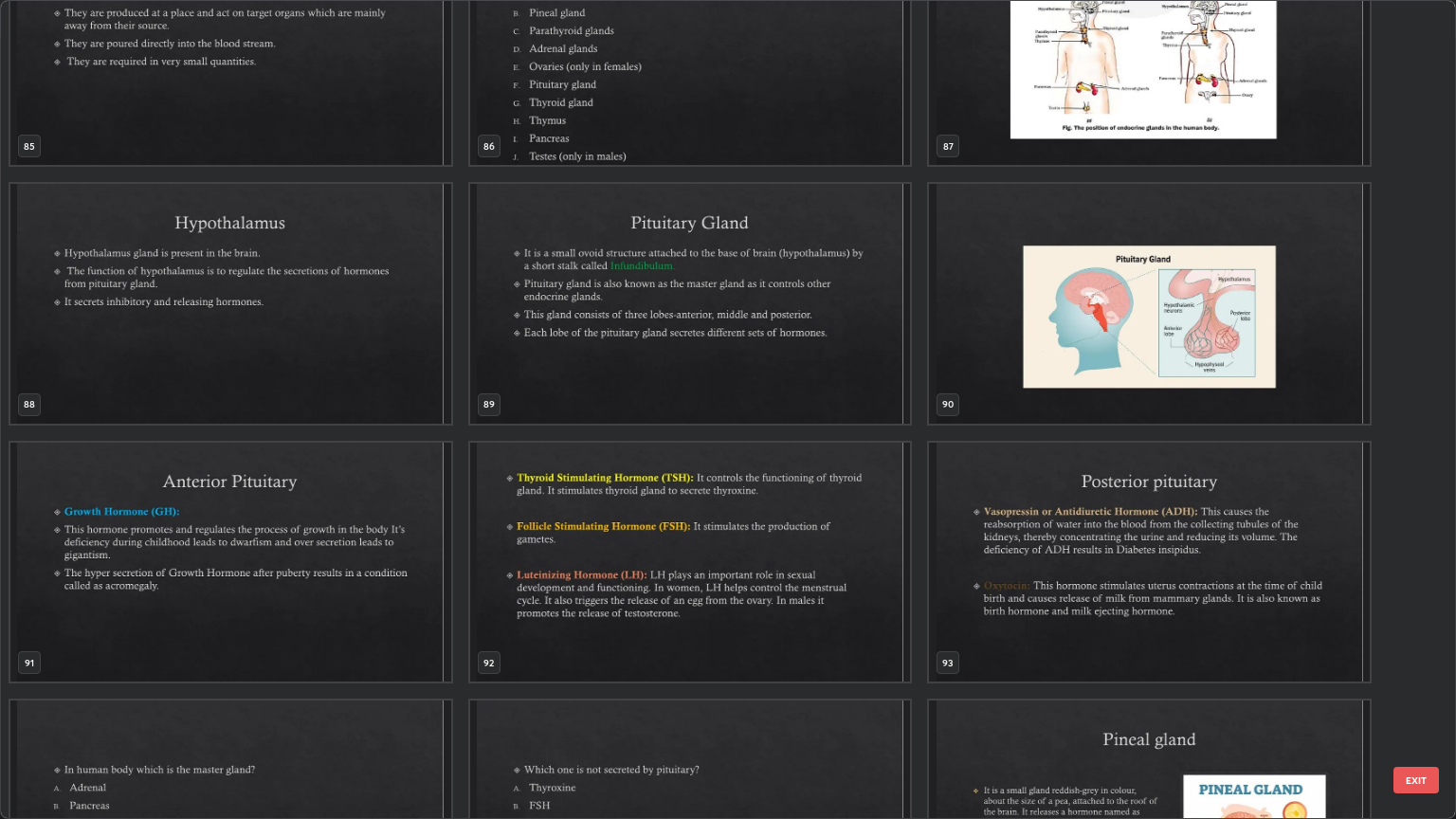 click at bounding box center (1149, 303) 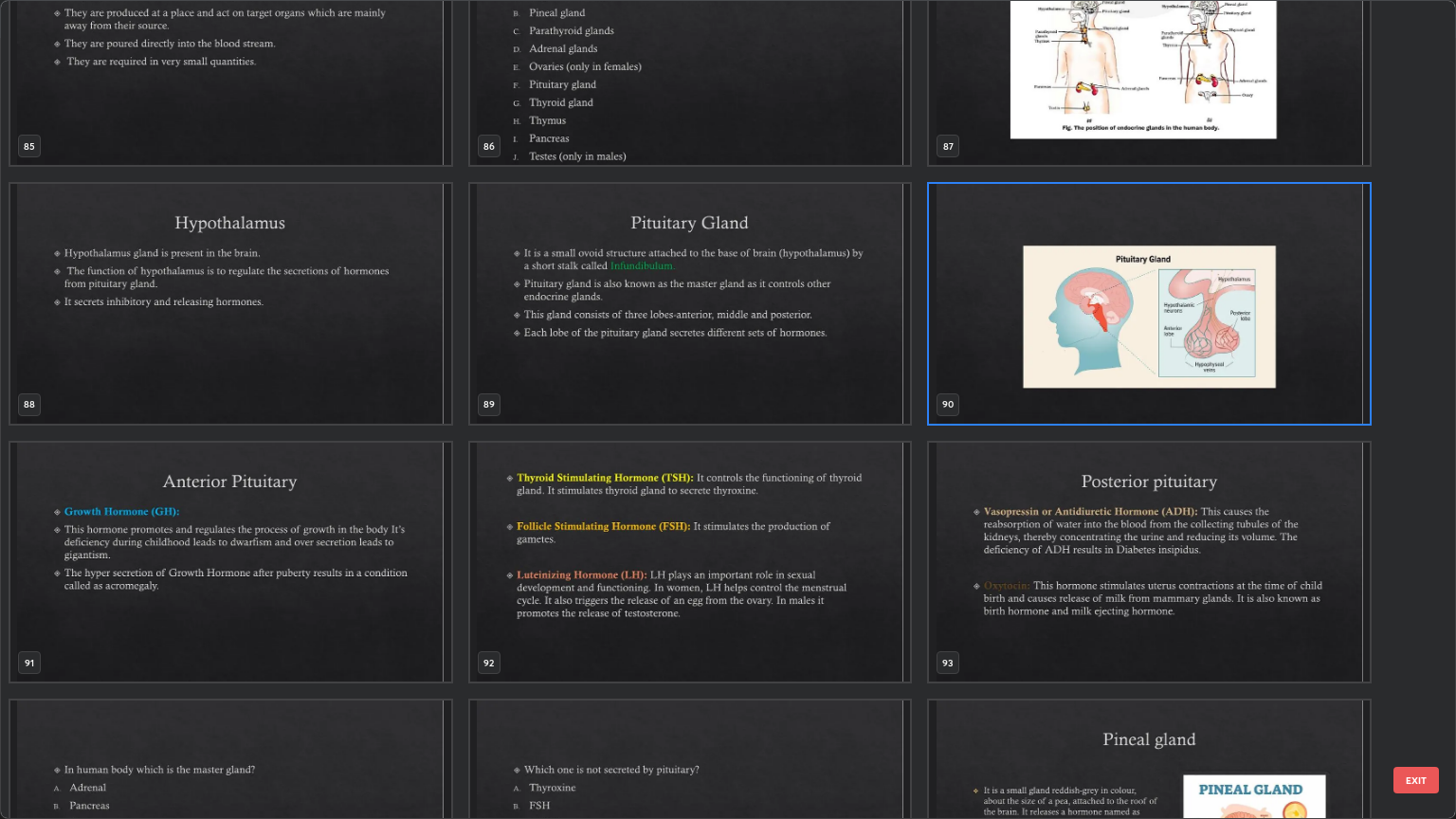 click at bounding box center (1149, 303) 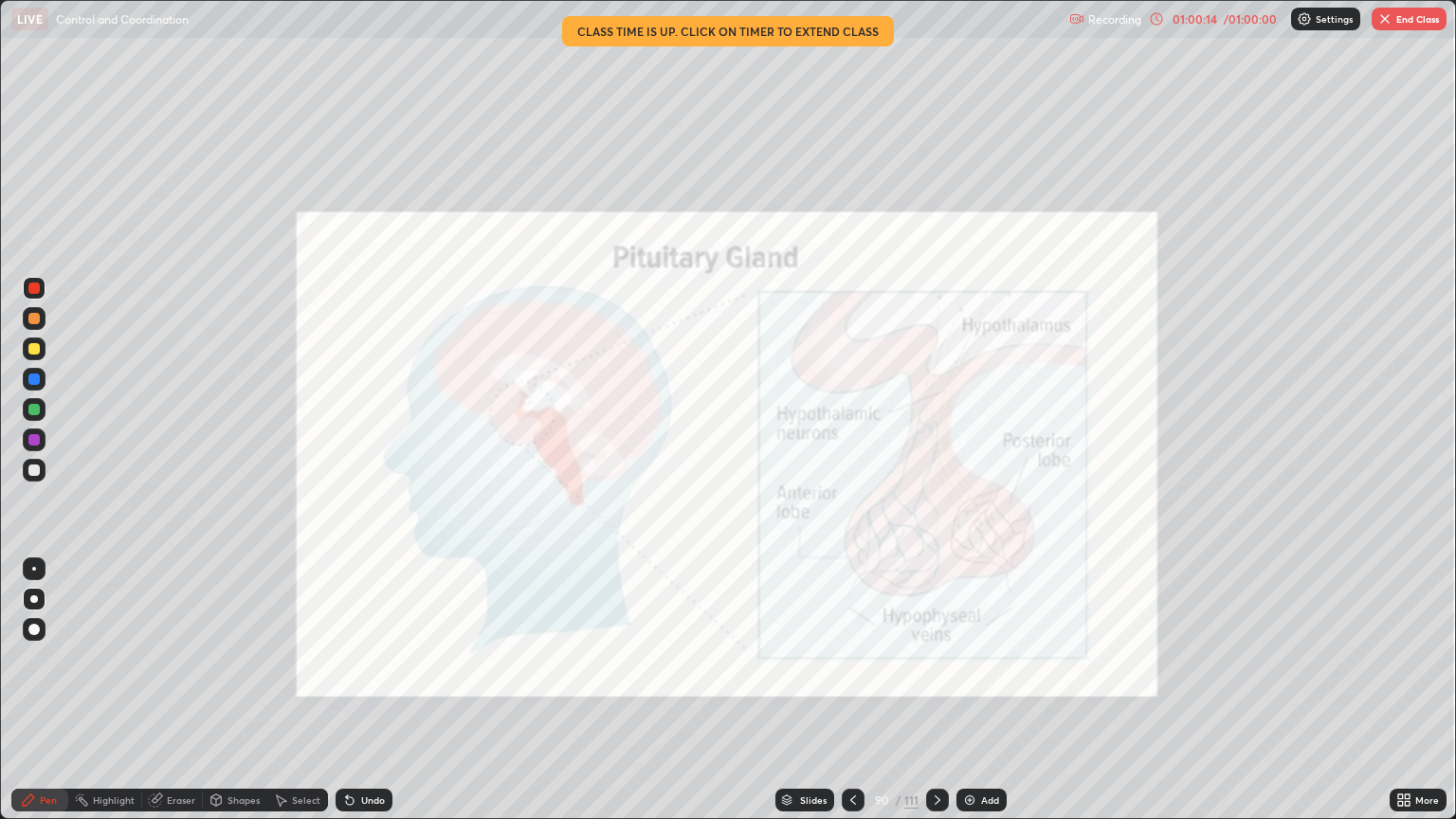 click at bounding box center [1149, 303] 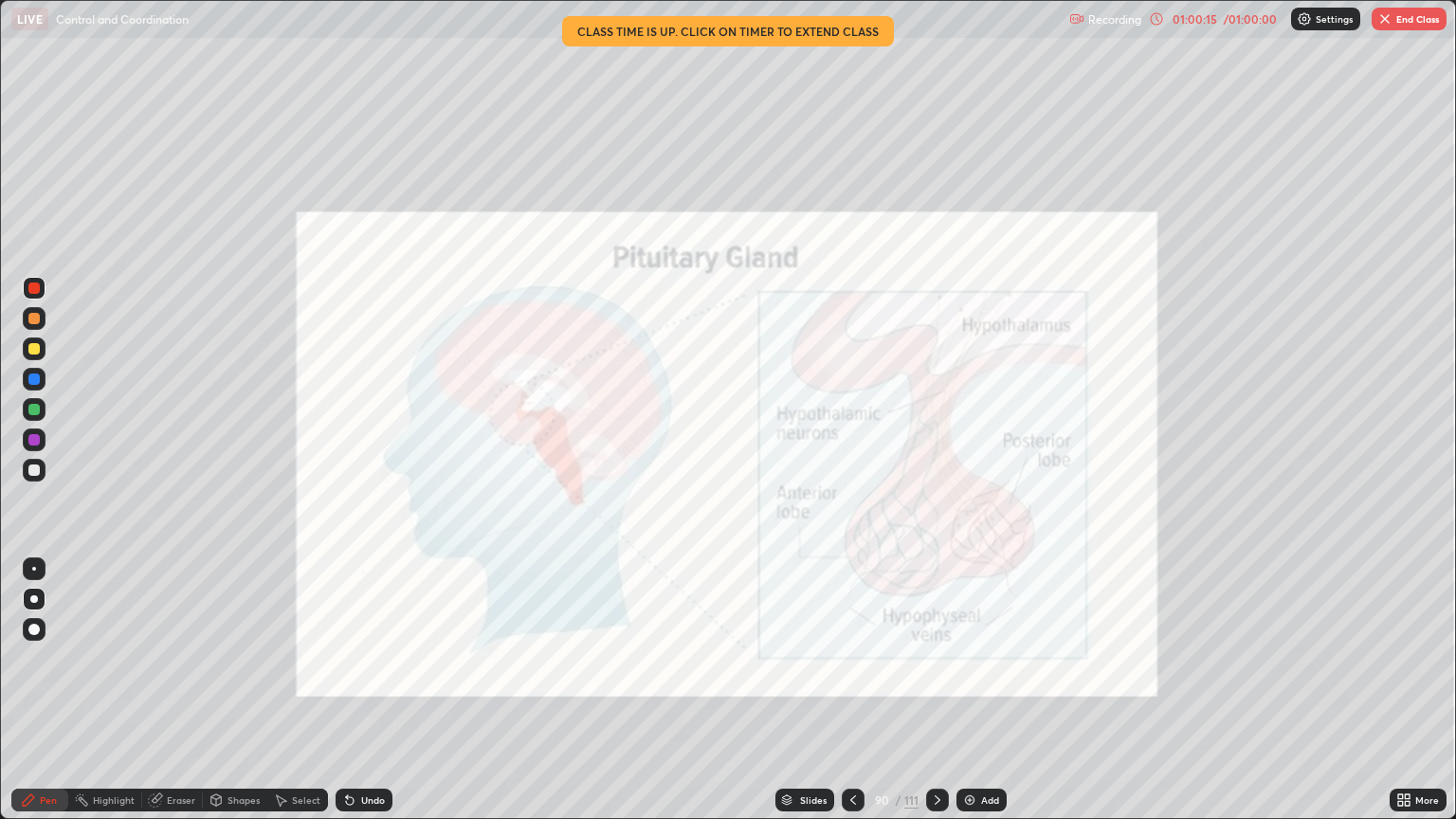click on "End Class" at bounding box center [1409, 19] 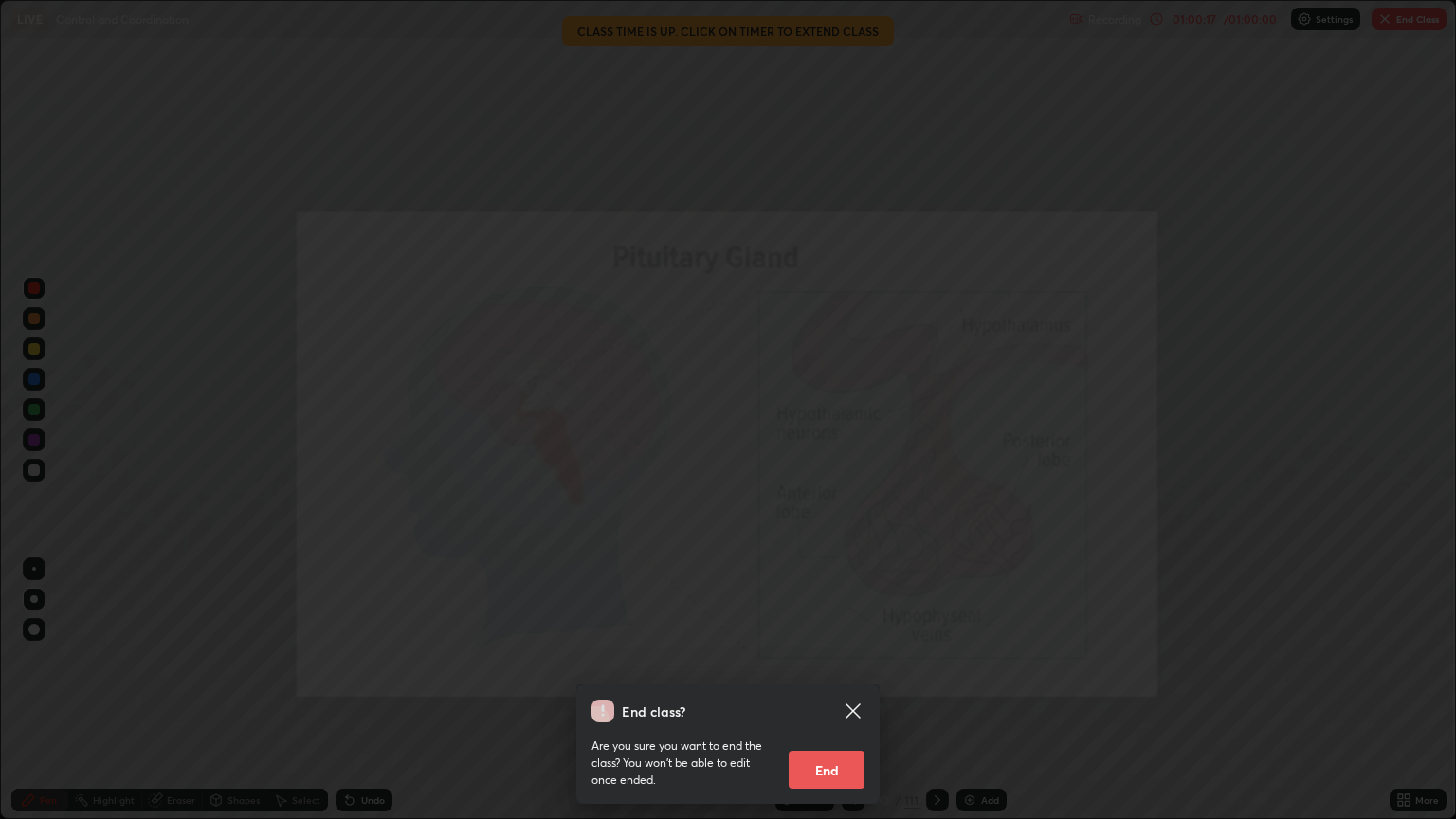 click on "End" at bounding box center [827, 770] 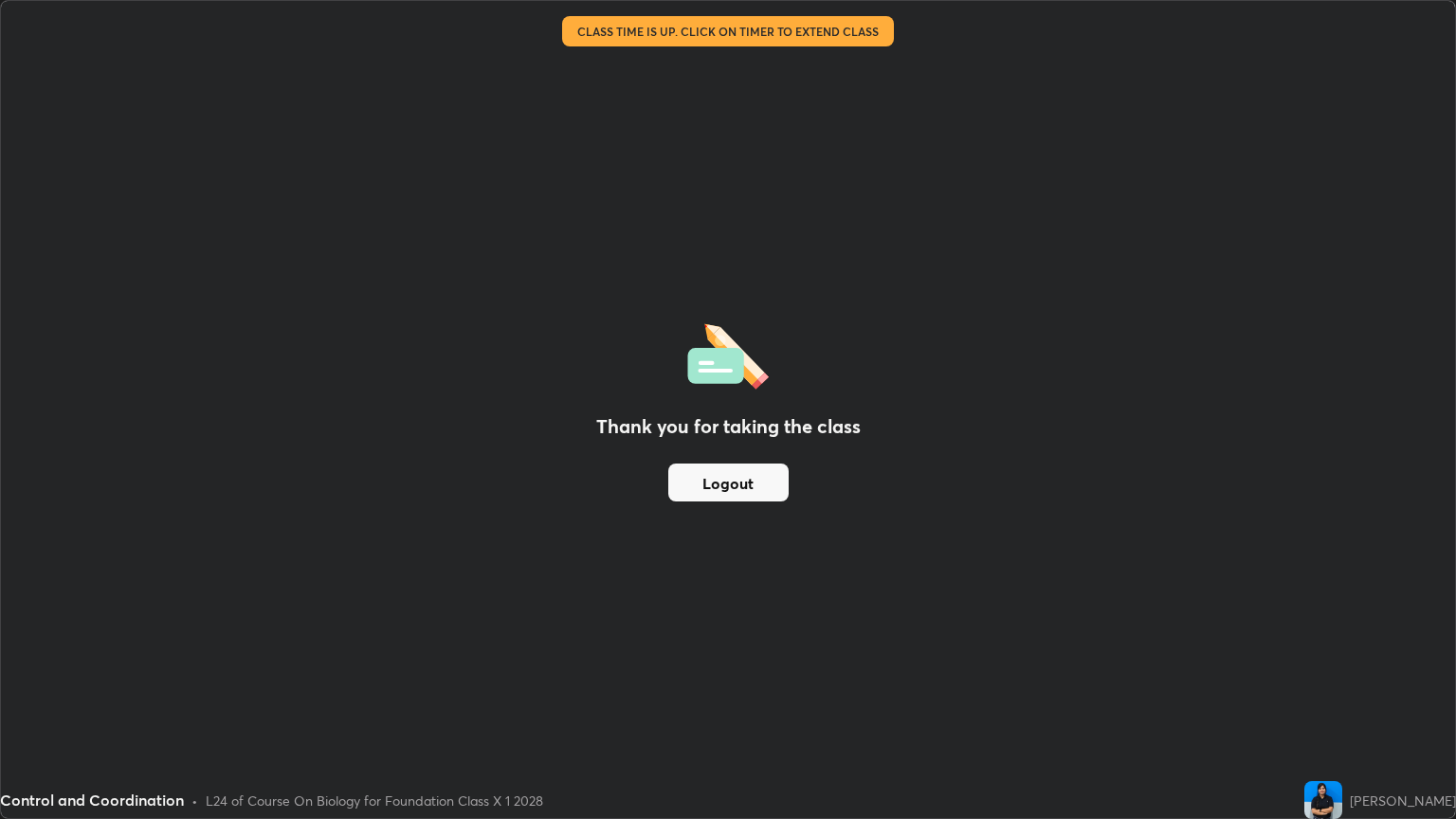 click on "Logout" at bounding box center (728, 482) 